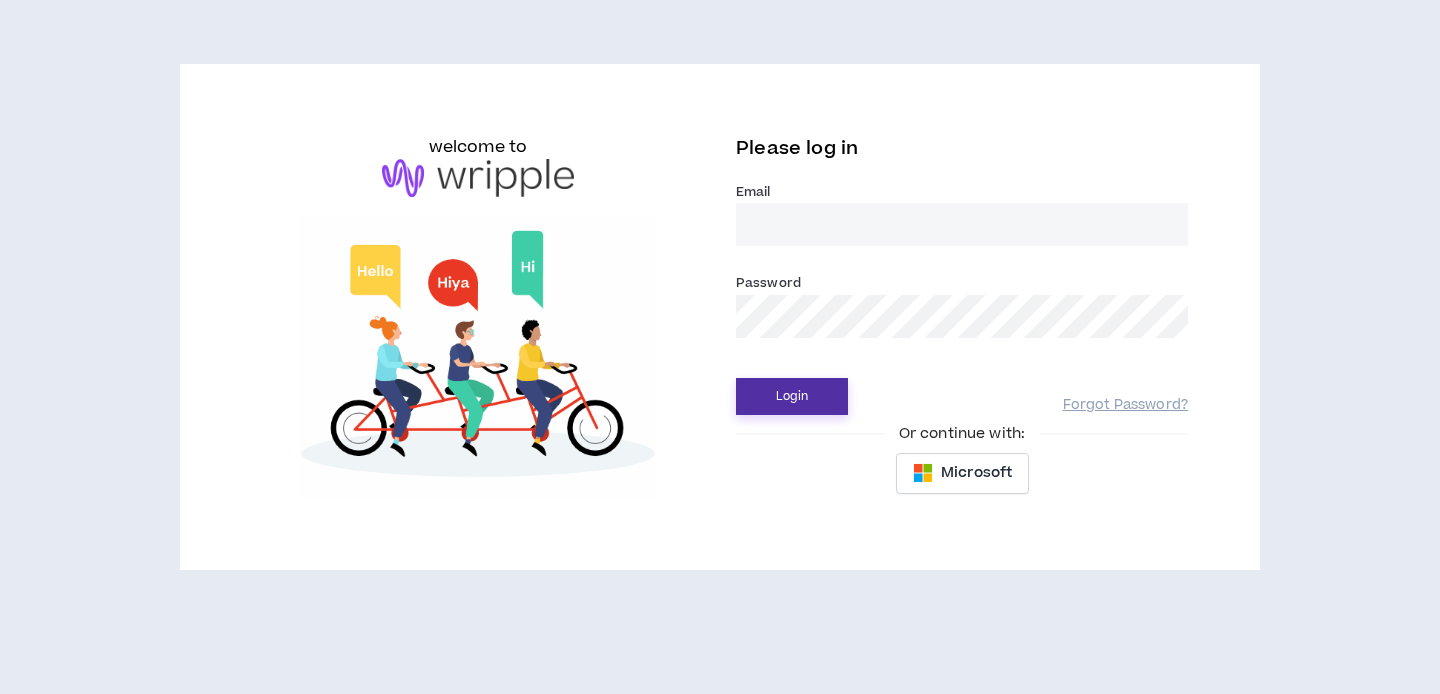 scroll, scrollTop: 0, scrollLeft: 0, axis: both 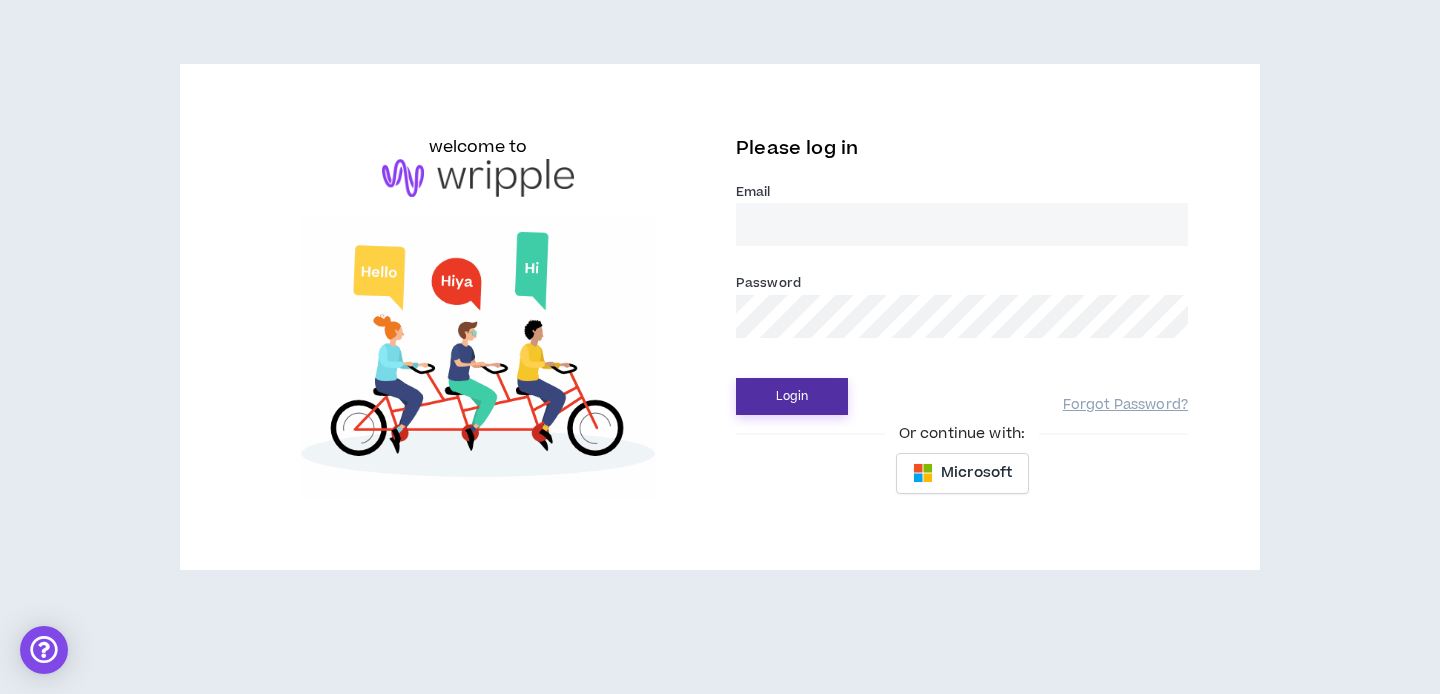 type on "[EMAIL_ADDRESS][DOMAIN_NAME]" 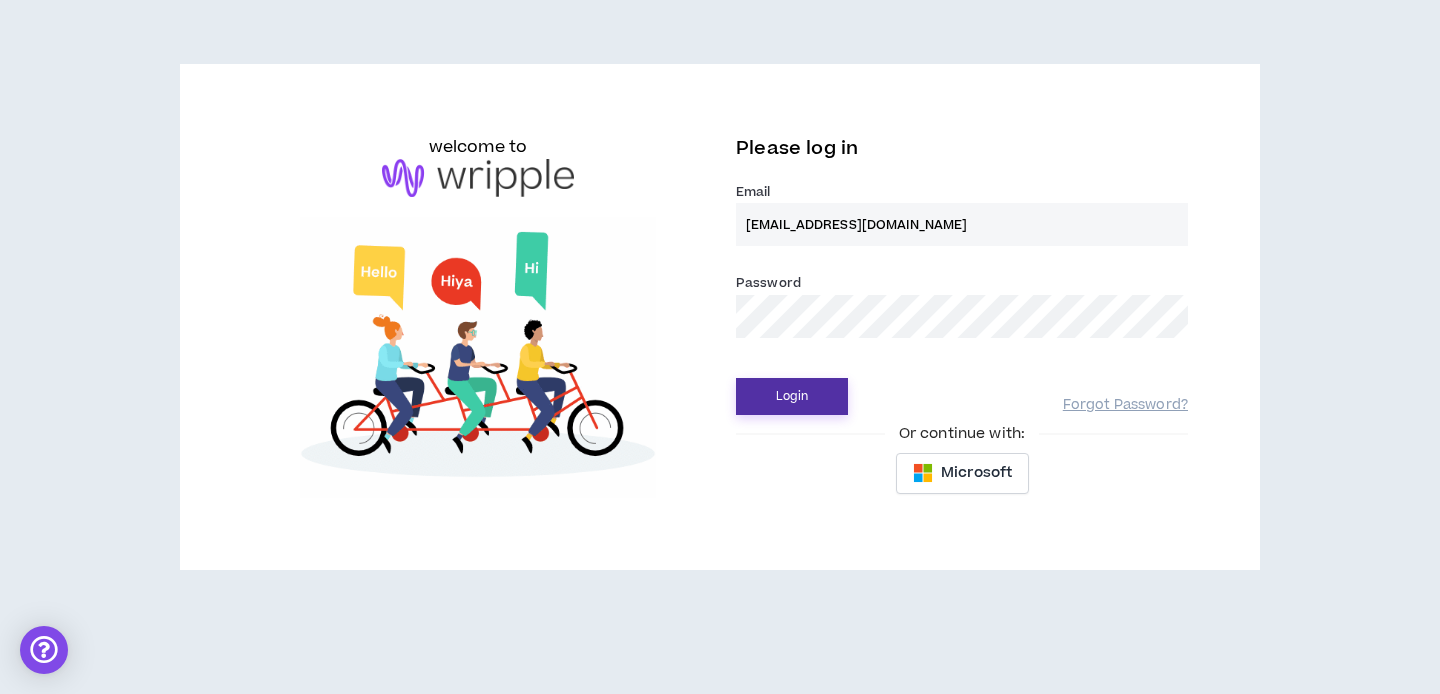 click on "Login" at bounding box center [792, 396] 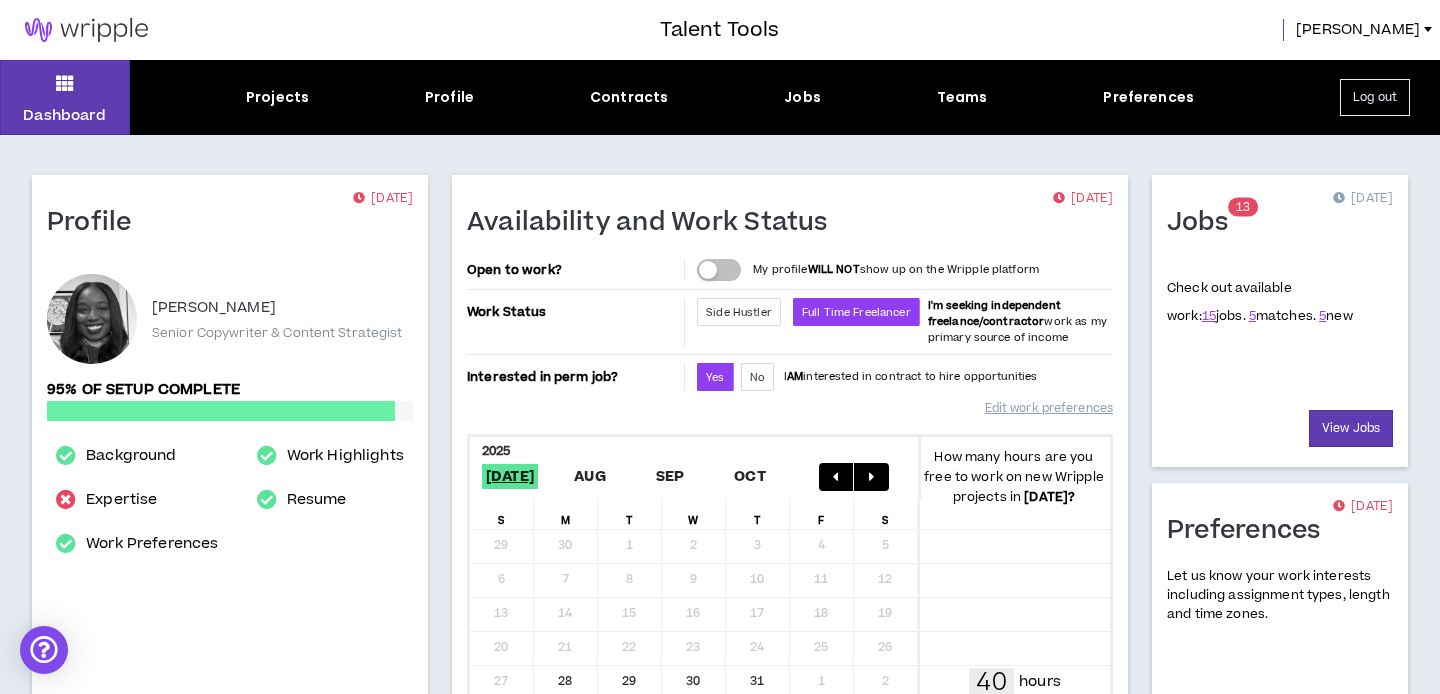click at bounding box center [708, 270] 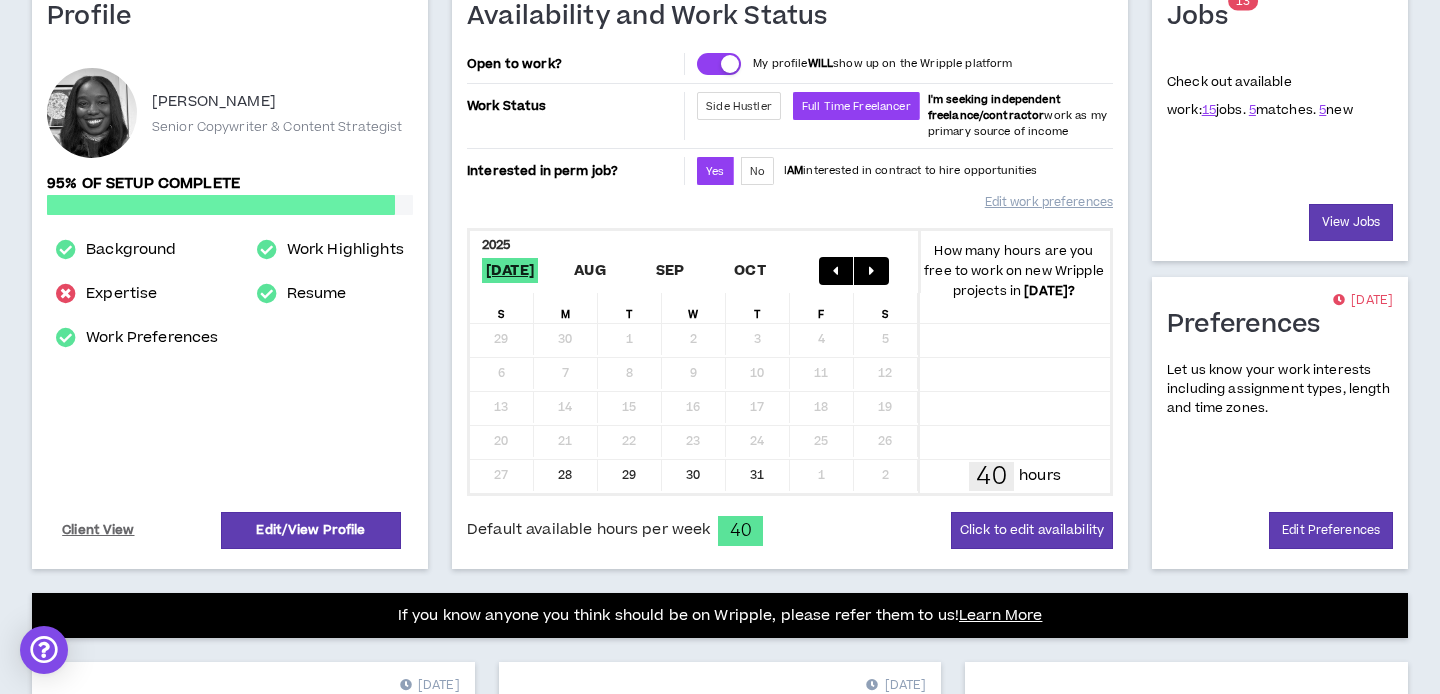 scroll, scrollTop: 208, scrollLeft: 0, axis: vertical 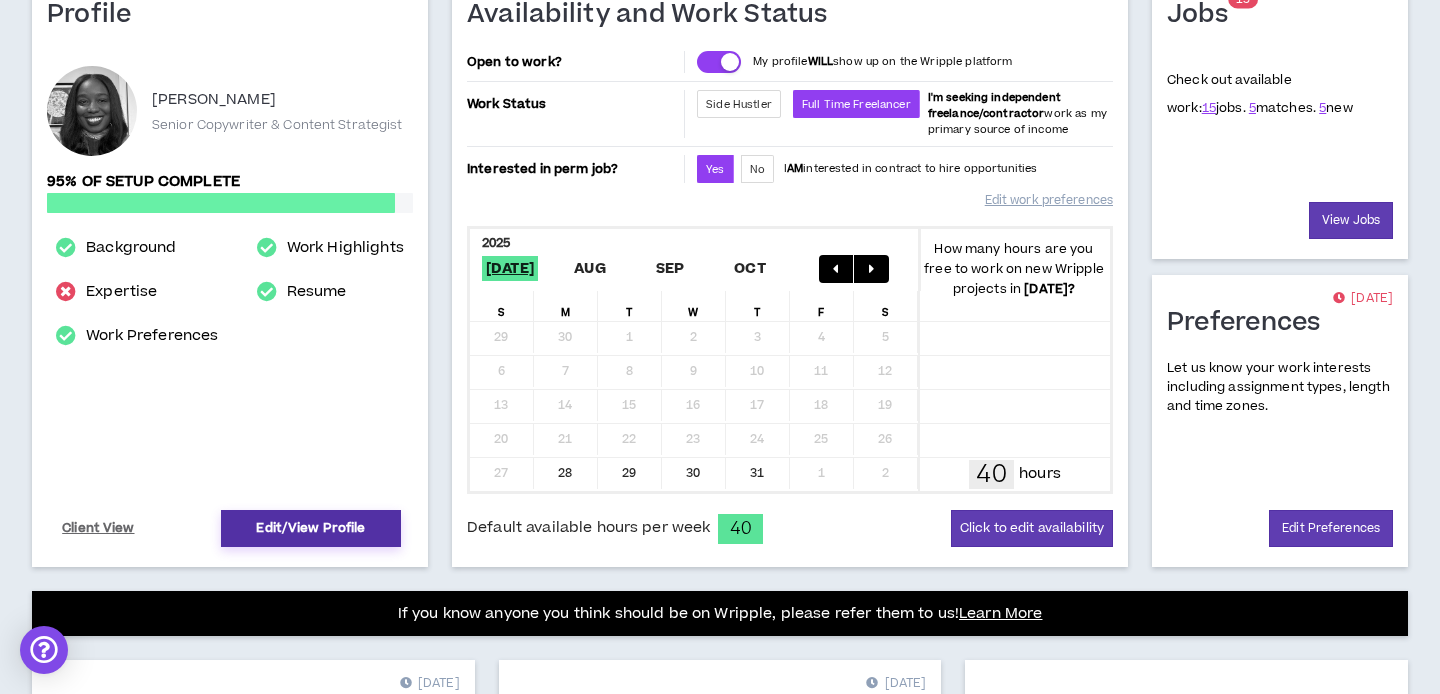 click on "Edit/View Profile" at bounding box center (311, 528) 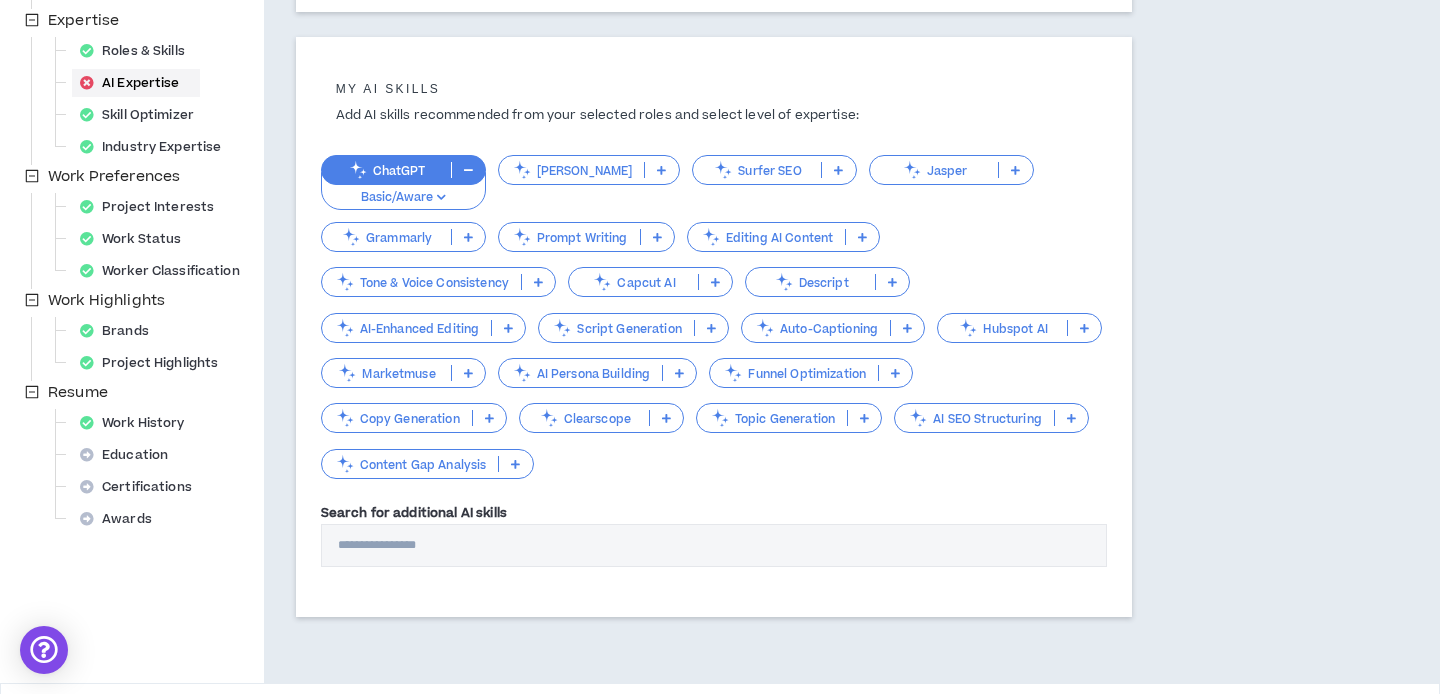 scroll, scrollTop: 430, scrollLeft: 0, axis: vertical 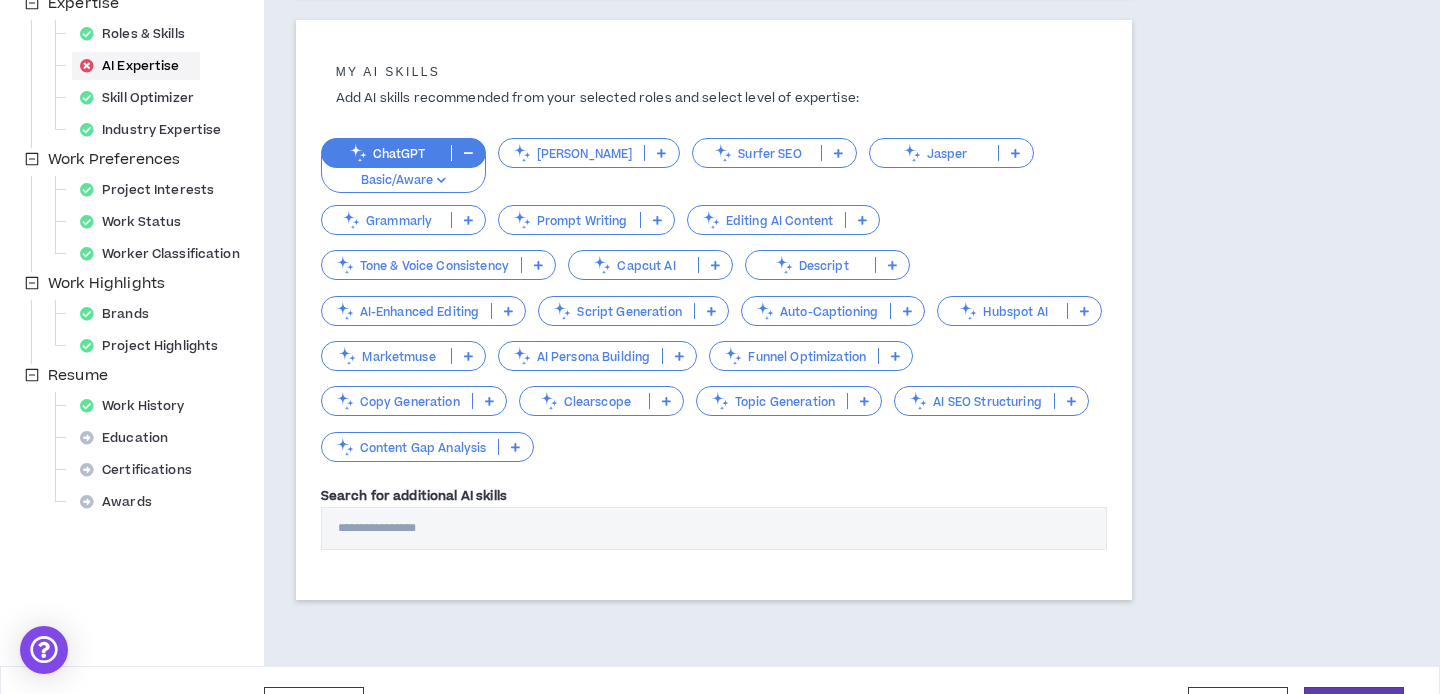 click at bounding box center (538, 265) 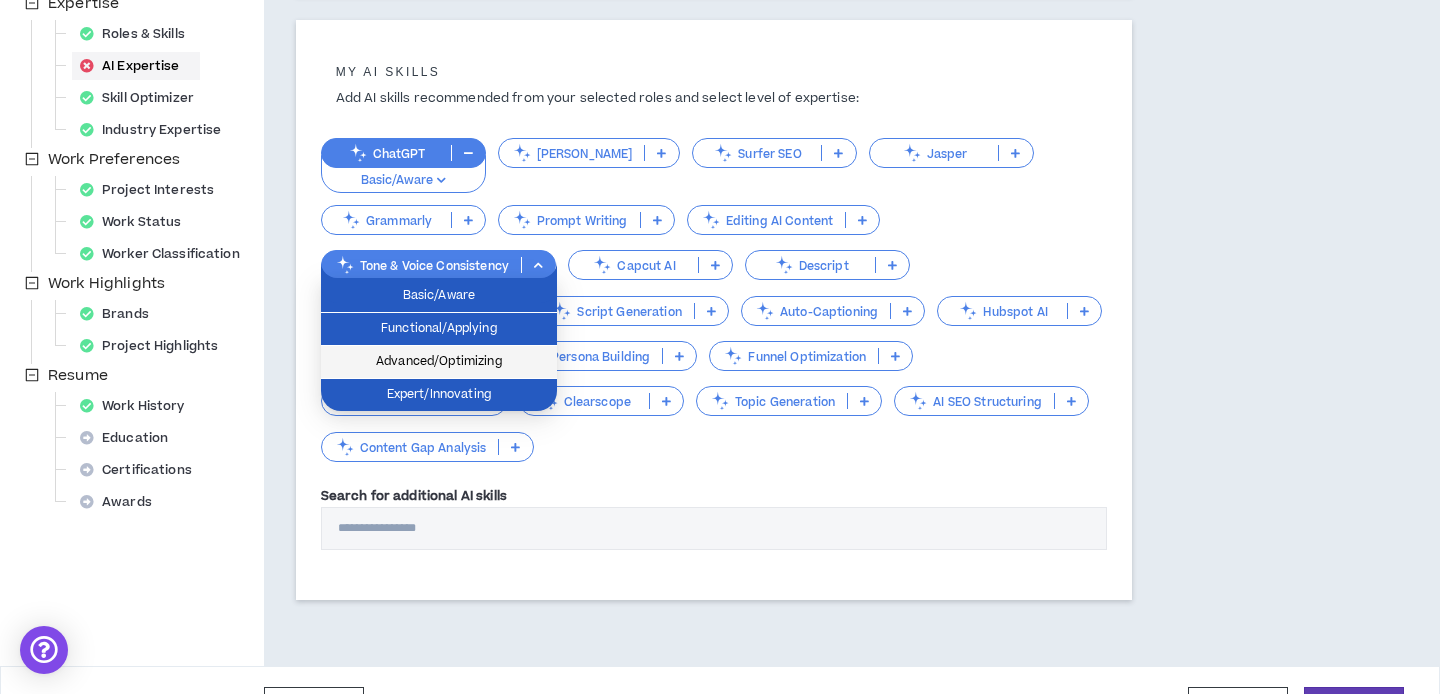 click on "Advanced/Optimizing" at bounding box center (439, 362) 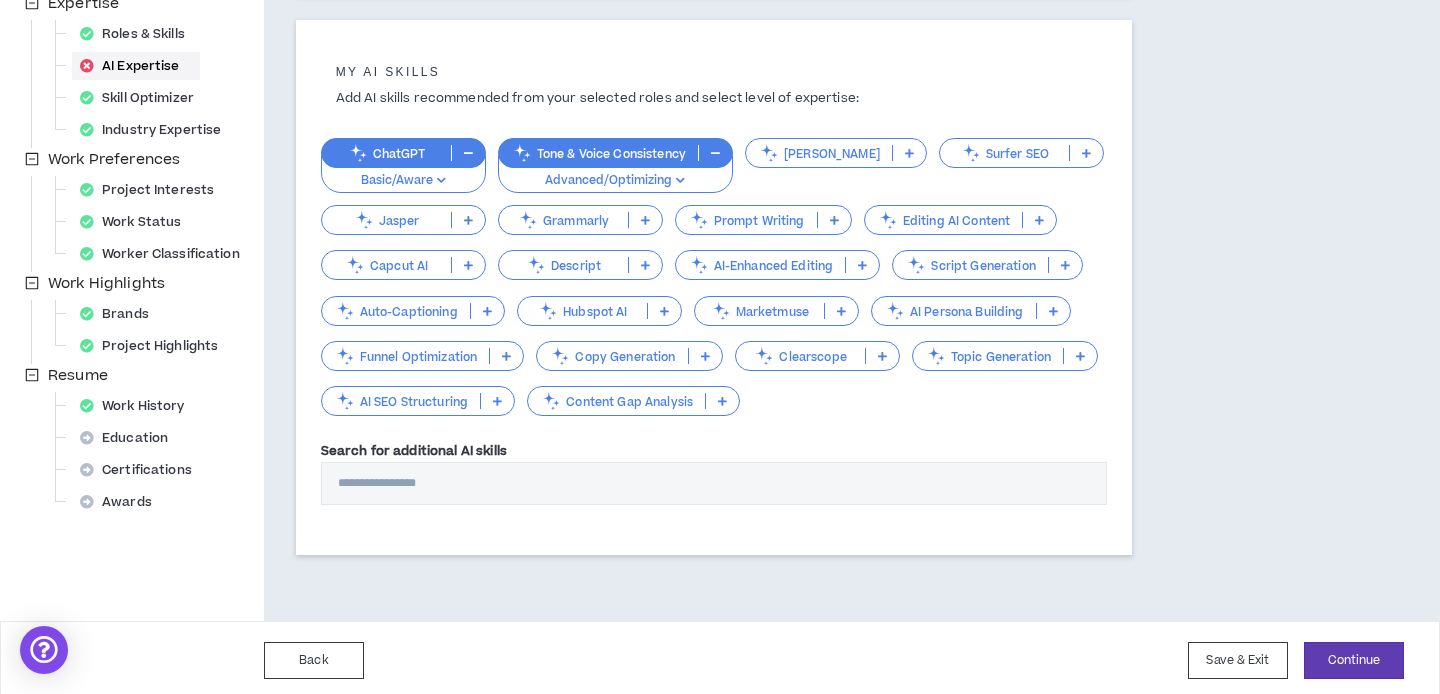 click at bounding box center [1039, 220] 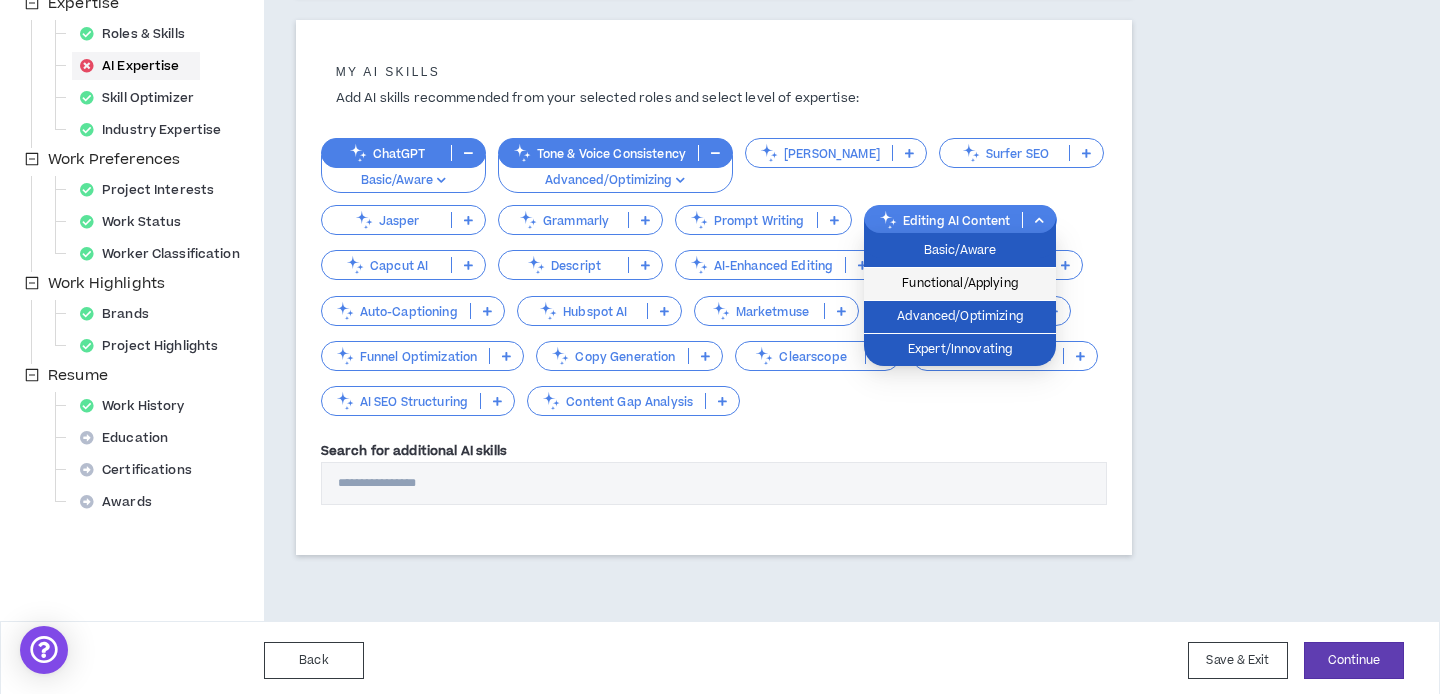 click on "Functional/Applying" at bounding box center [960, 284] 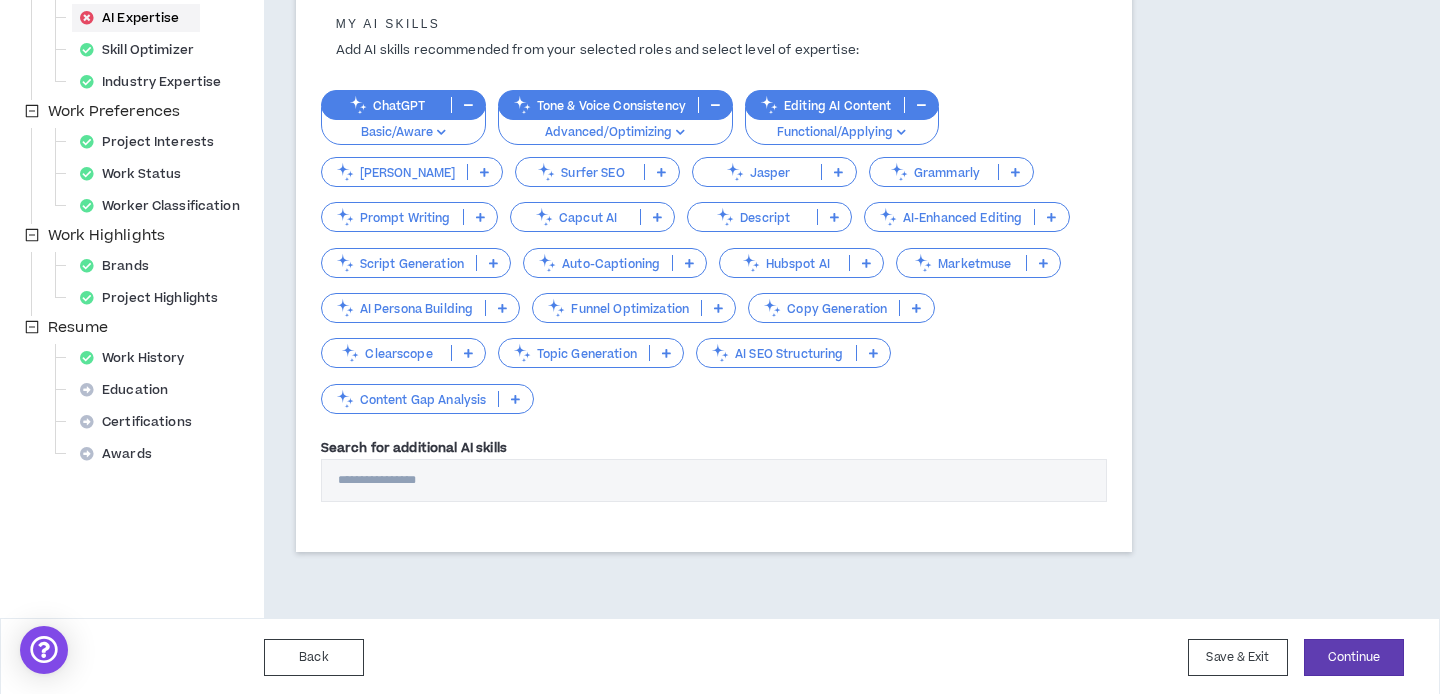 scroll, scrollTop: 0, scrollLeft: 0, axis: both 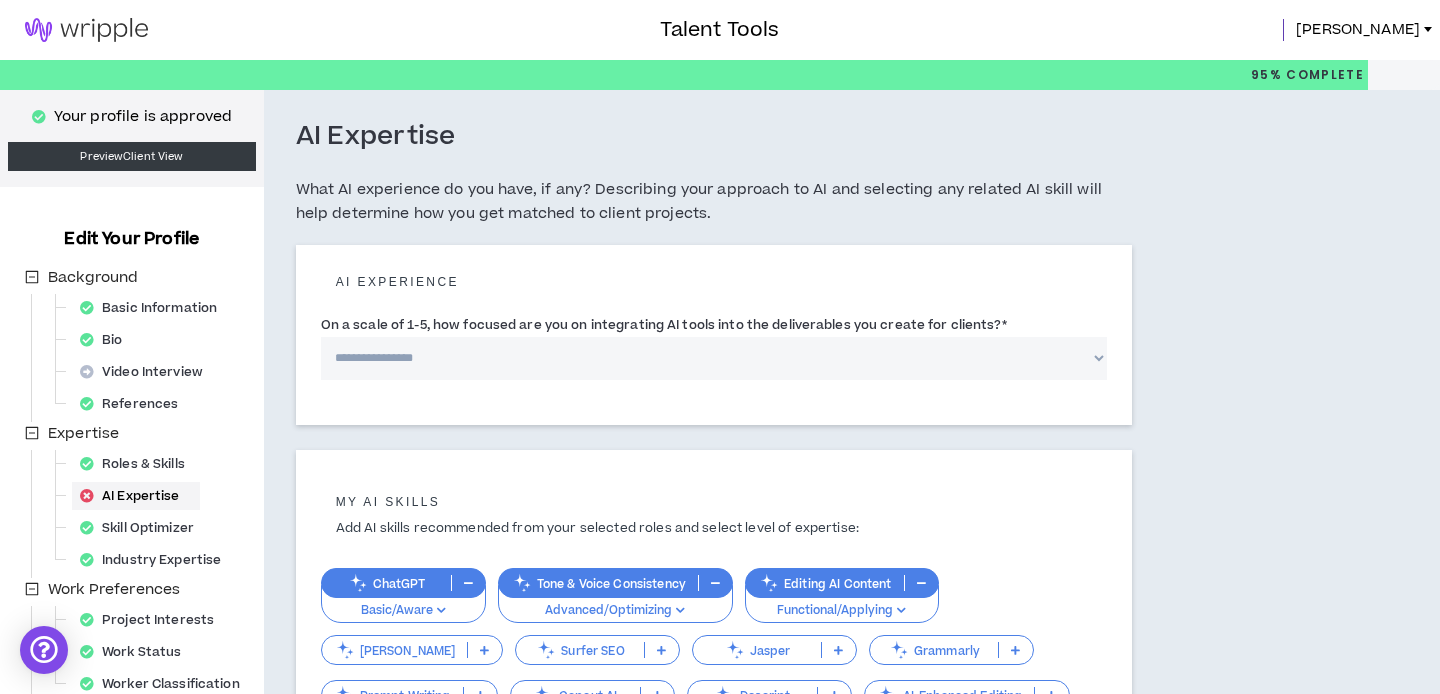 click on "**********" at bounding box center [714, 358] 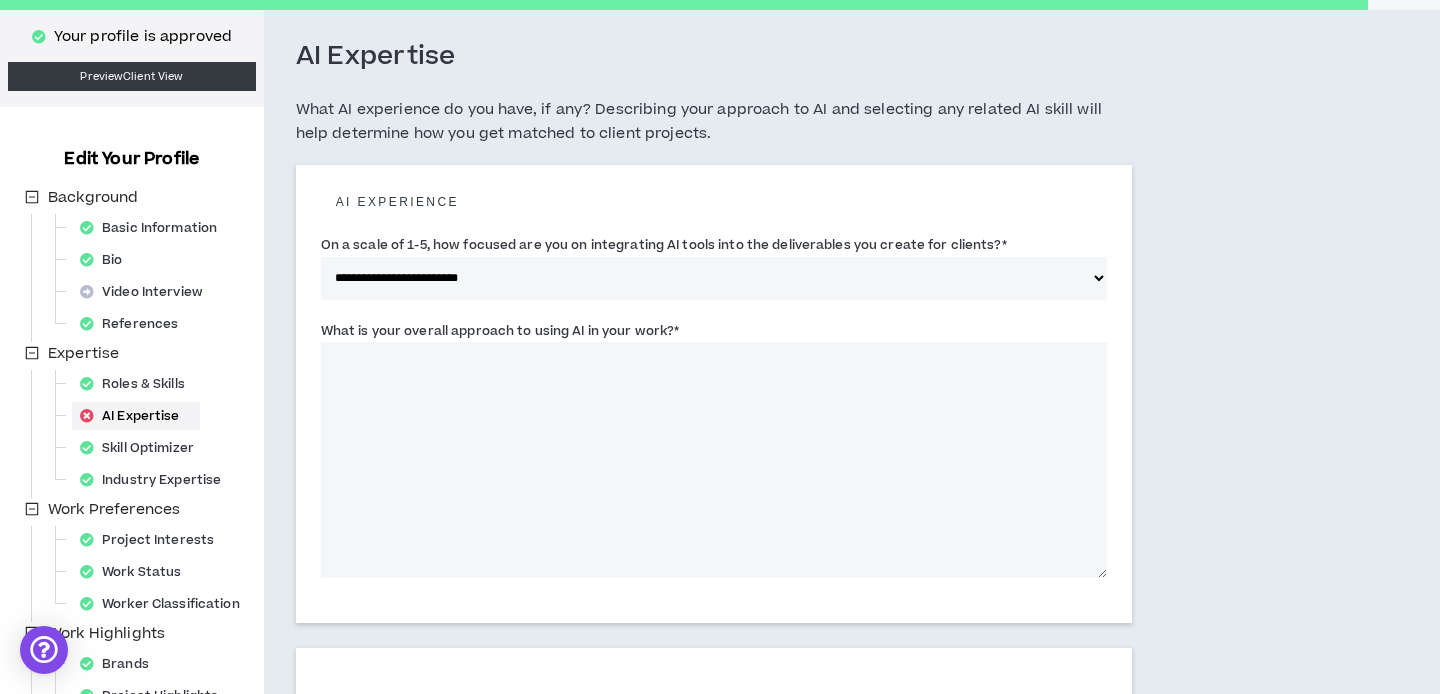 scroll, scrollTop: 83, scrollLeft: 0, axis: vertical 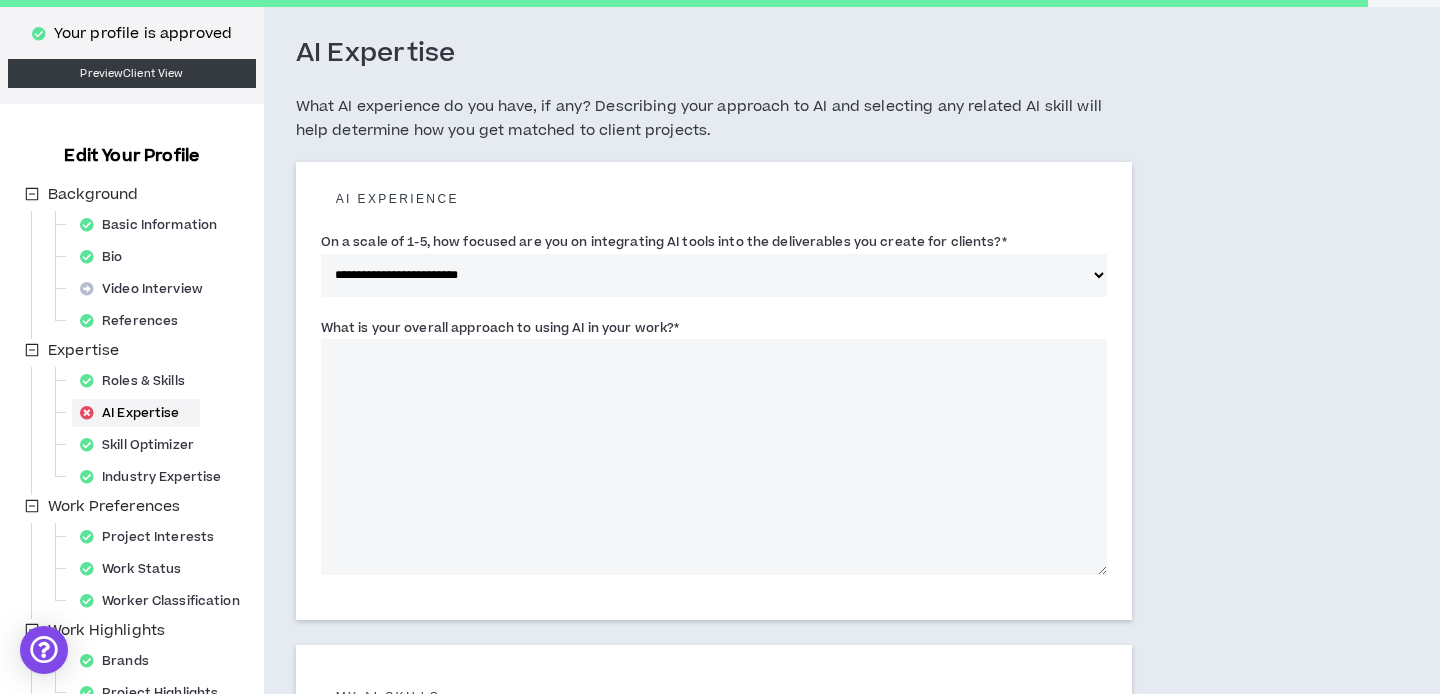 click on "What is your overall approach to using AI in your work?  *" at bounding box center [714, 457] 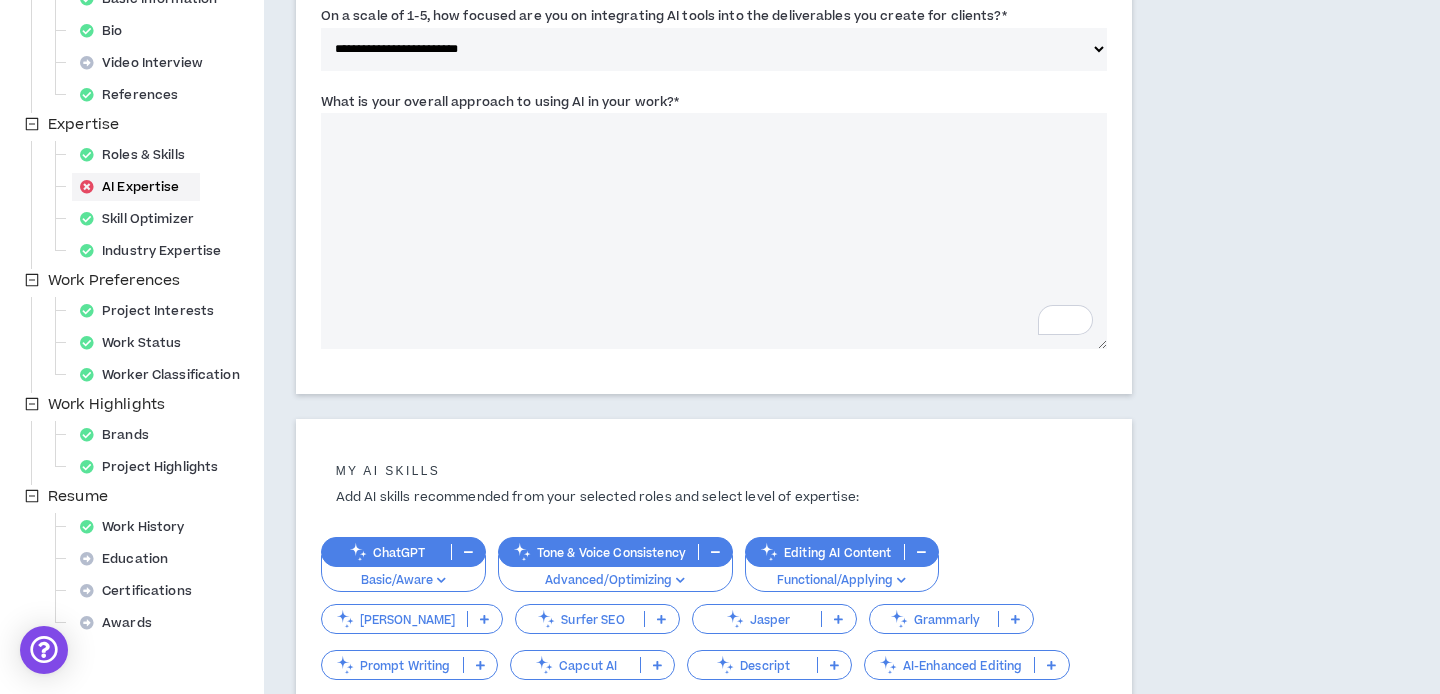 scroll, scrollTop: 239, scrollLeft: 0, axis: vertical 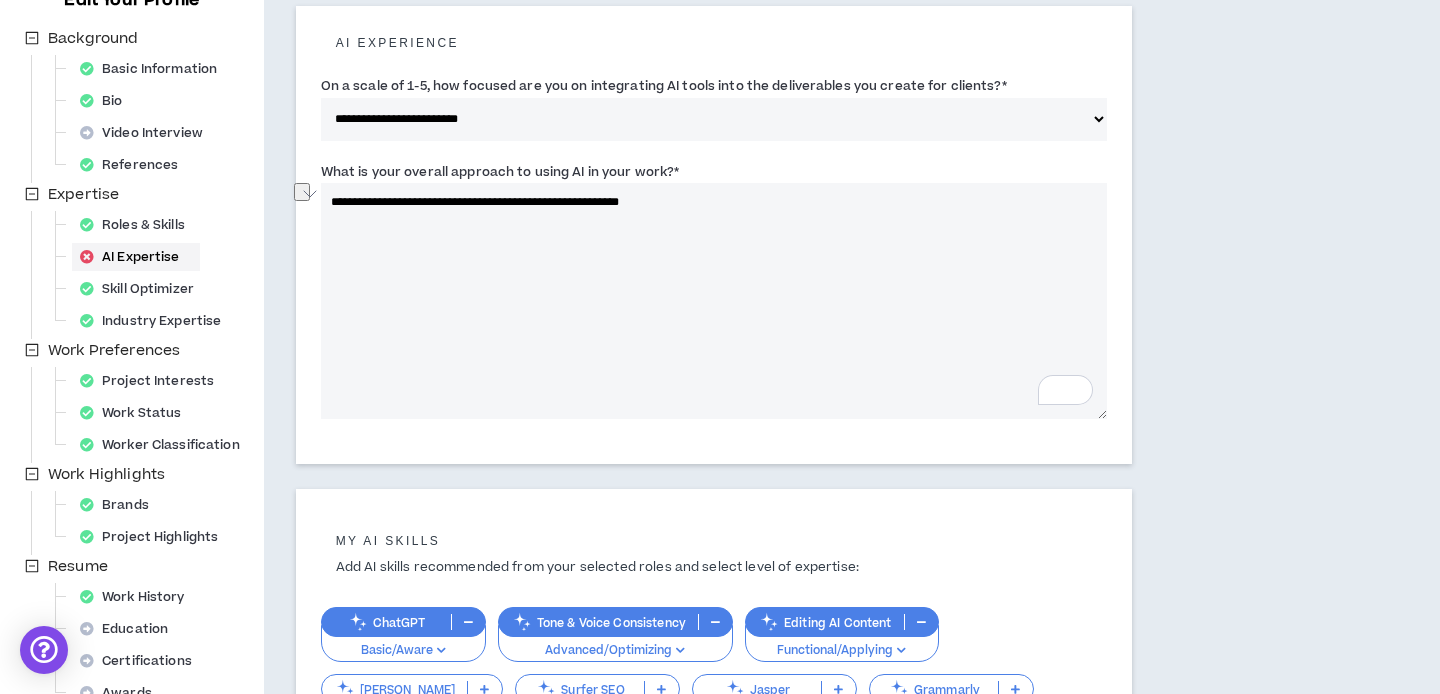 drag, startPoint x: 690, startPoint y: 204, endPoint x: 614, endPoint y: 202, distance: 76.02631 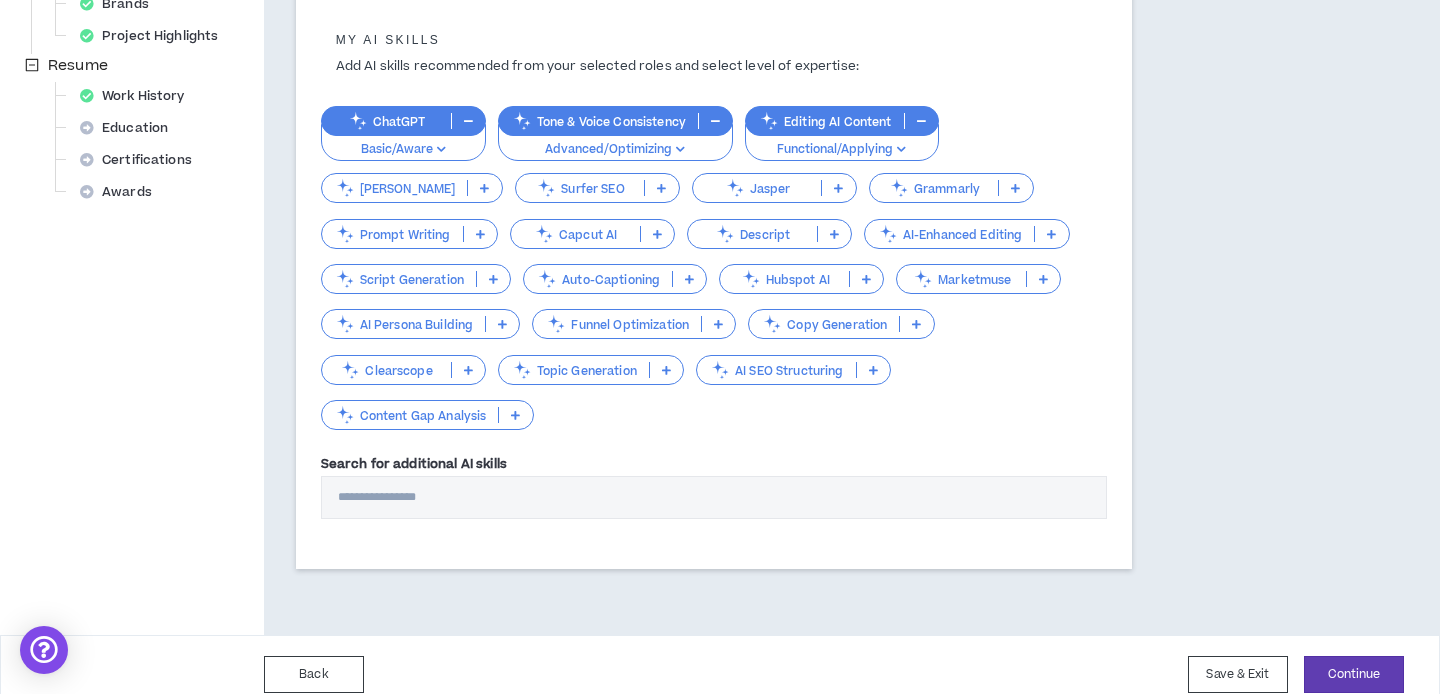 scroll, scrollTop: 757, scrollLeft: 0, axis: vertical 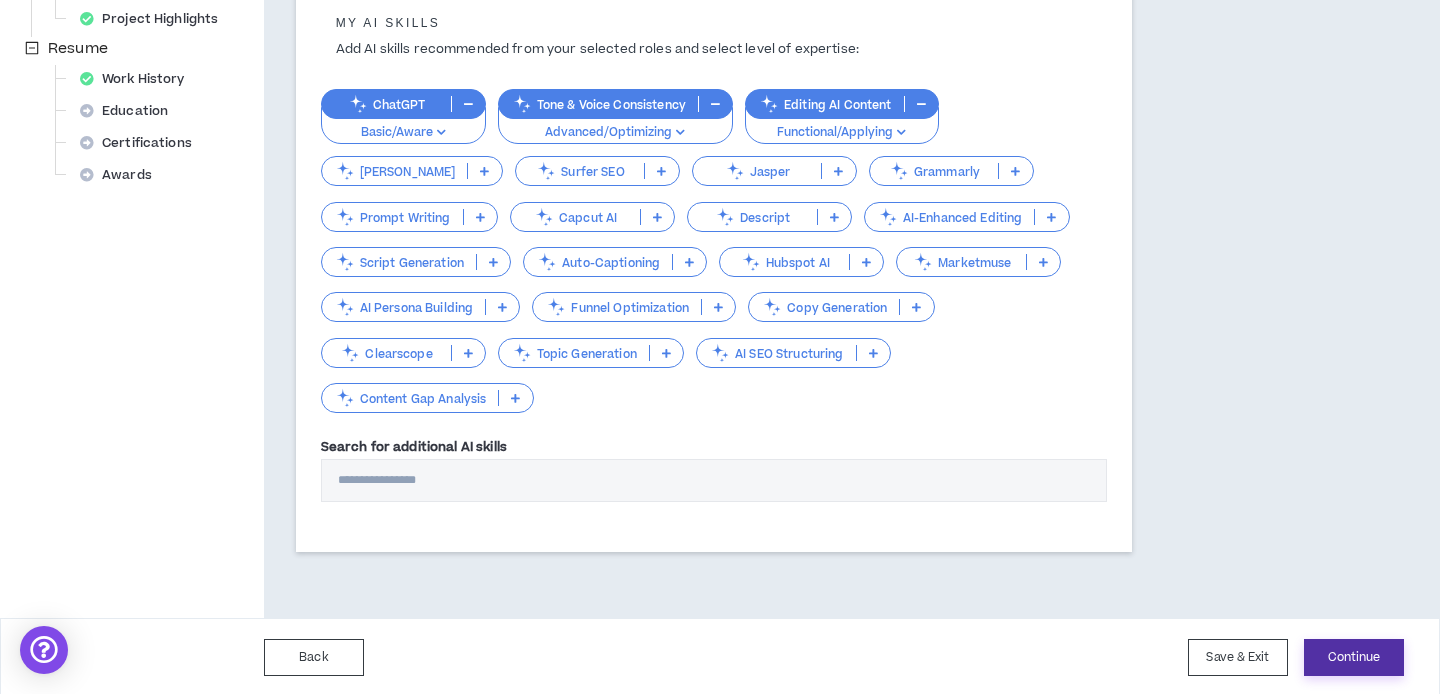 type on "**********" 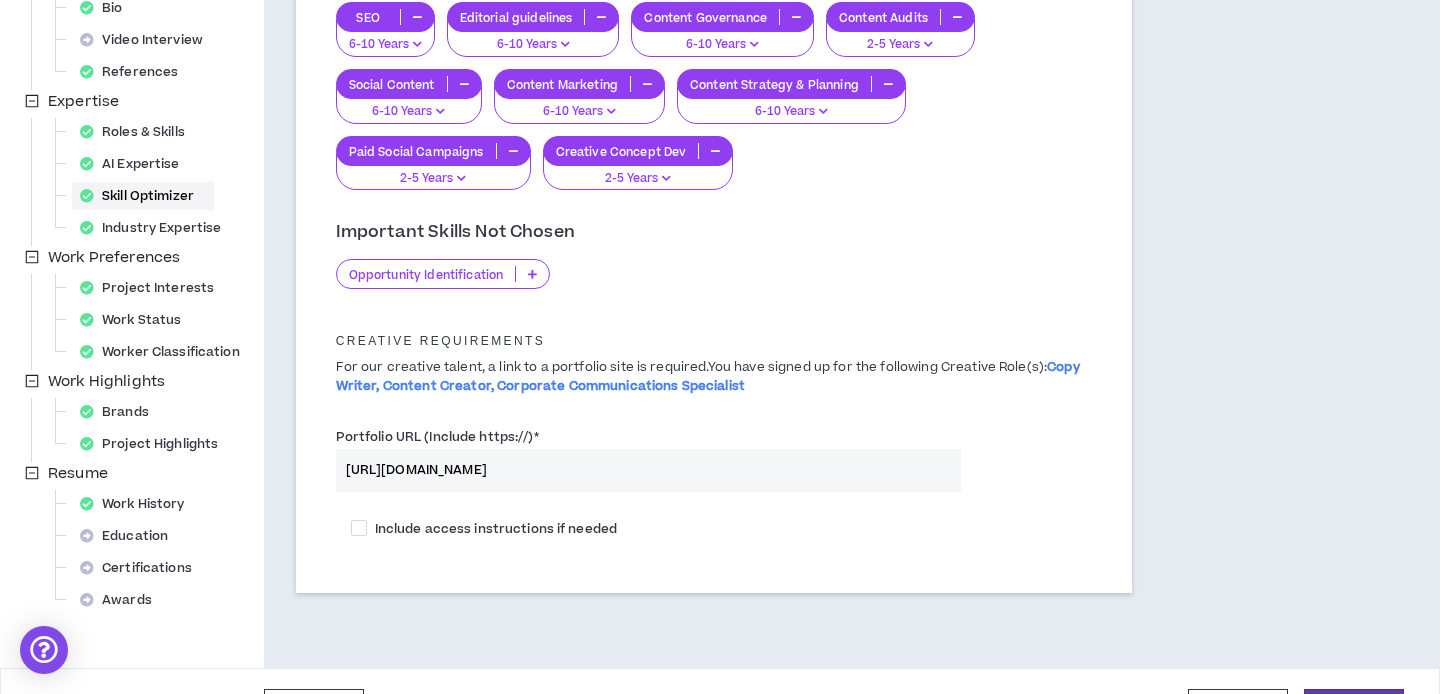 scroll, scrollTop: 345, scrollLeft: 0, axis: vertical 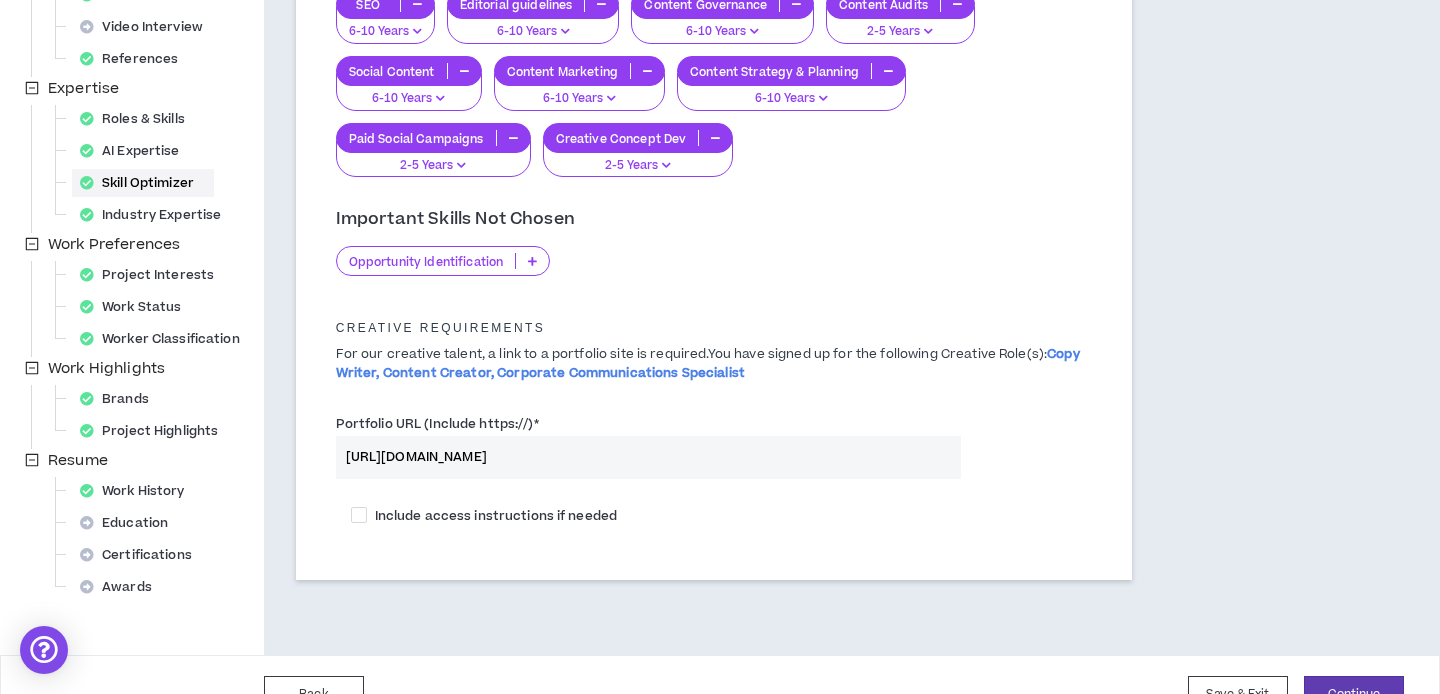 click at bounding box center [532, 261] 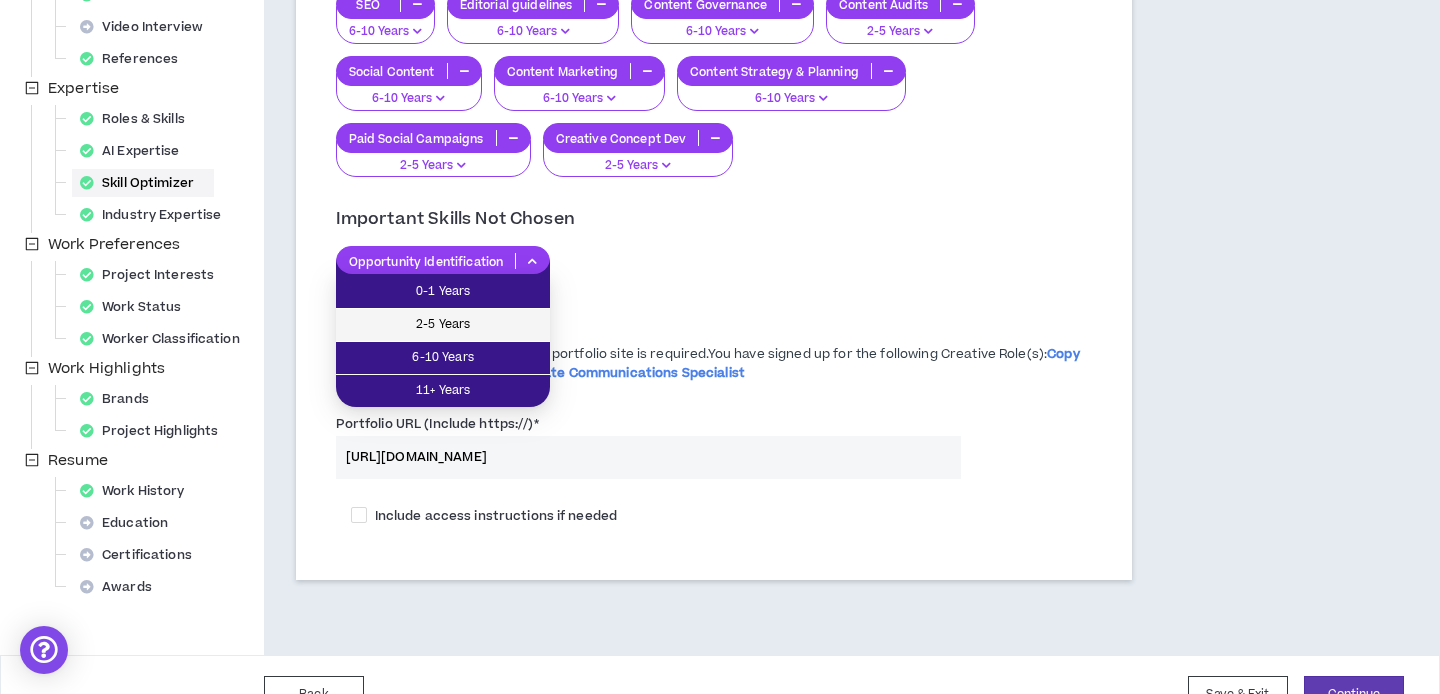 click on "2-5 Years" at bounding box center (443, 325) 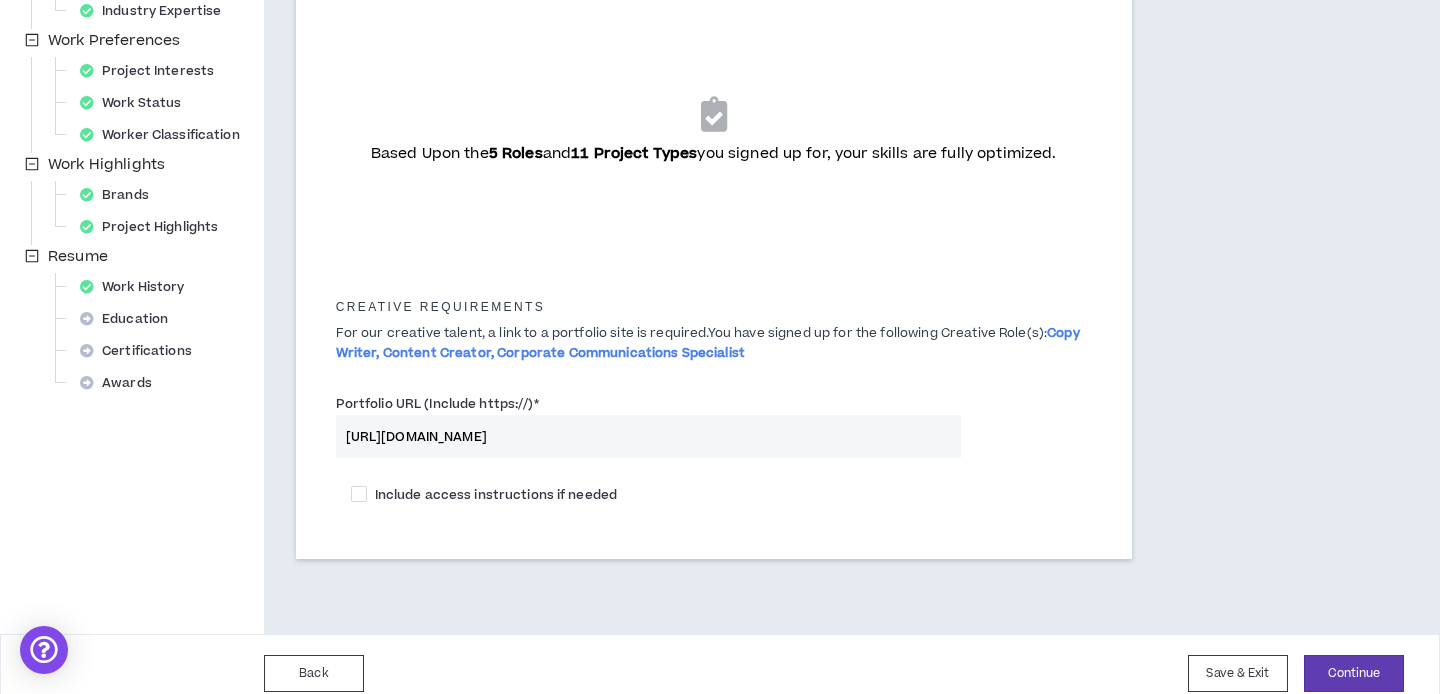 scroll, scrollTop: 568, scrollLeft: 0, axis: vertical 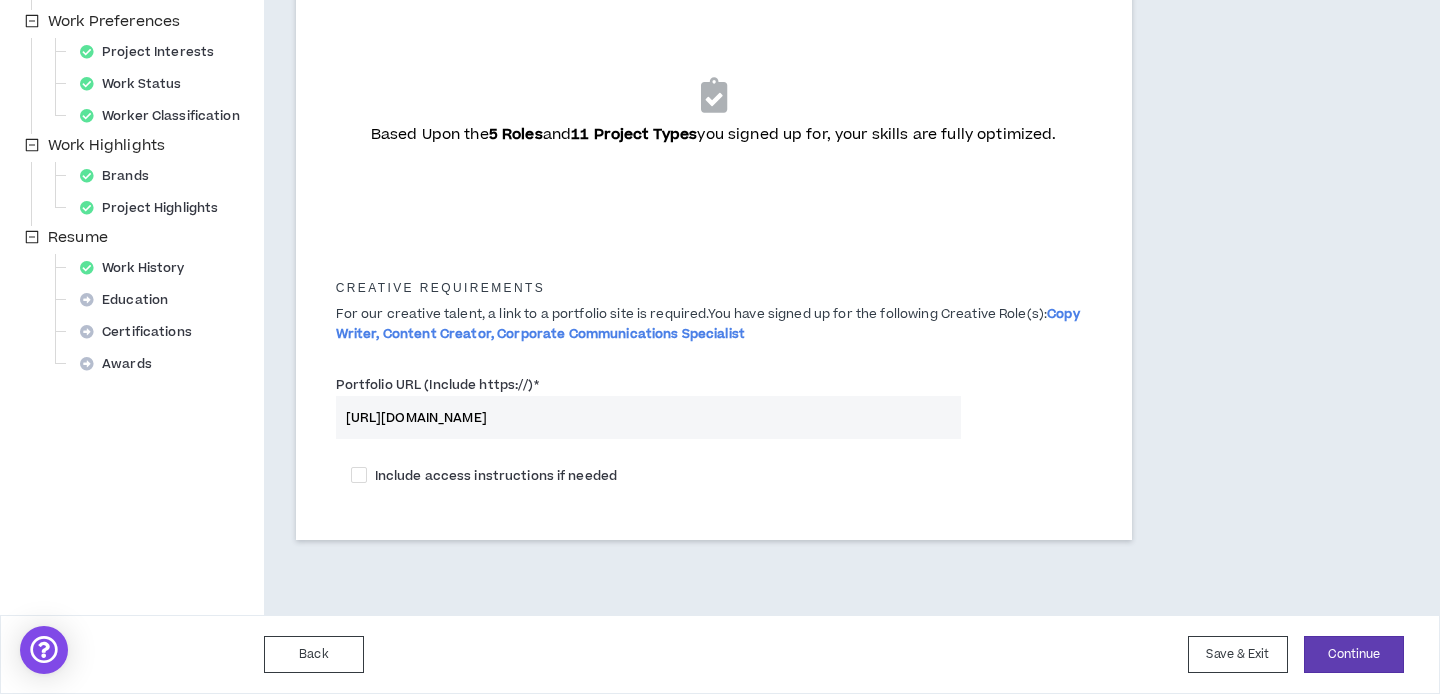 drag, startPoint x: 641, startPoint y: 407, endPoint x: 383, endPoint y: 408, distance: 258.00195 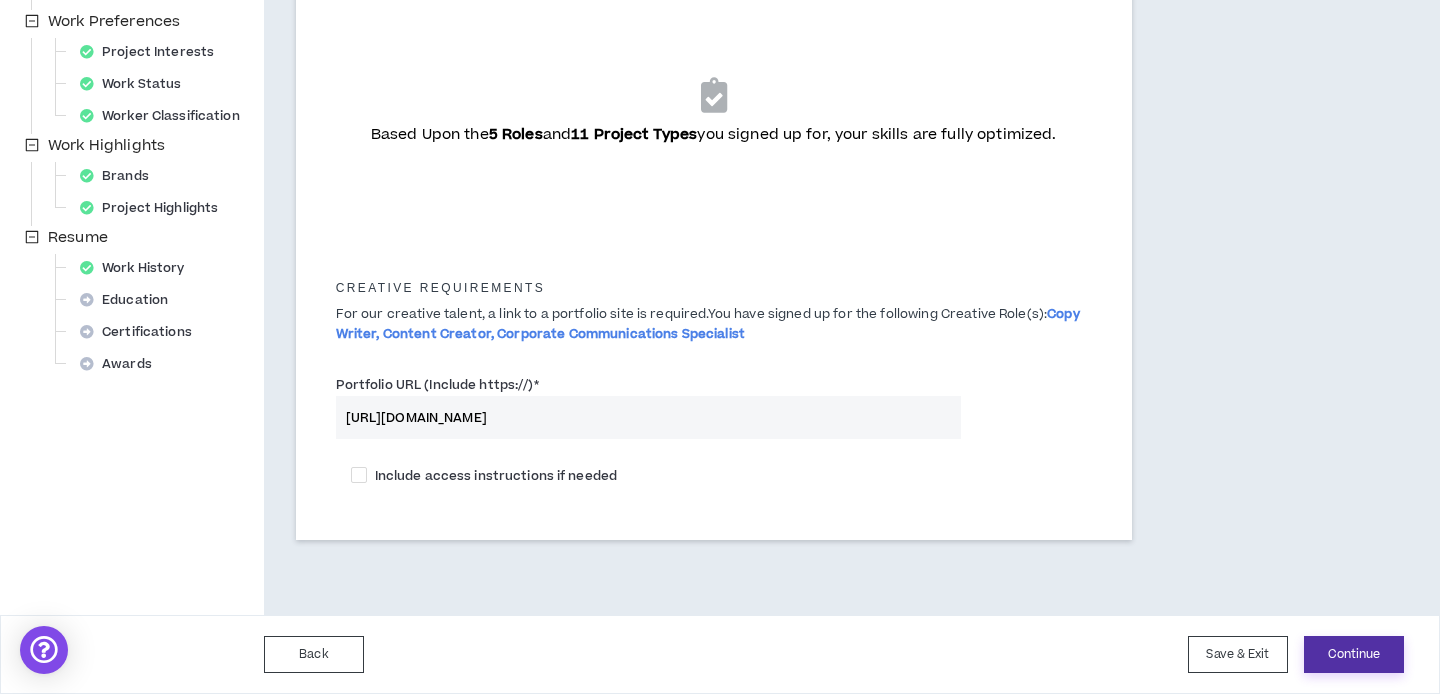 click on "Continue" at bounding box center (1354, 654) 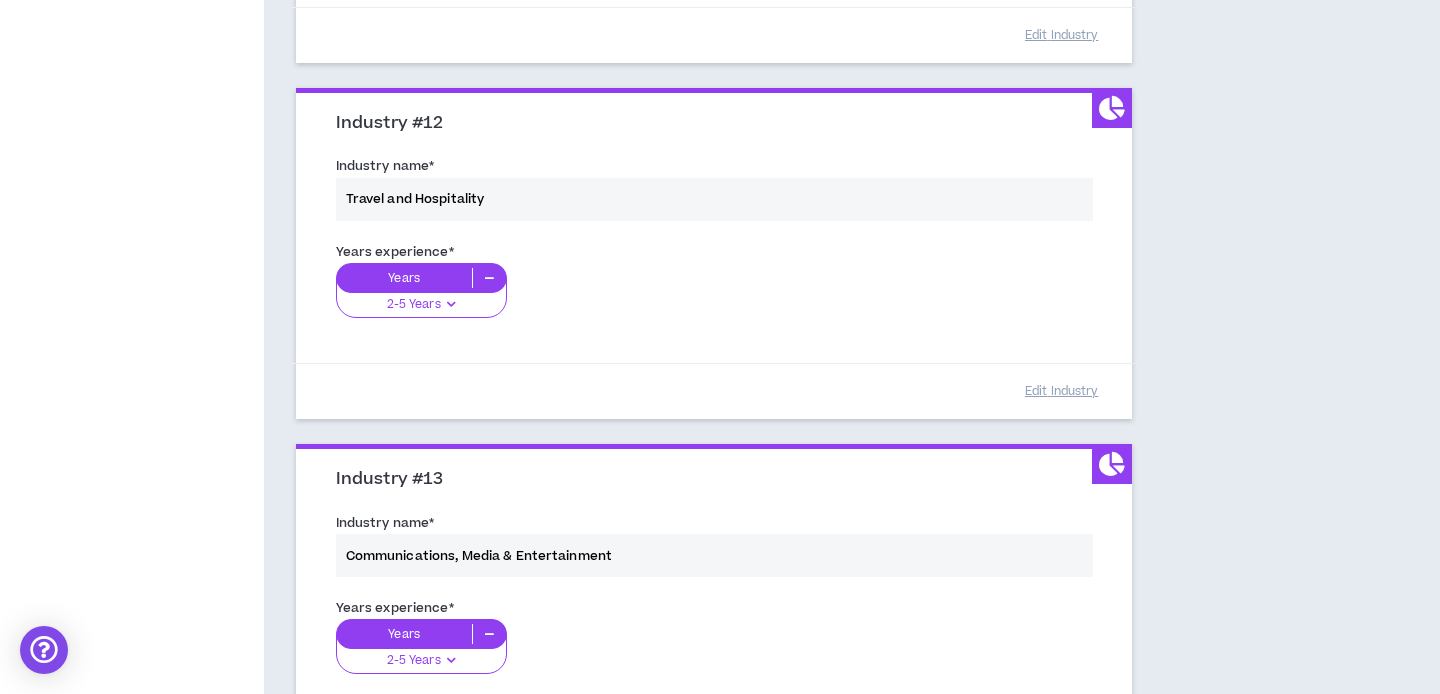 scroll, scrollTop: 4440, scrollLeft: 0, axis: vertical 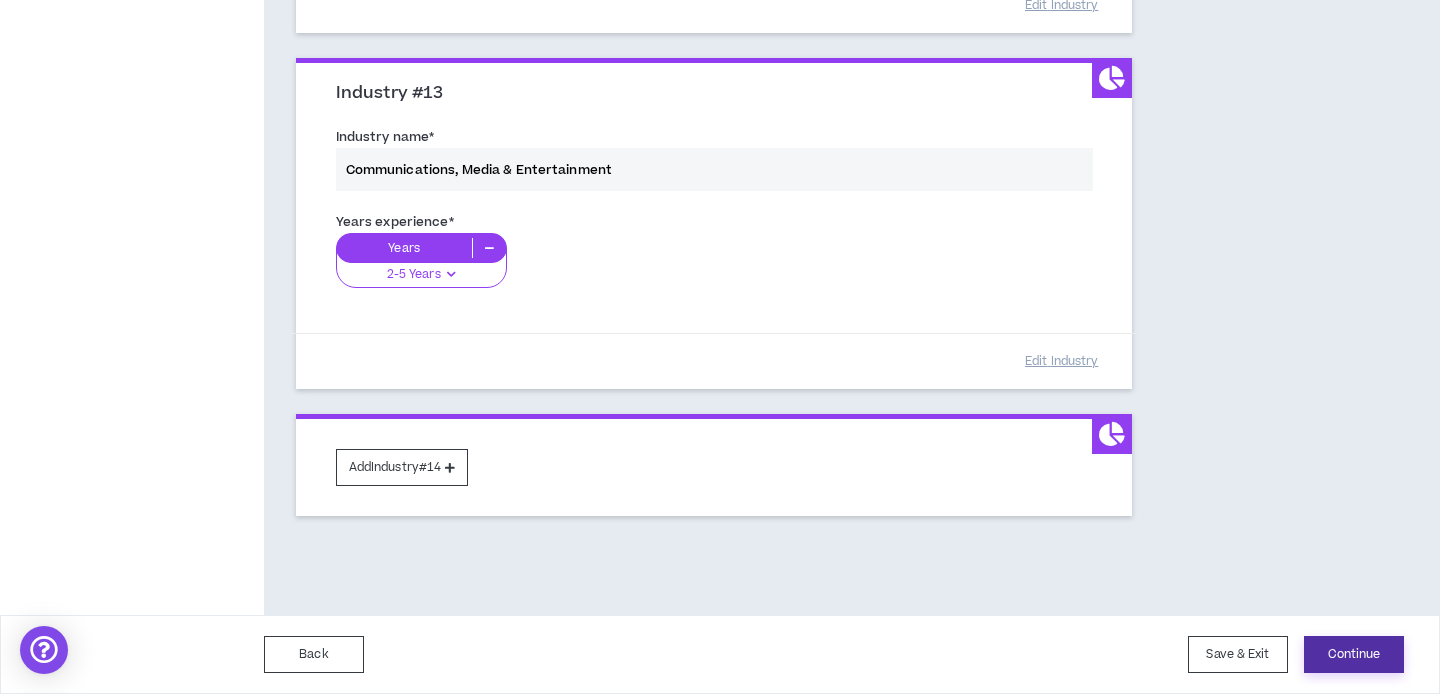 click on "Continue" at bounding box center [1354, 654] 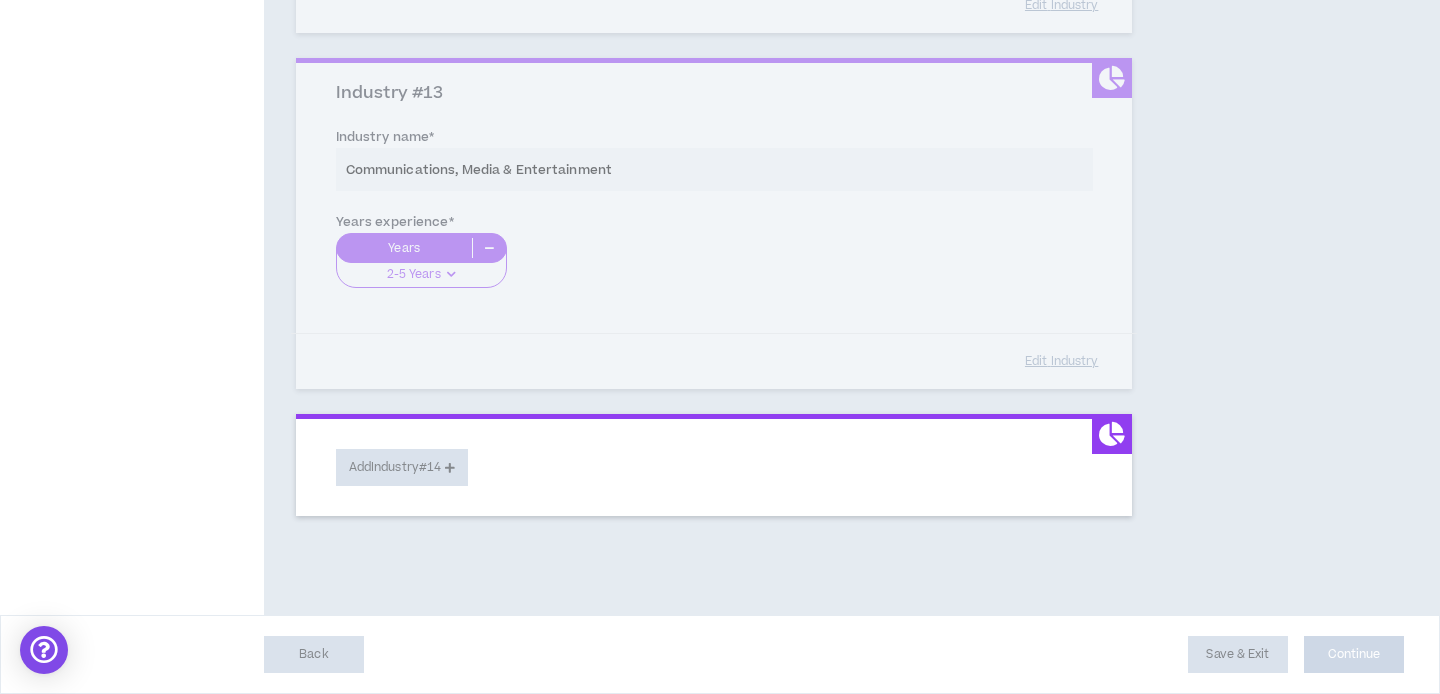 select on "*" 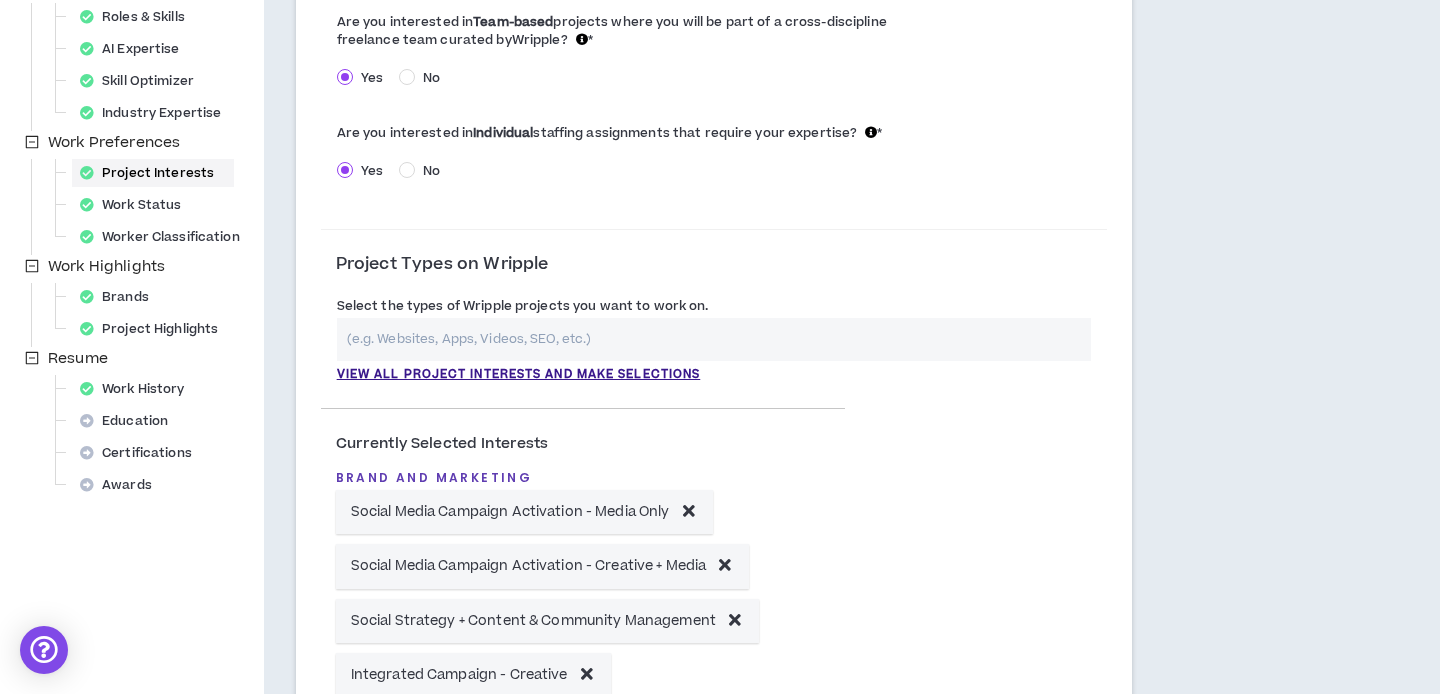 scroll, scrollTop: 487, scrollLeft: 0, axis: vertical 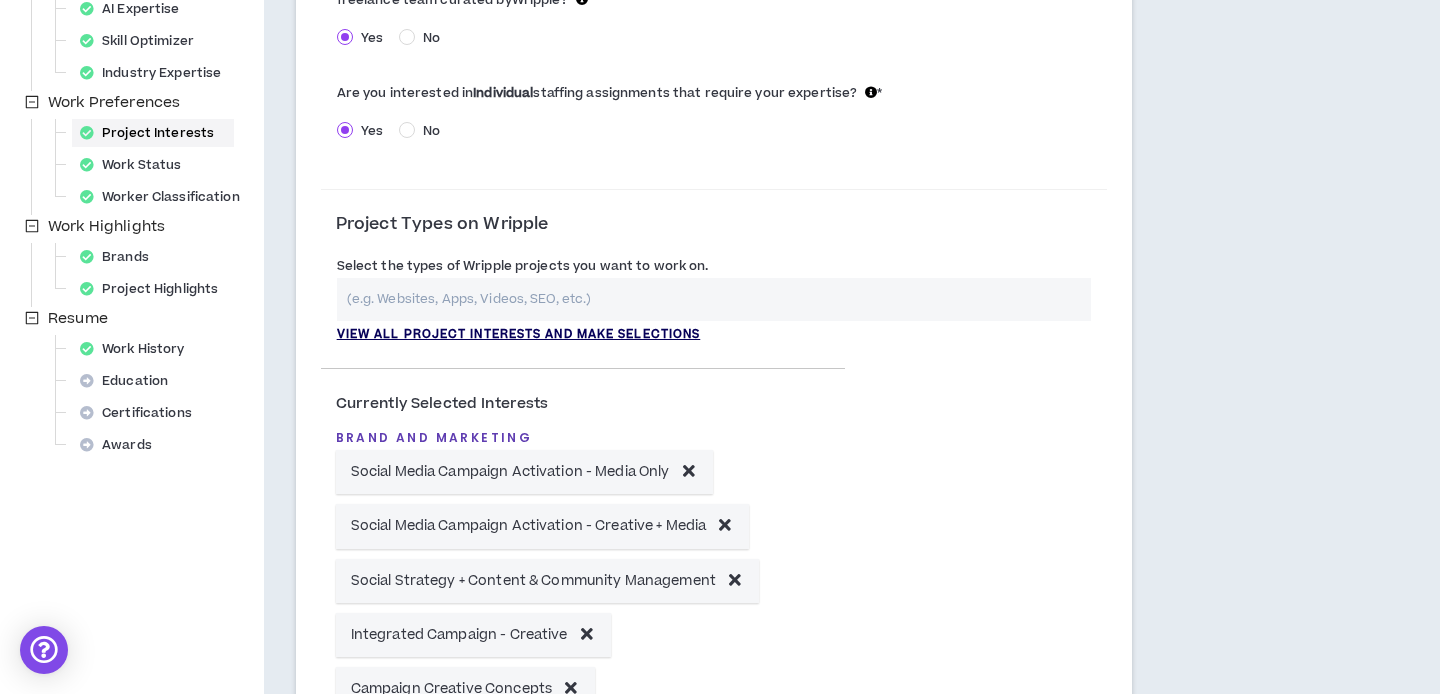 click on "View all project interests and make selections" at bounding box center (519, 335) 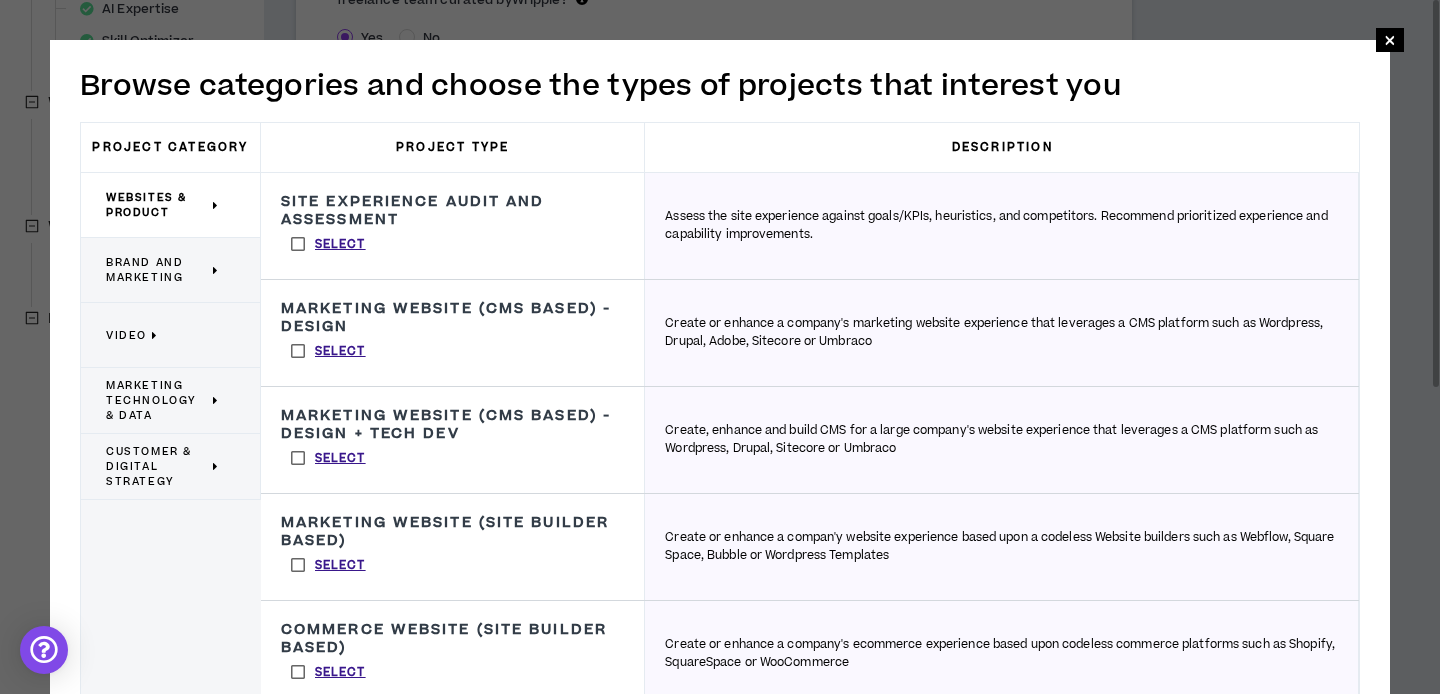 click on "Brand and Marketing" at bounding box center (157, 270) 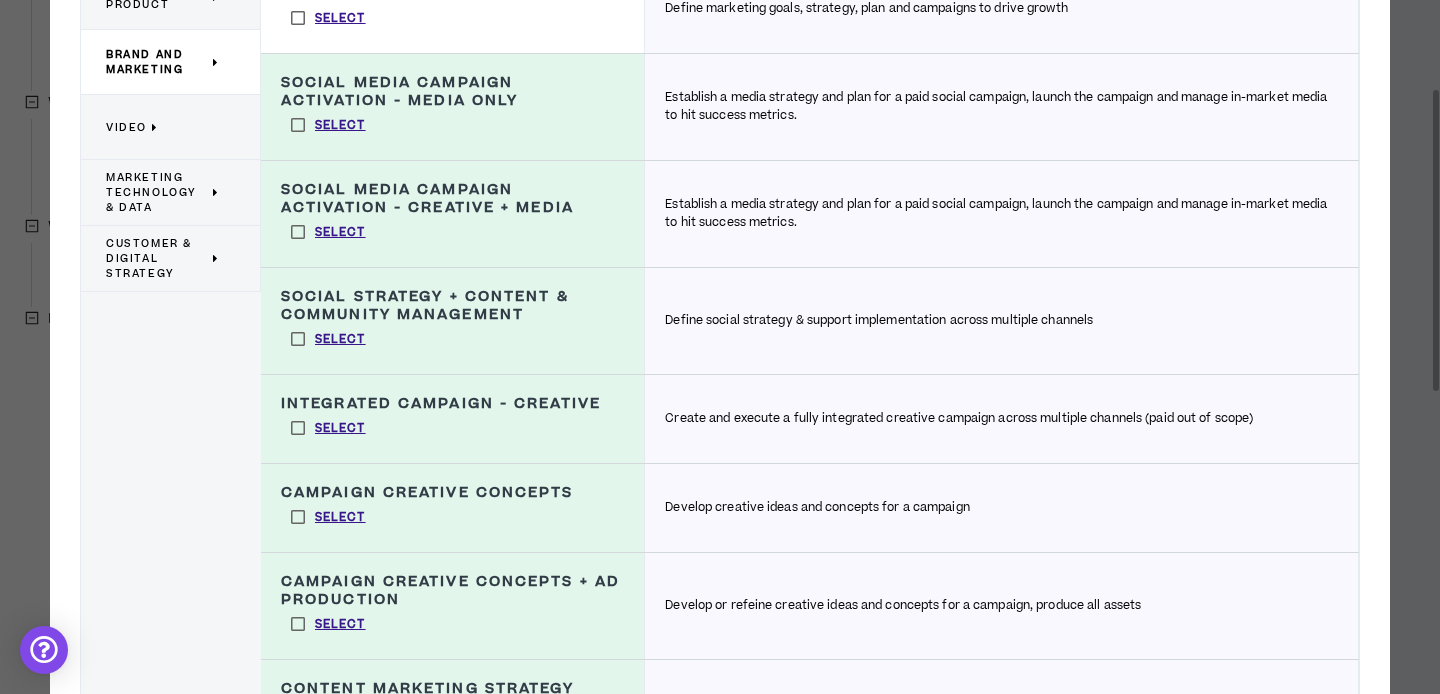 click on "Customer & Digital Strategy" at bounding box center (157, 258) 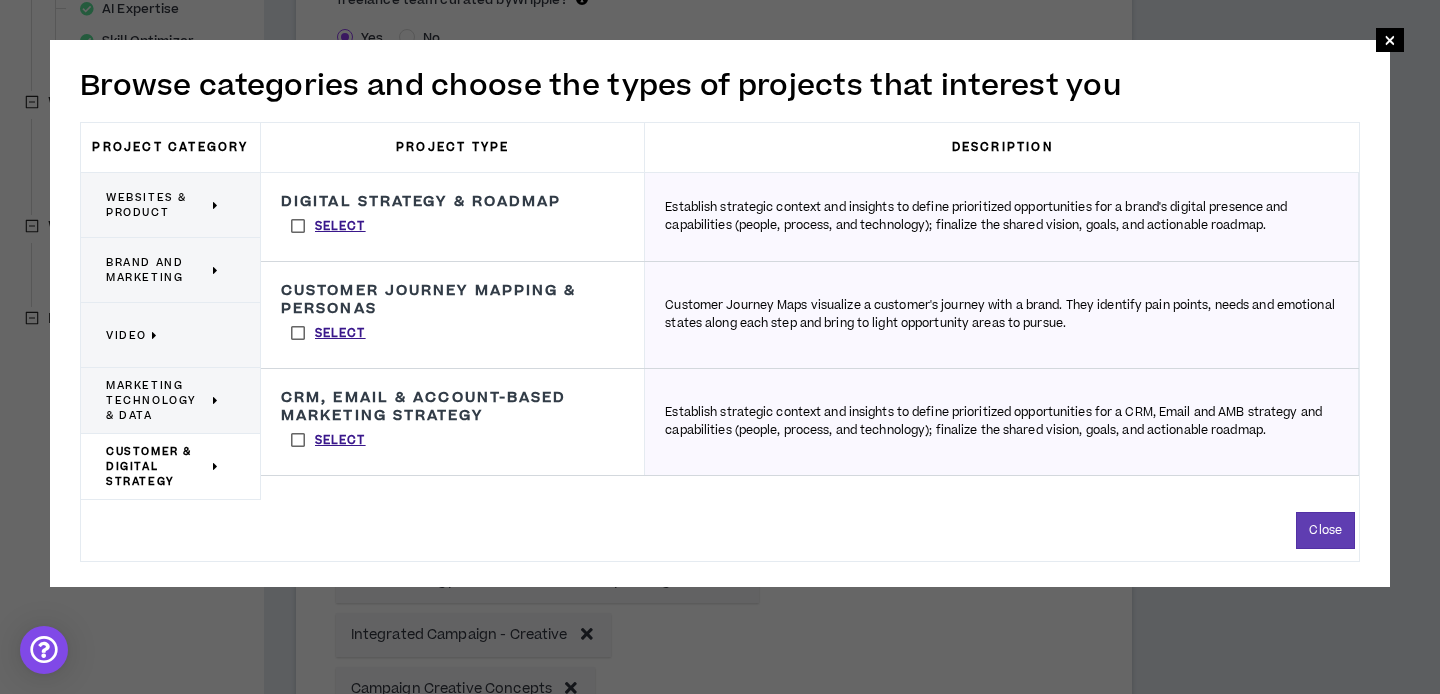 click on "Websites & Product" at bounding box center (163, 205) 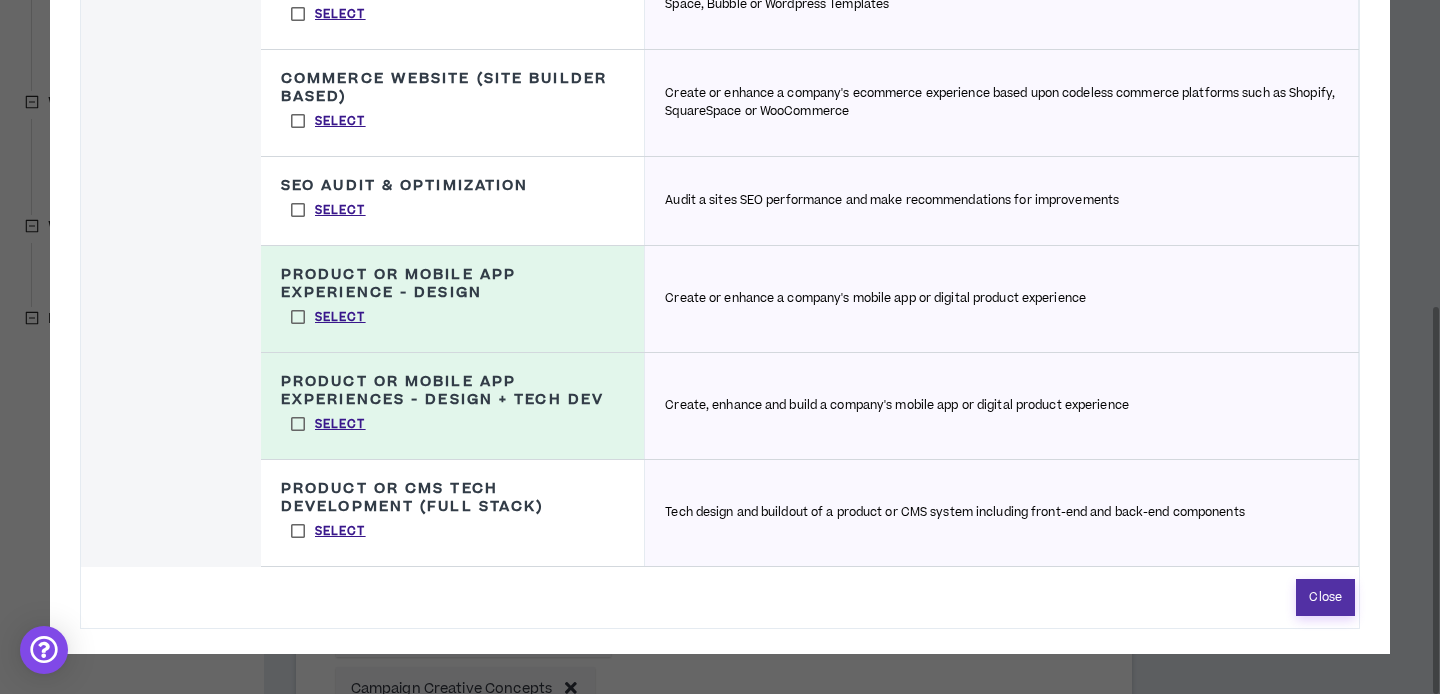 click on "Close" at bounding box center [1325, 597] 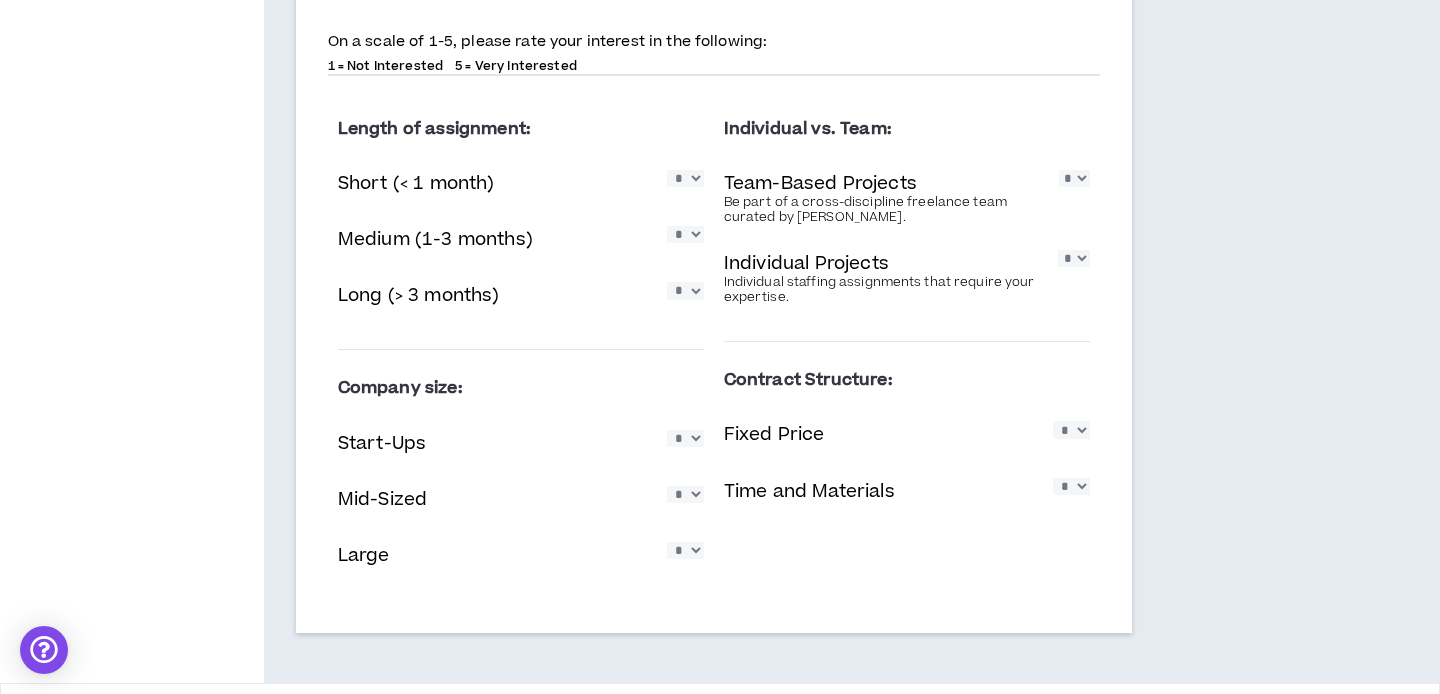 scroll, scrollTop: 1752, scrollLeft: 0, axis: vertical 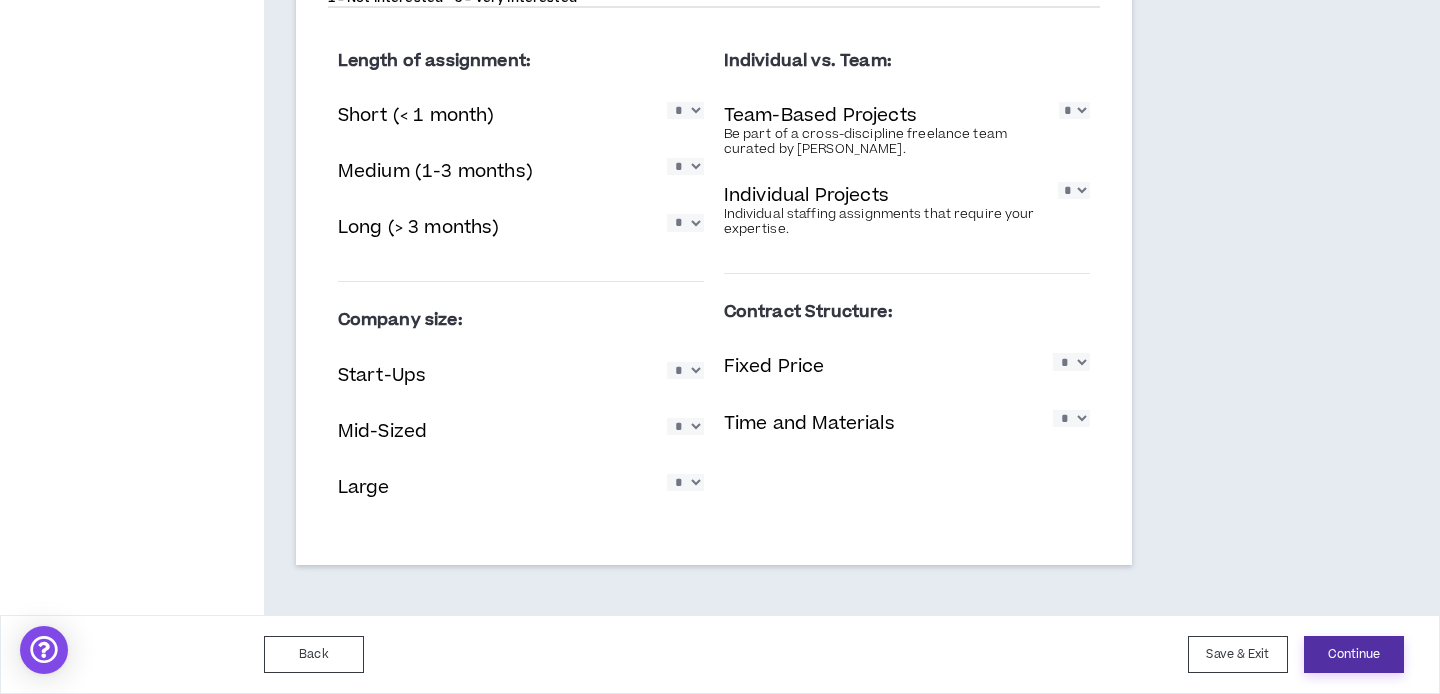click on "Continue" at bounding box center (1354, 654) 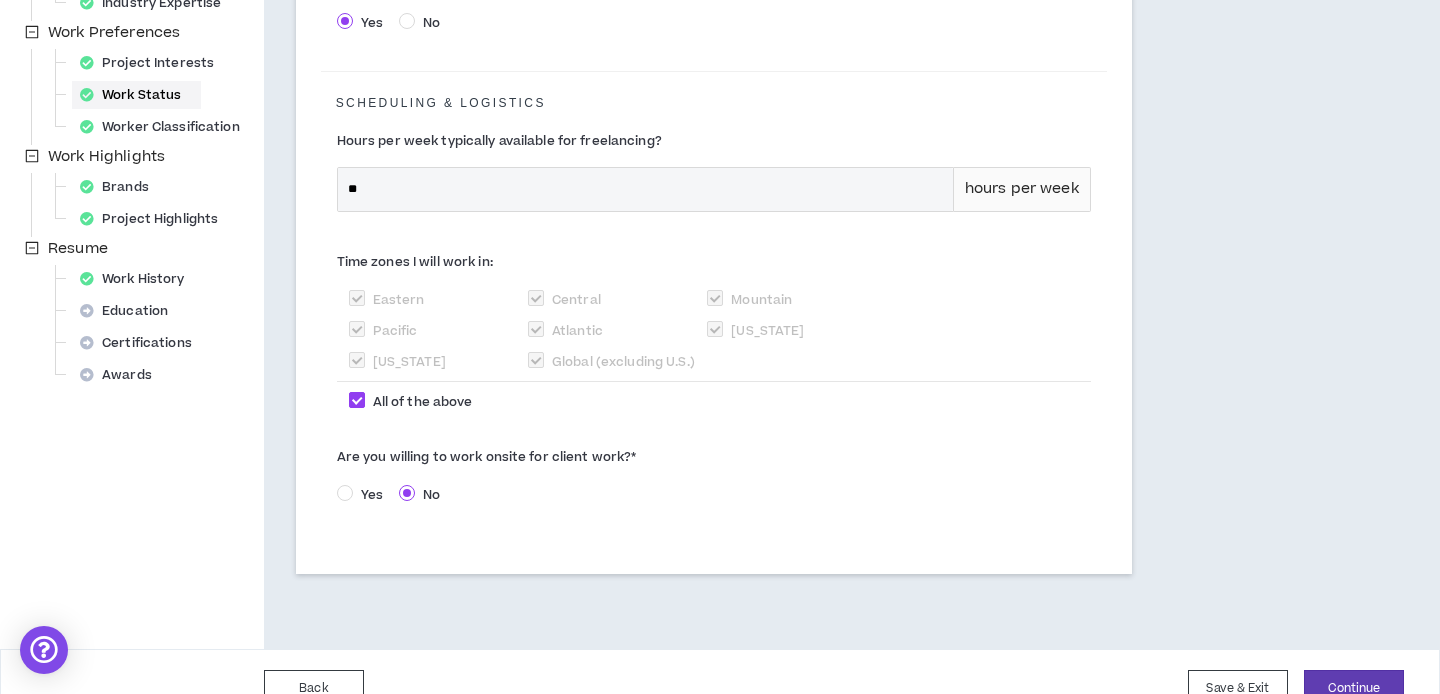 scroll, scrollTop: 575, scrollLeft: 0, axis: vertical 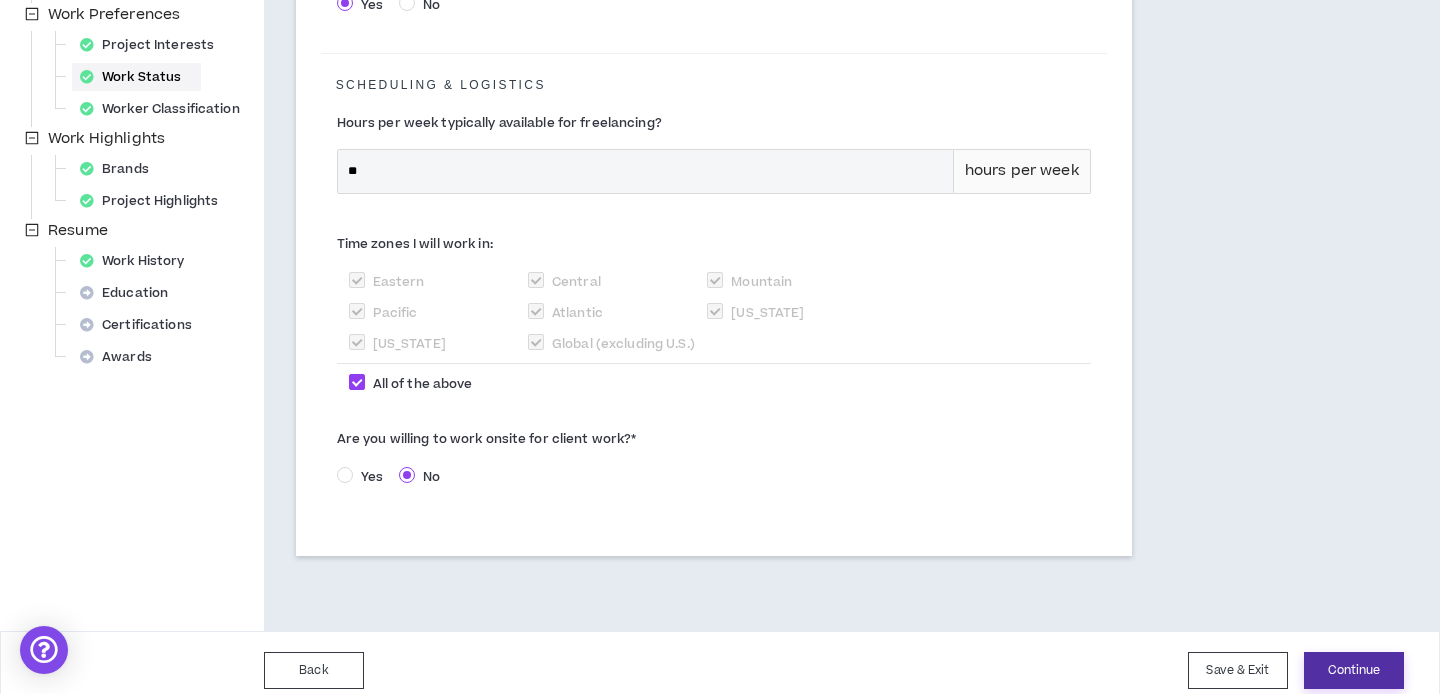 click on "Continue" at bounding box center [1354, 670] 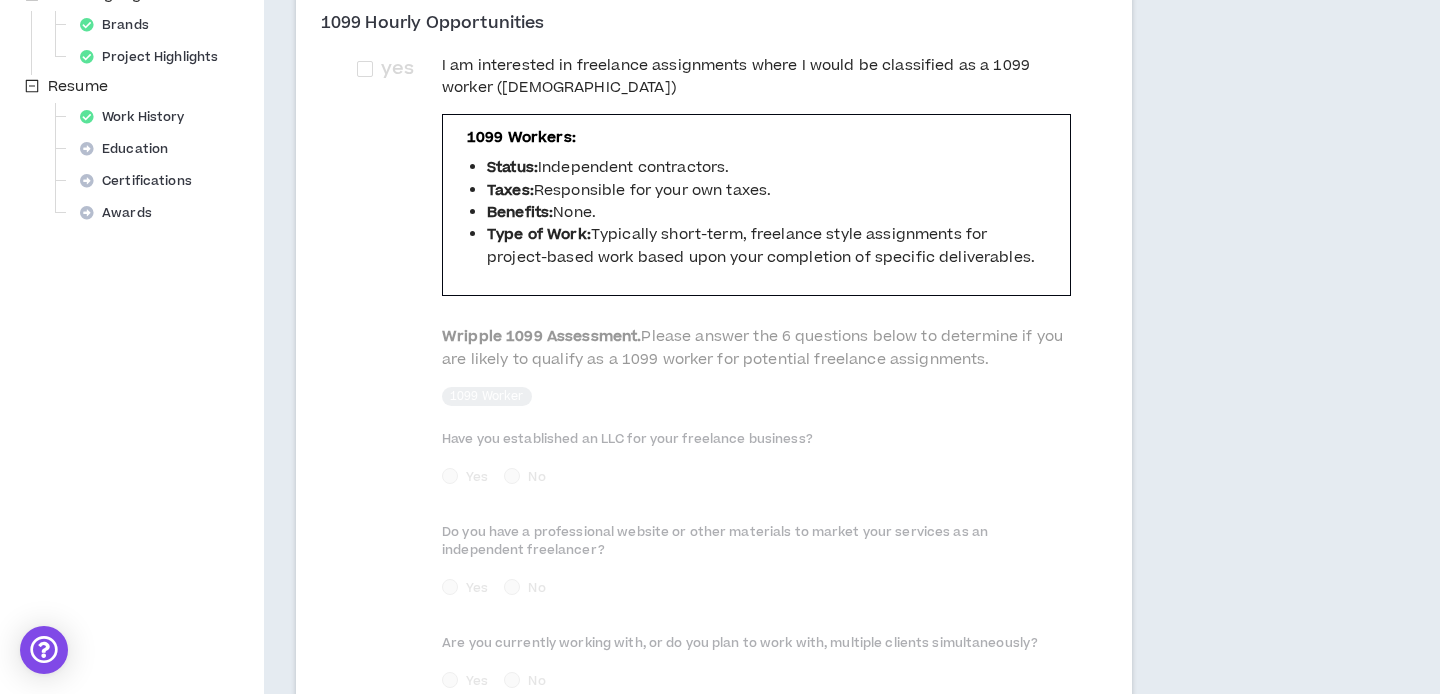scroll, scrollTop: 1105, scrollLeft: 0, axis: vertical 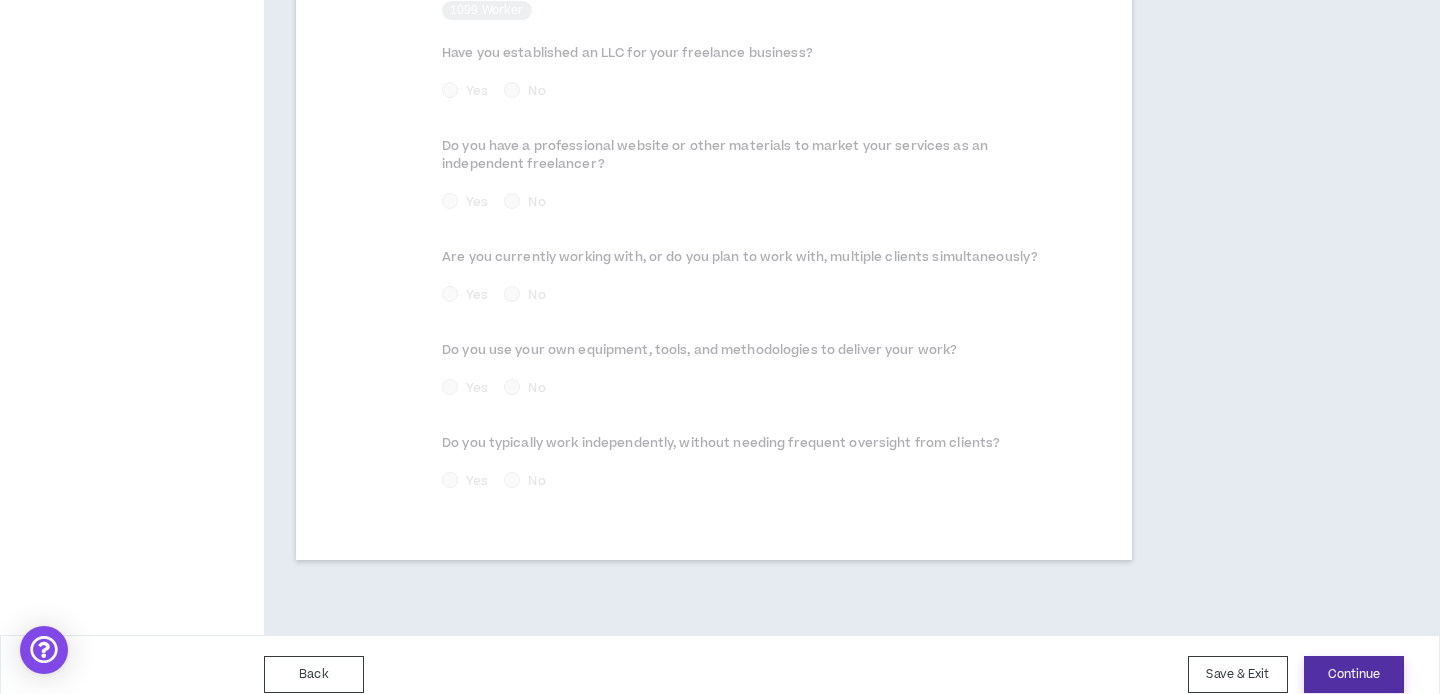 click on "Continue" at bounding box center [1354, 674] 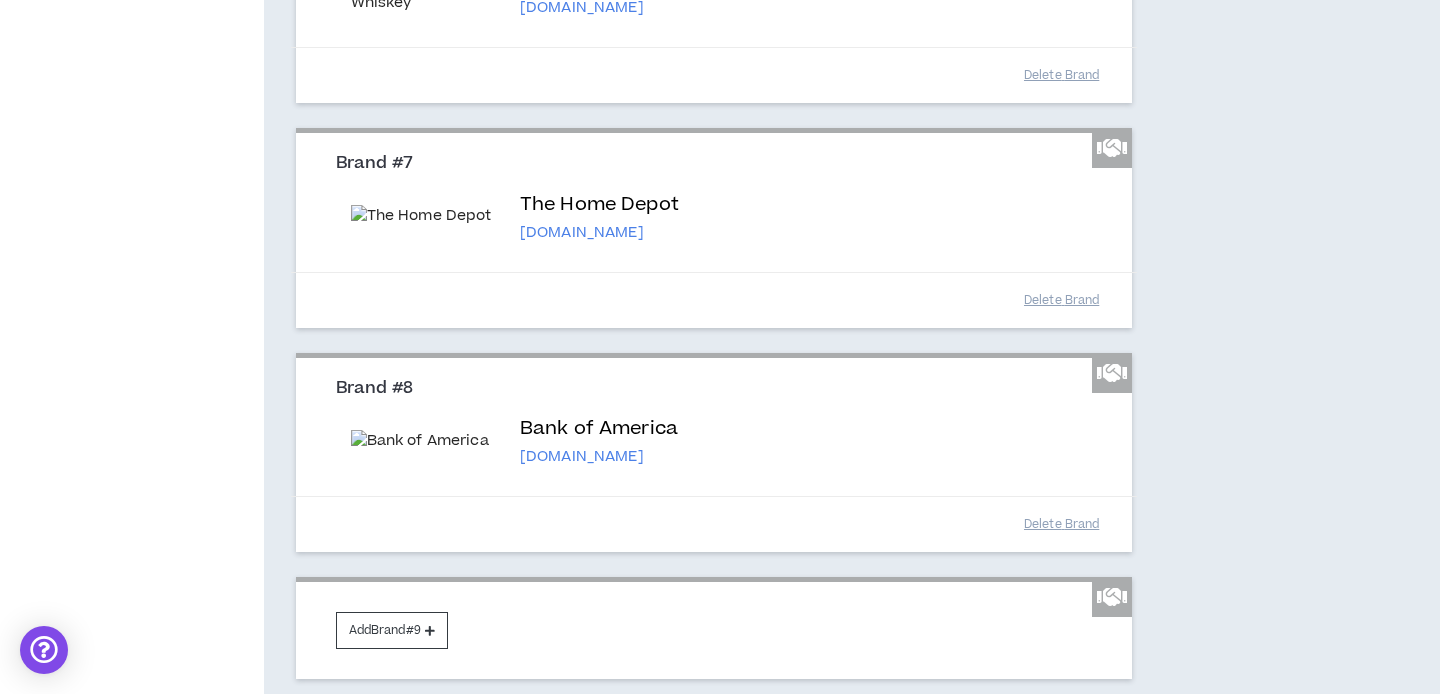 scroll, scrollTop: 2004, scrollLeft: 0, axis: vertical 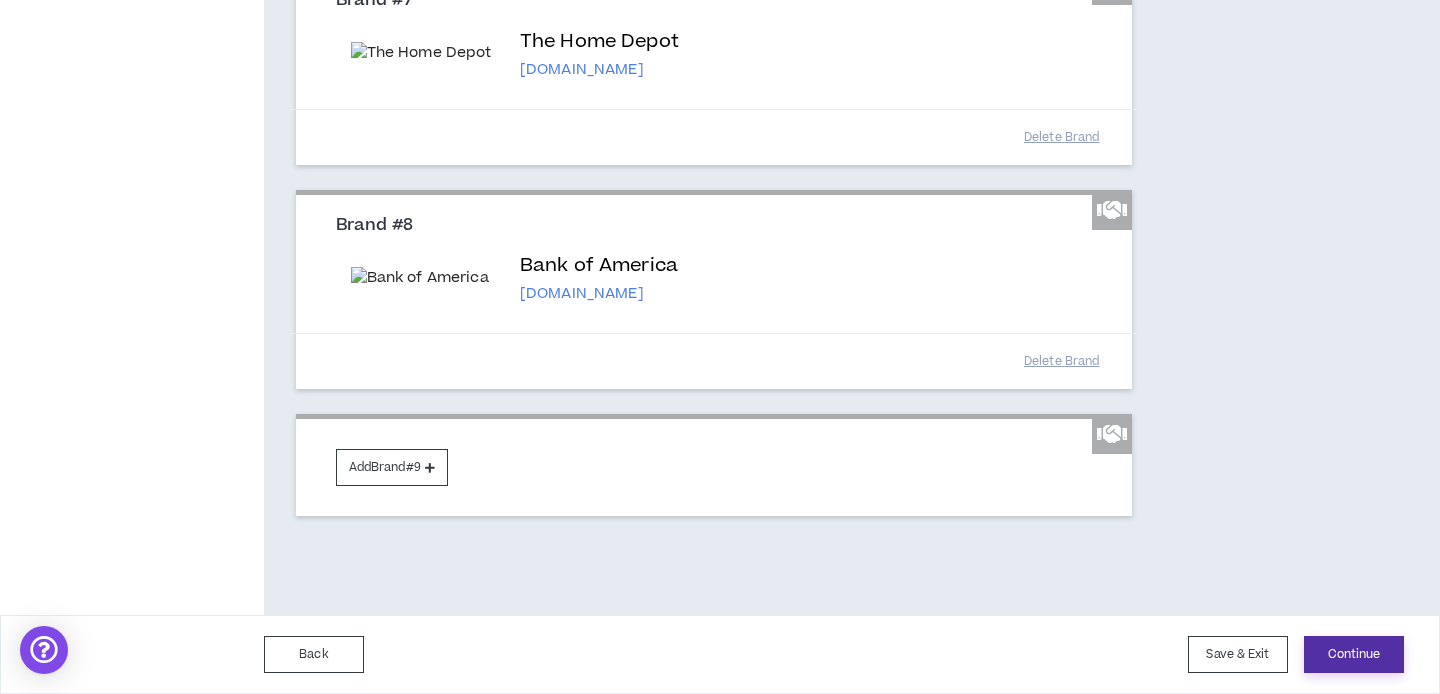 click on "Continue" at bounding box center (1354, 654) 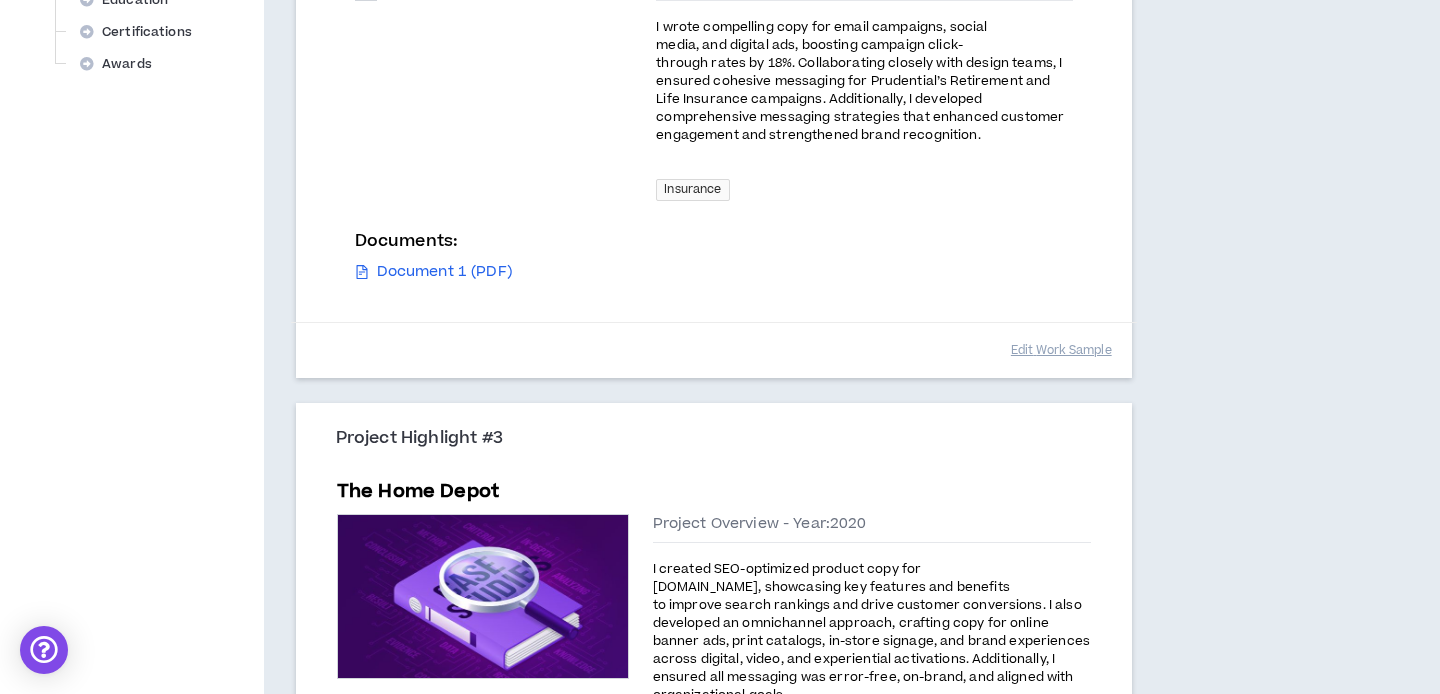 scroll, scrollTop: 1304, scrollLeft: 0, axis: vertical 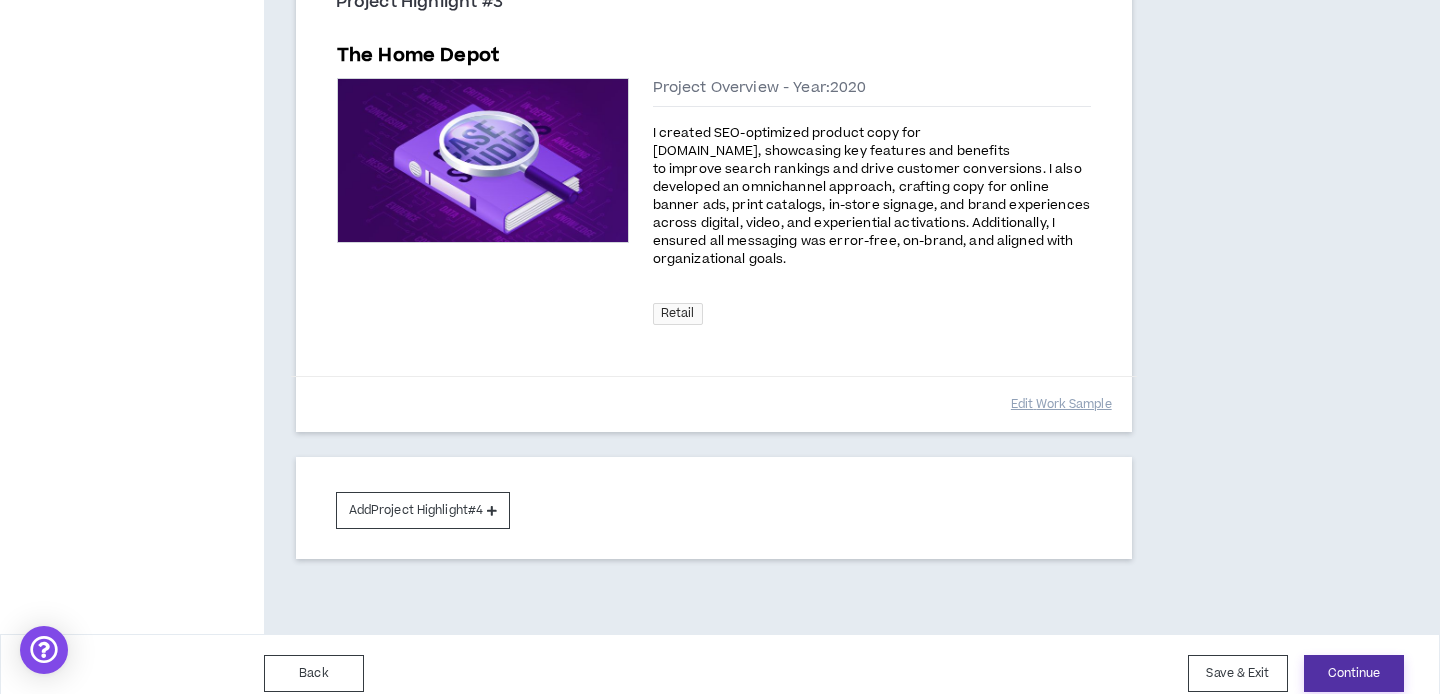 click on "Continue" at bounding box center (1354, 673) 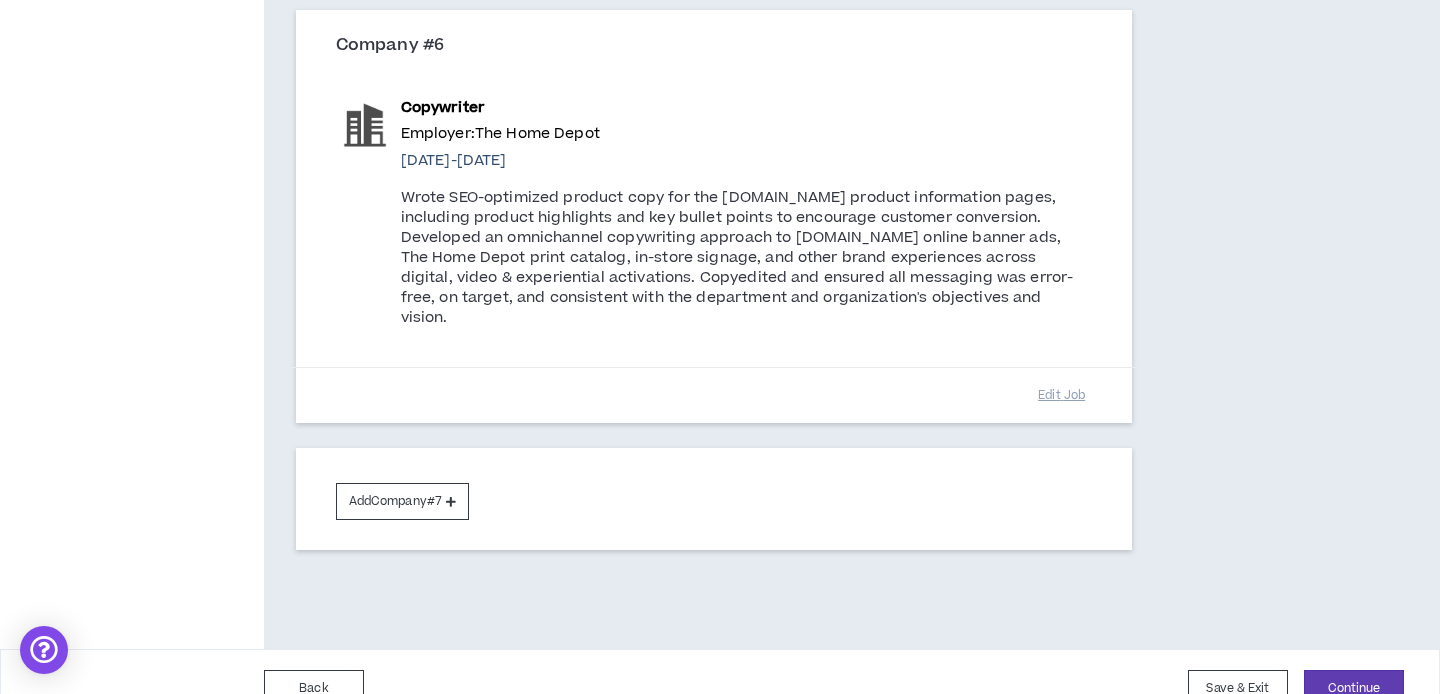 scroll, scrollTop: 2314, scrollLeft: 0, axis: vertical 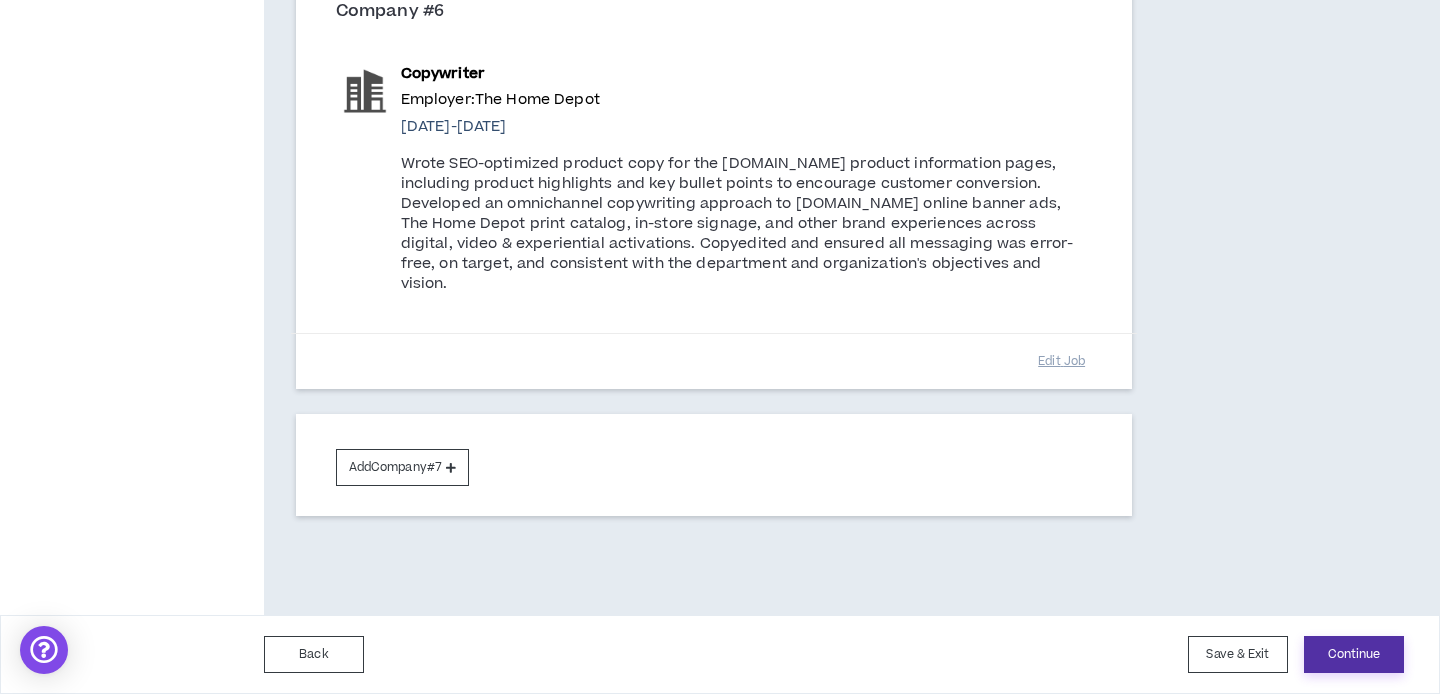 click on "Continue" at bounding box center (1354, 654) 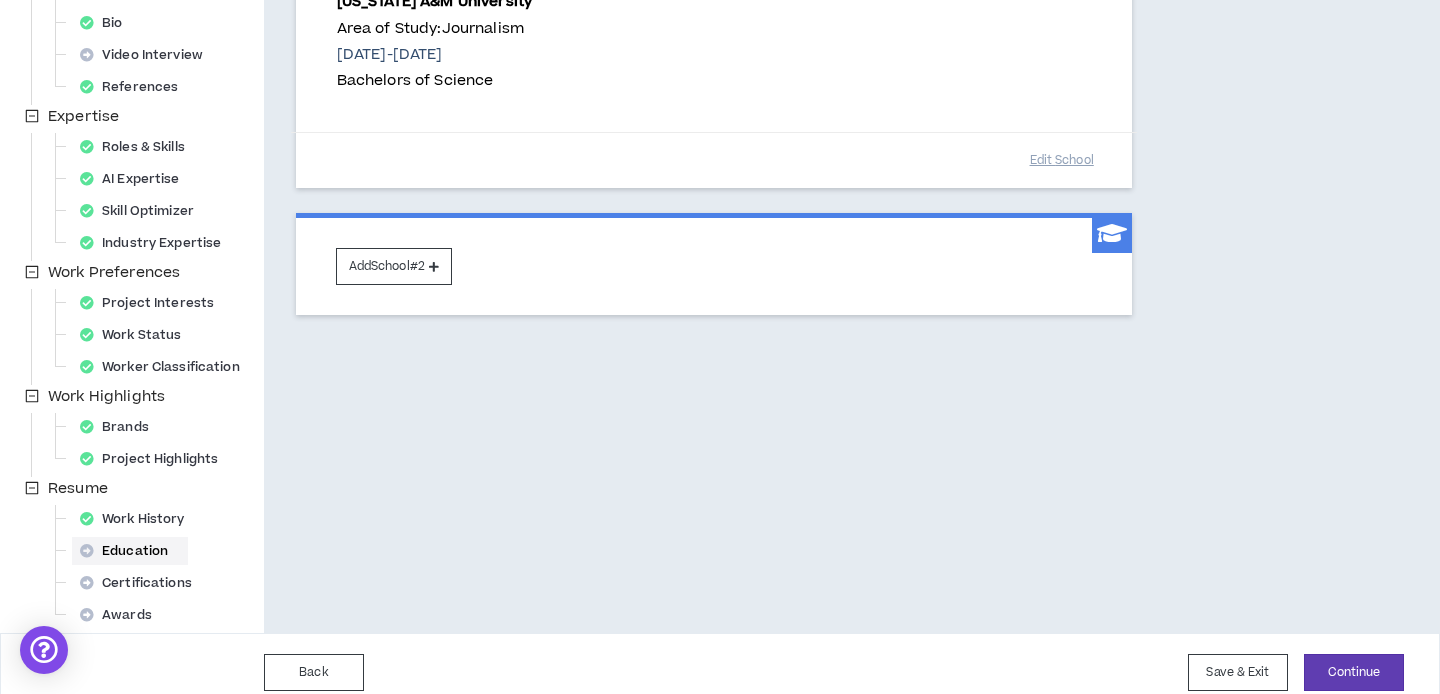 scroll, scrollTop: 335, scrollLeft: 0, axis: vertical 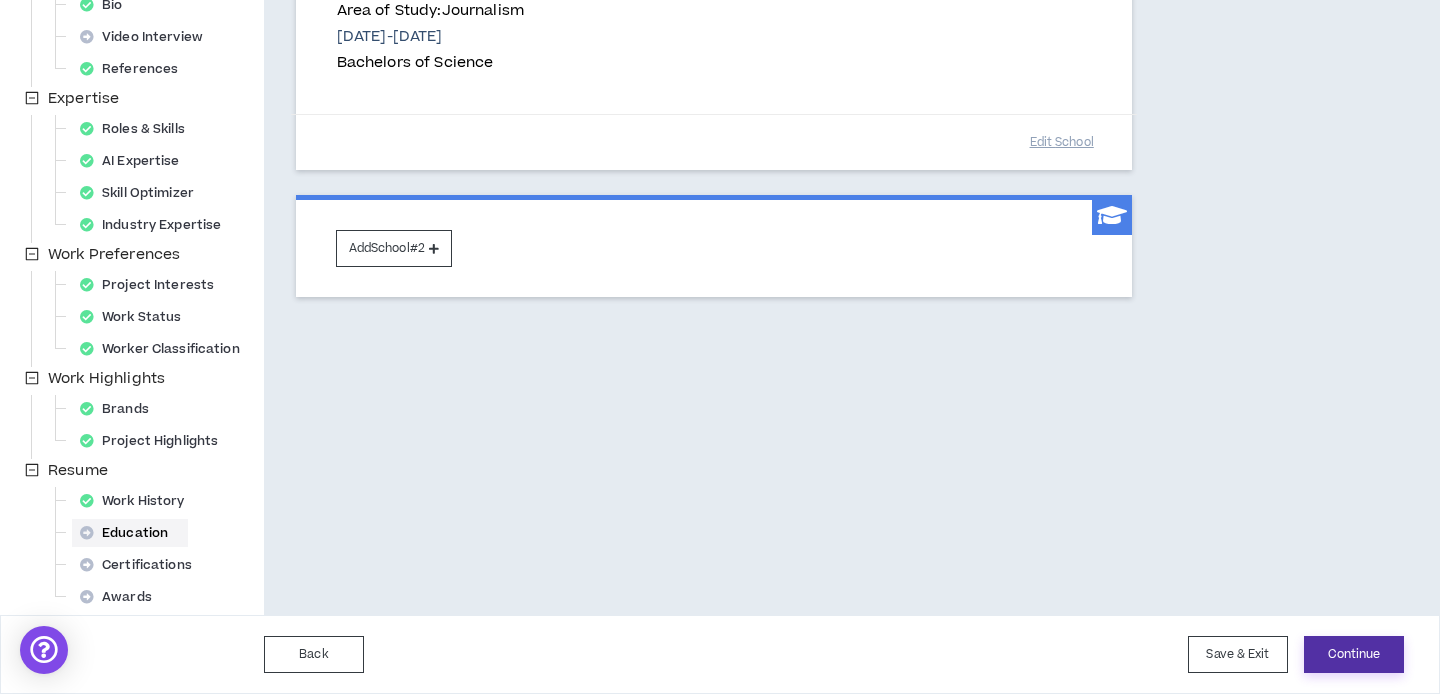 click on "Continue" at bounding box center (1354, 654) 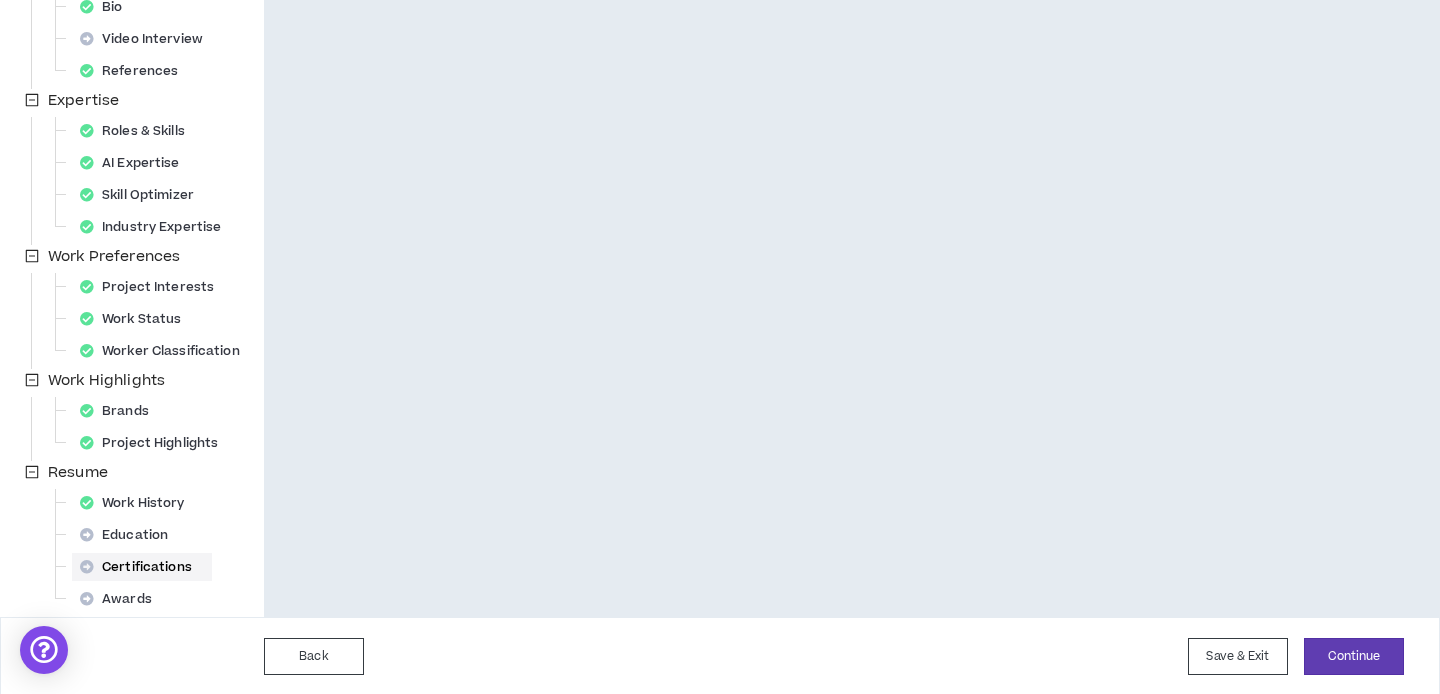 scroll, scrollTop: 335, scrollLeft: 0, axis: vertical 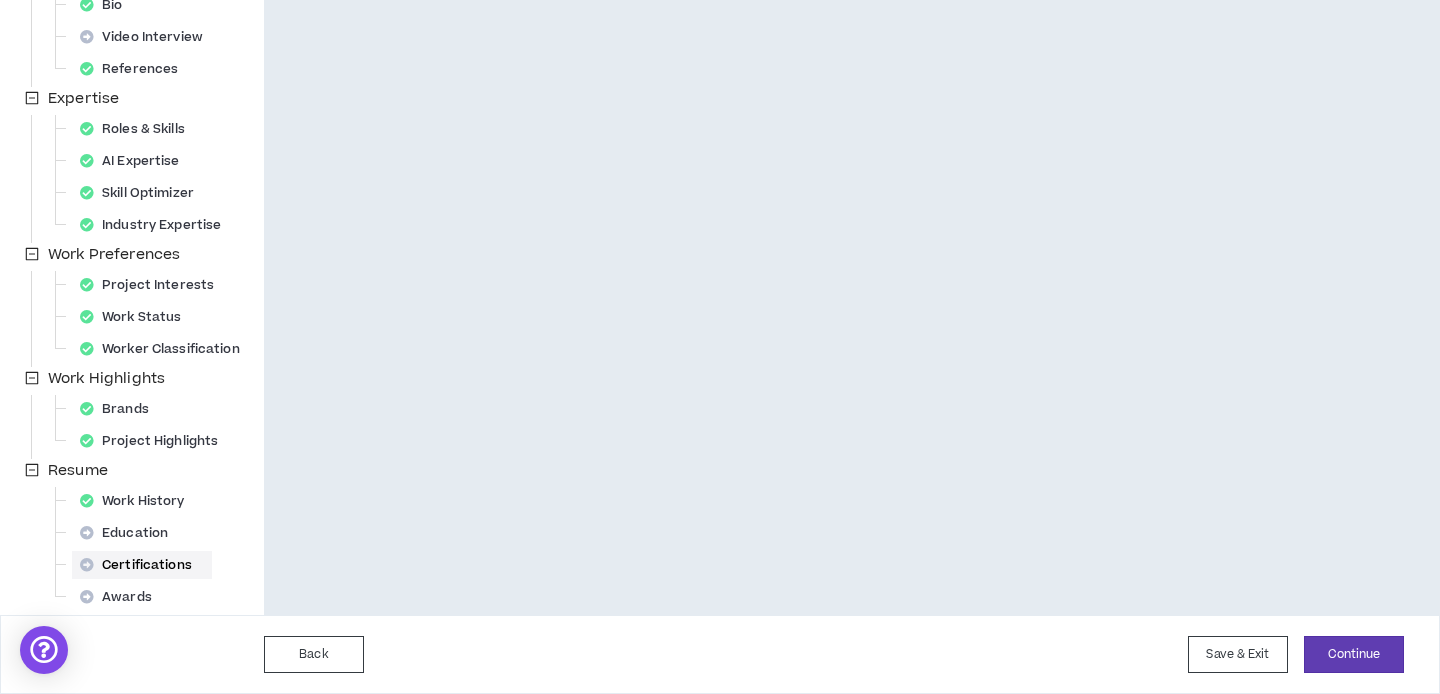 click on "Back Save & Exit Continue Save & Exit" at bounding box center [720, 654] 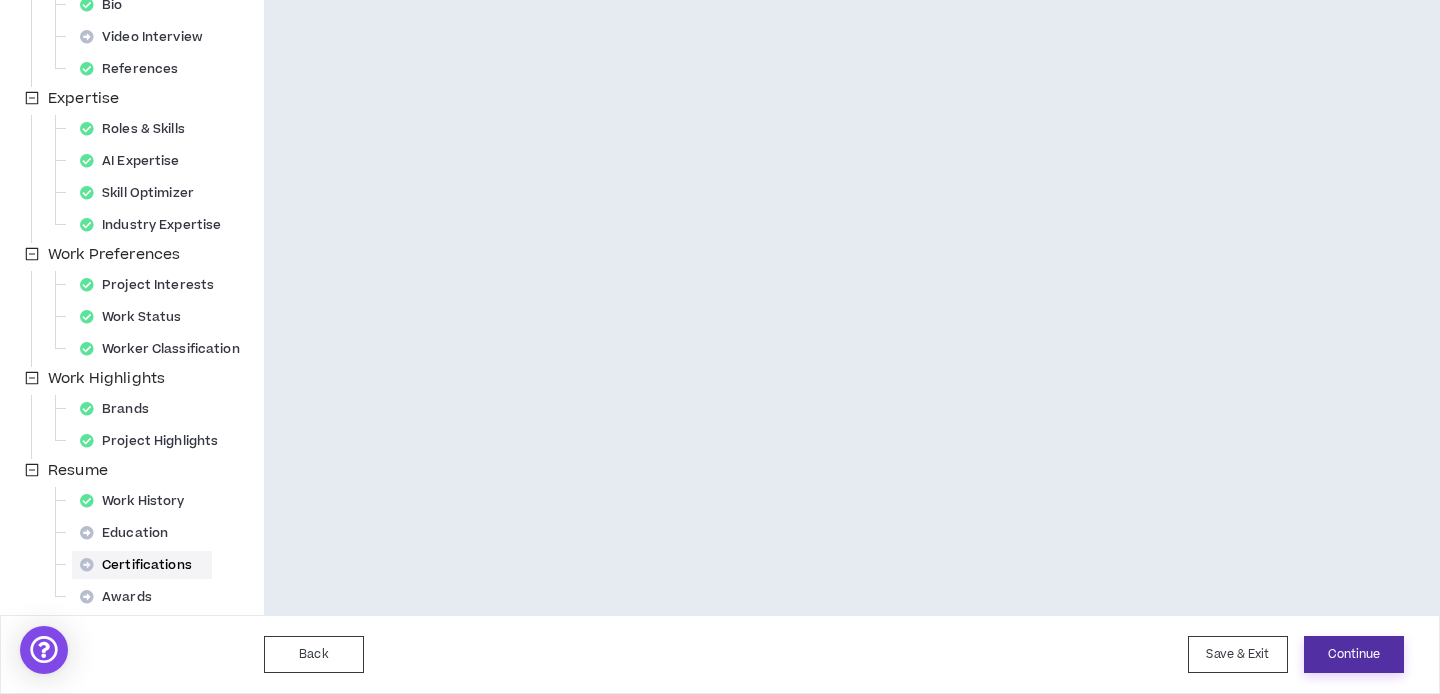 click on "Continue" at bounding box center [1354, 654] 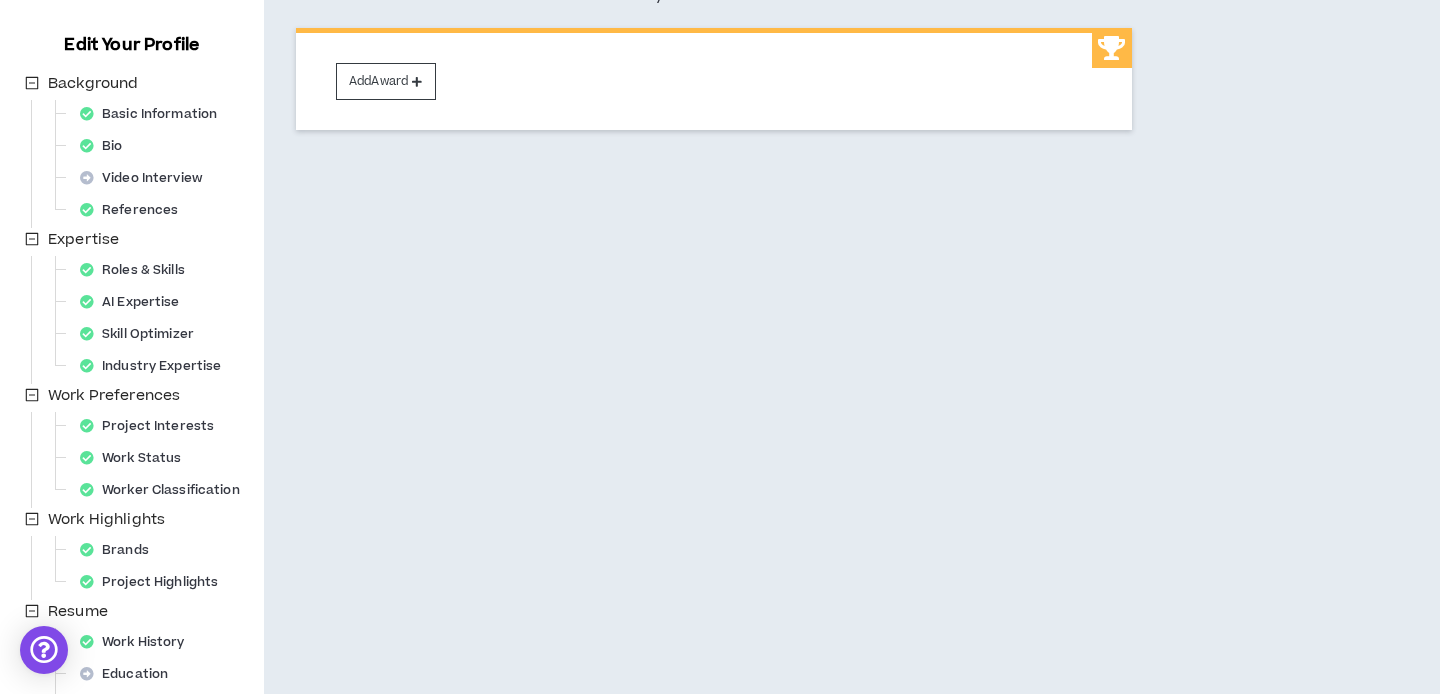 scroll, scrollTop: 335, scrollLeft: 0, axis: vertical 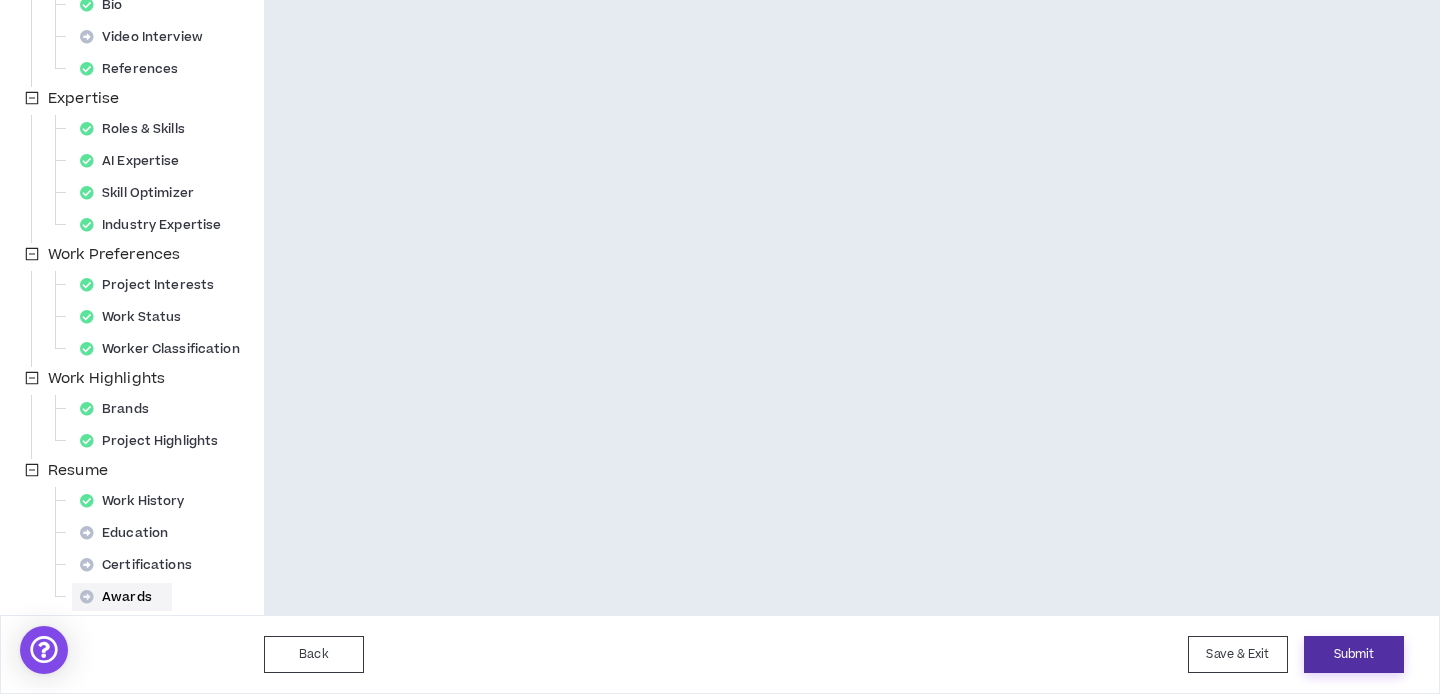click on "Submit" at bounding box center [1354, 654] 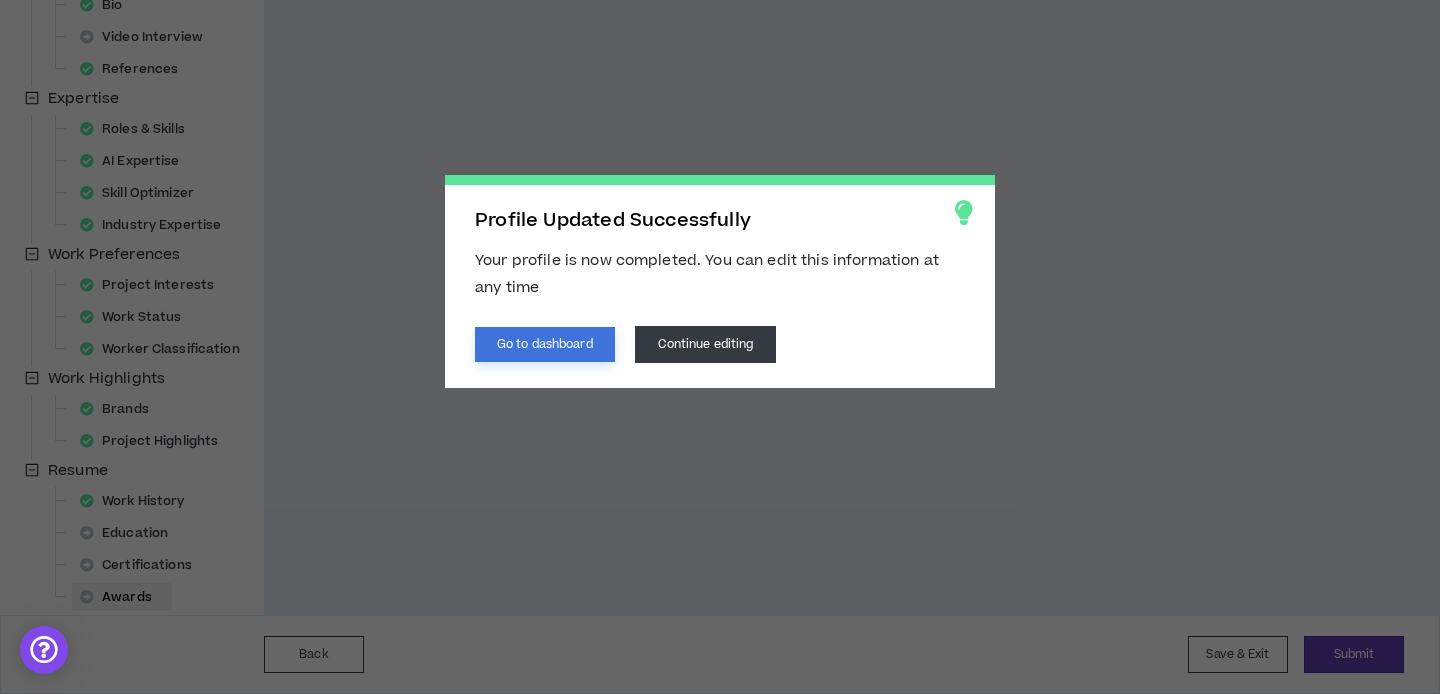 click on "Go to dashboard" at bounding box center (545, 344) 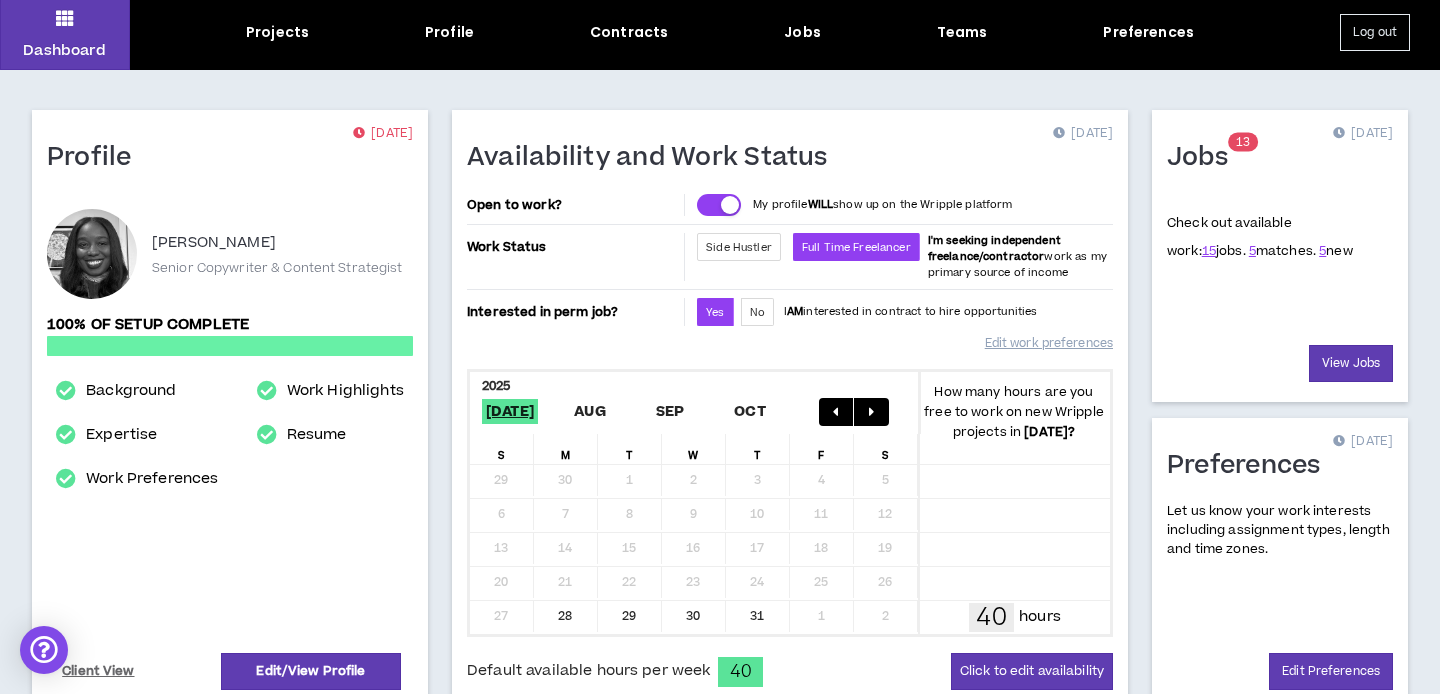 scroll, scrollTop: 259, scrollLeft: 0, axis: vertical 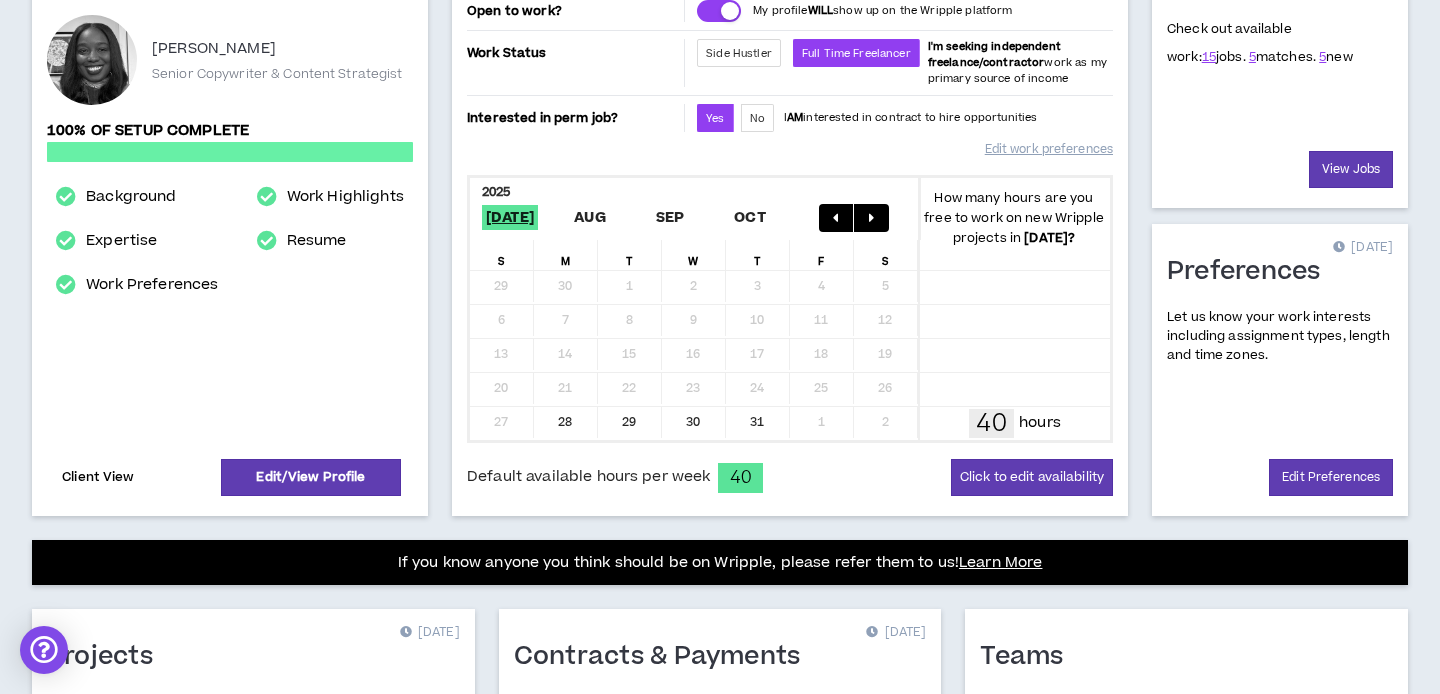 click on "Client View" at bounding box center (98, 477) 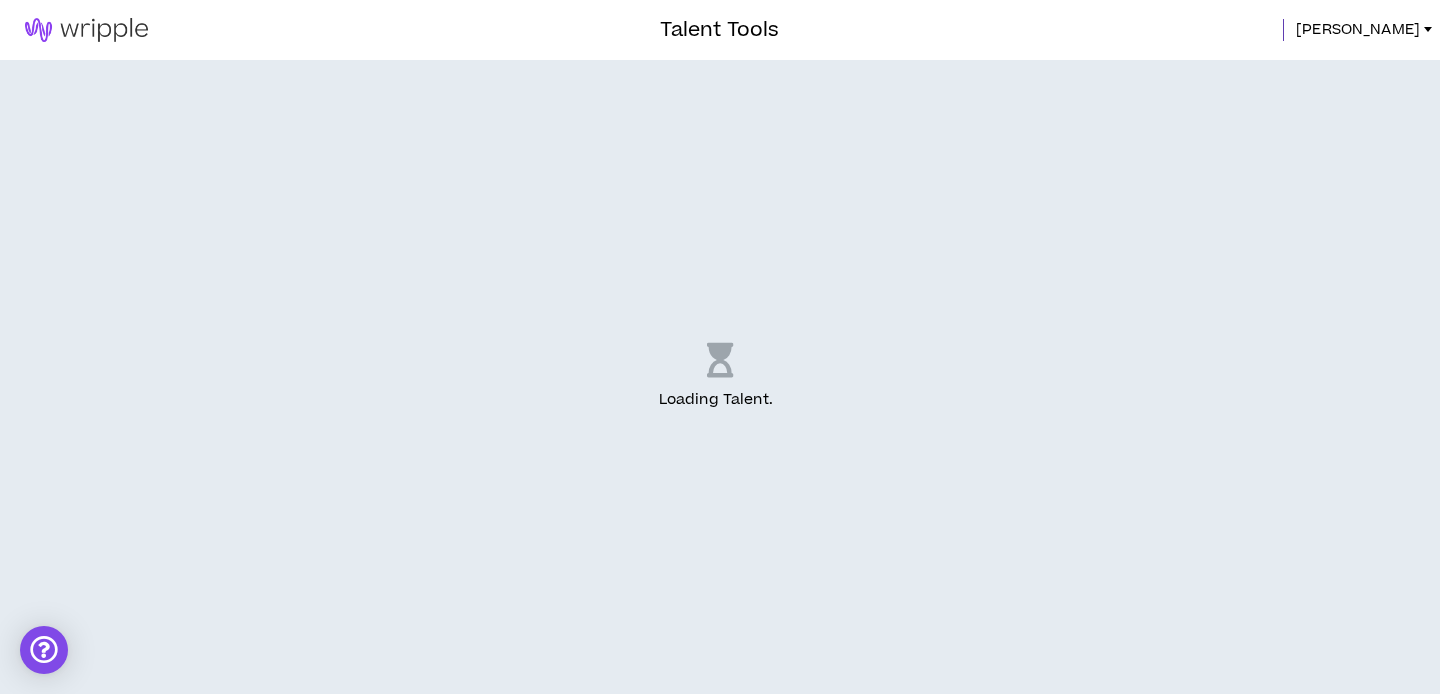 scroll 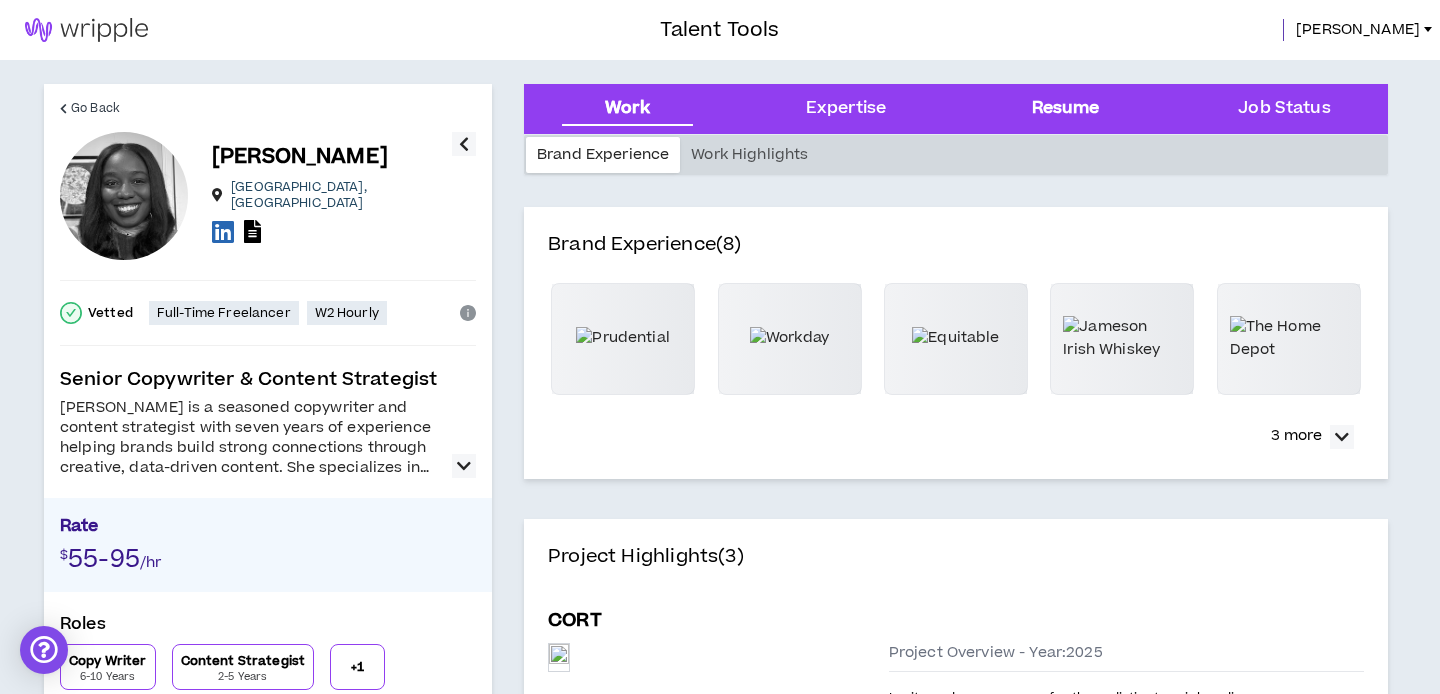 click on "Resume" at bounding box center (1066, 109) 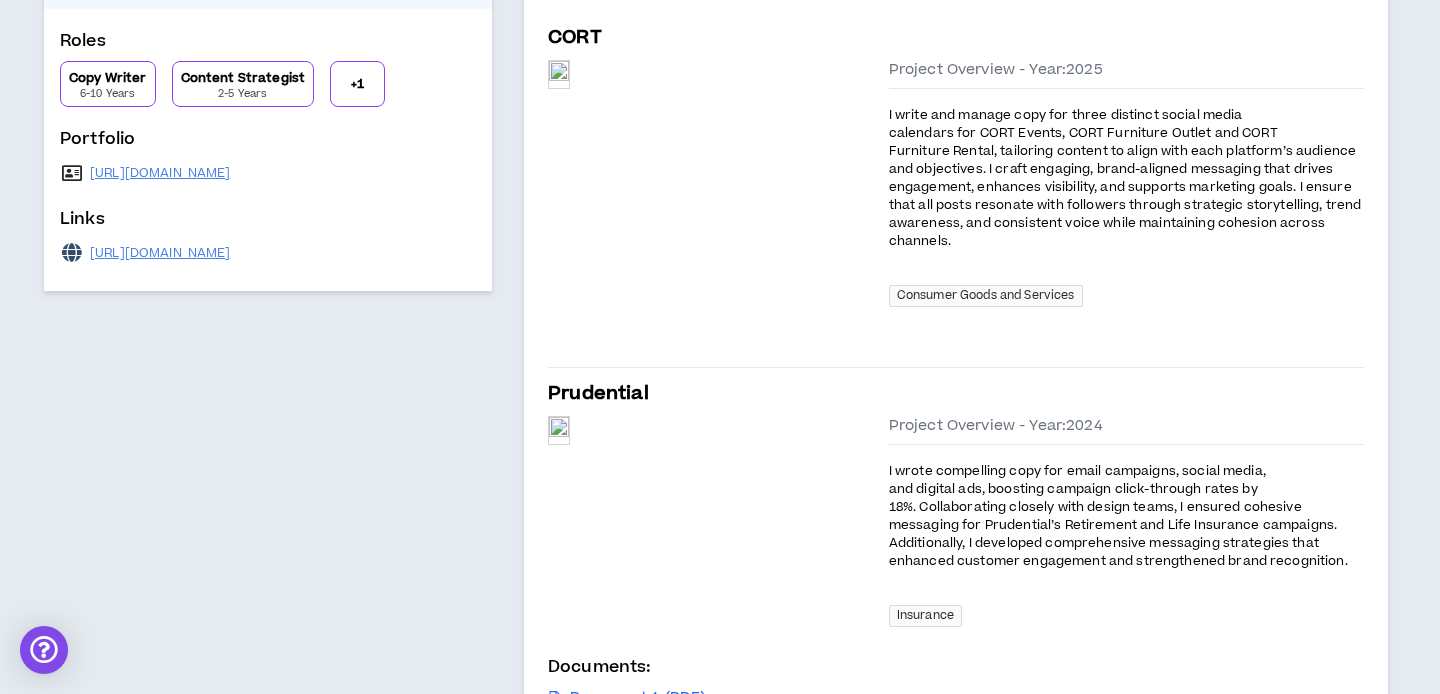 scroll, scrollTop: 0, scrollLeft: 0, axis: both 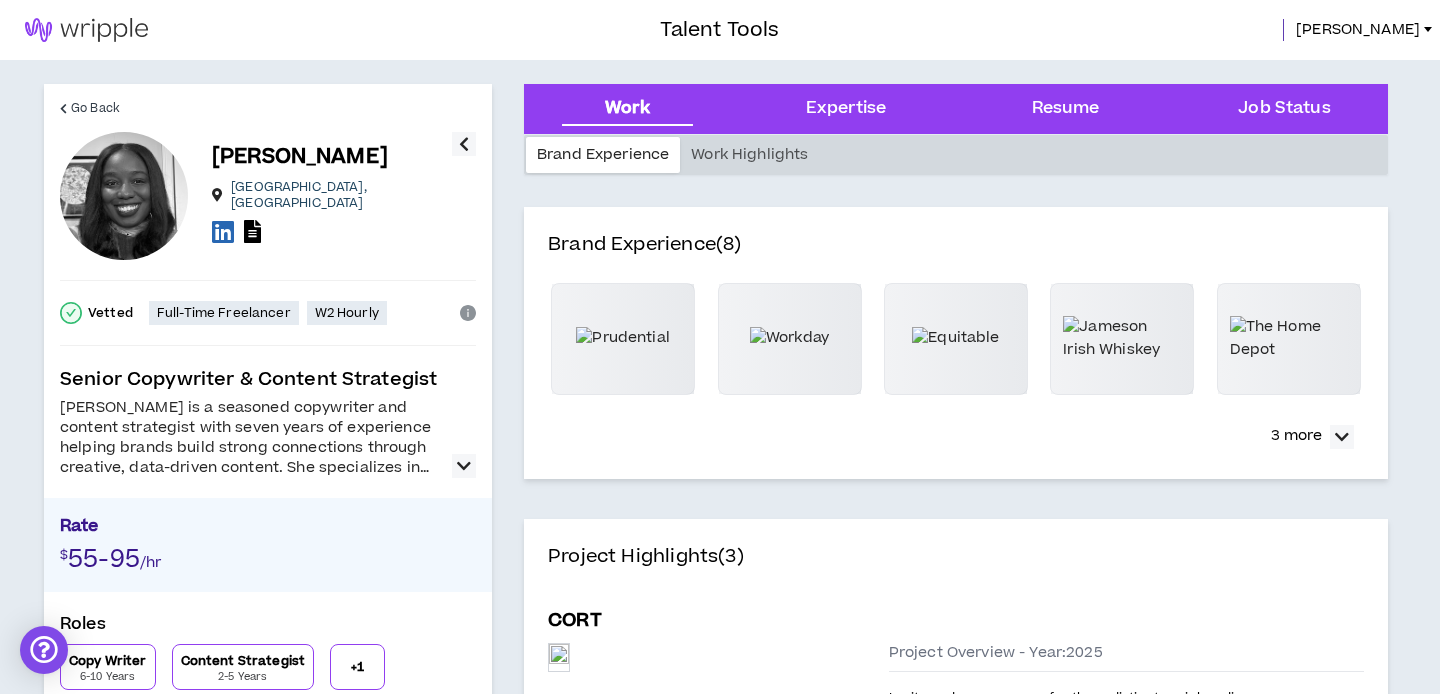 click at bounding box center [86, 30] 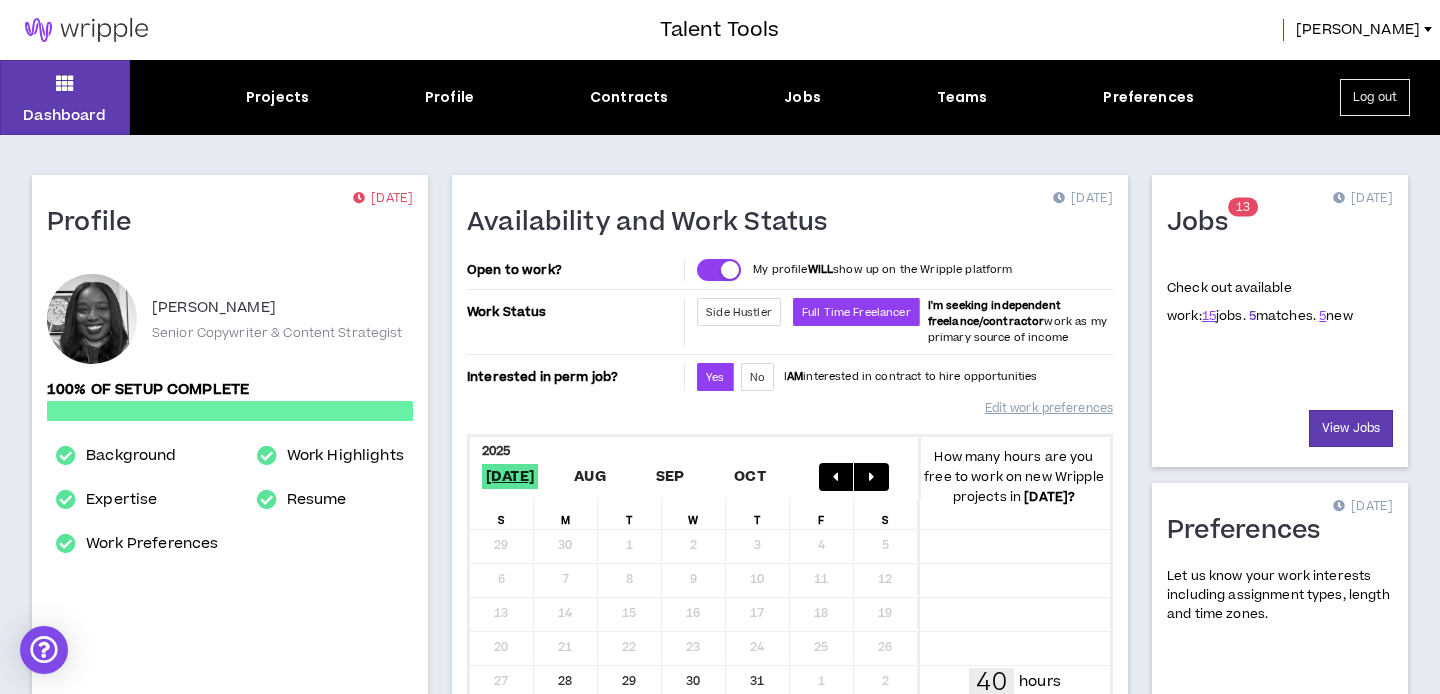 click on "5" at bounding box center [1252, 316] 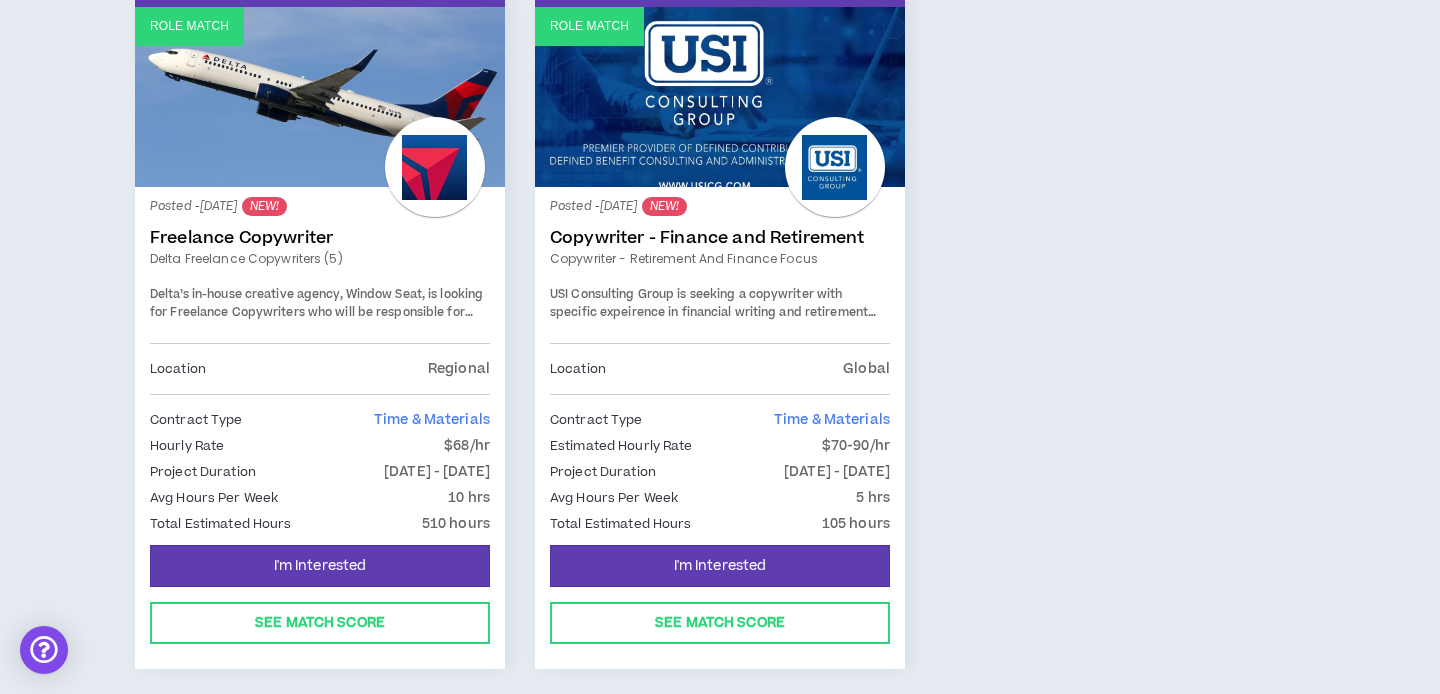 scroll, scrollTop: 441, scrollLeft: 0, axis: vertical 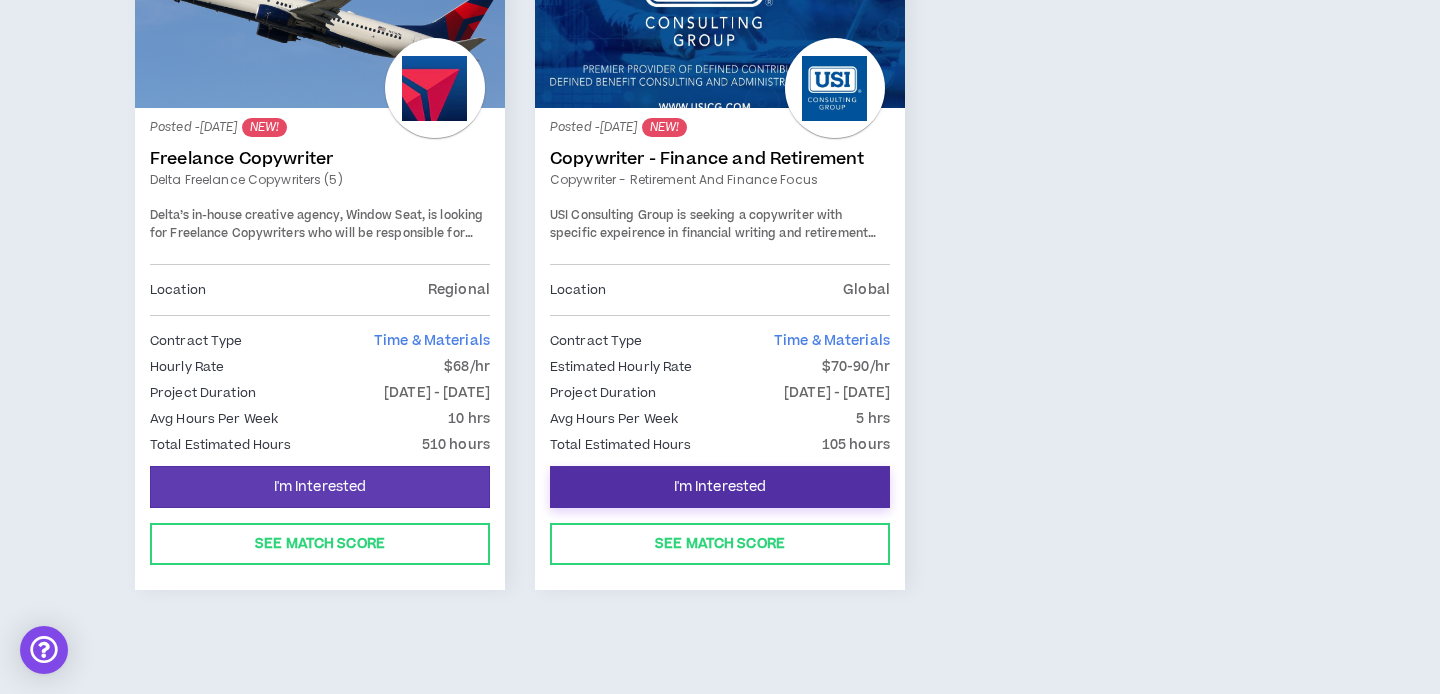 click on "I'm Interested" at bounding box center [720, 487] 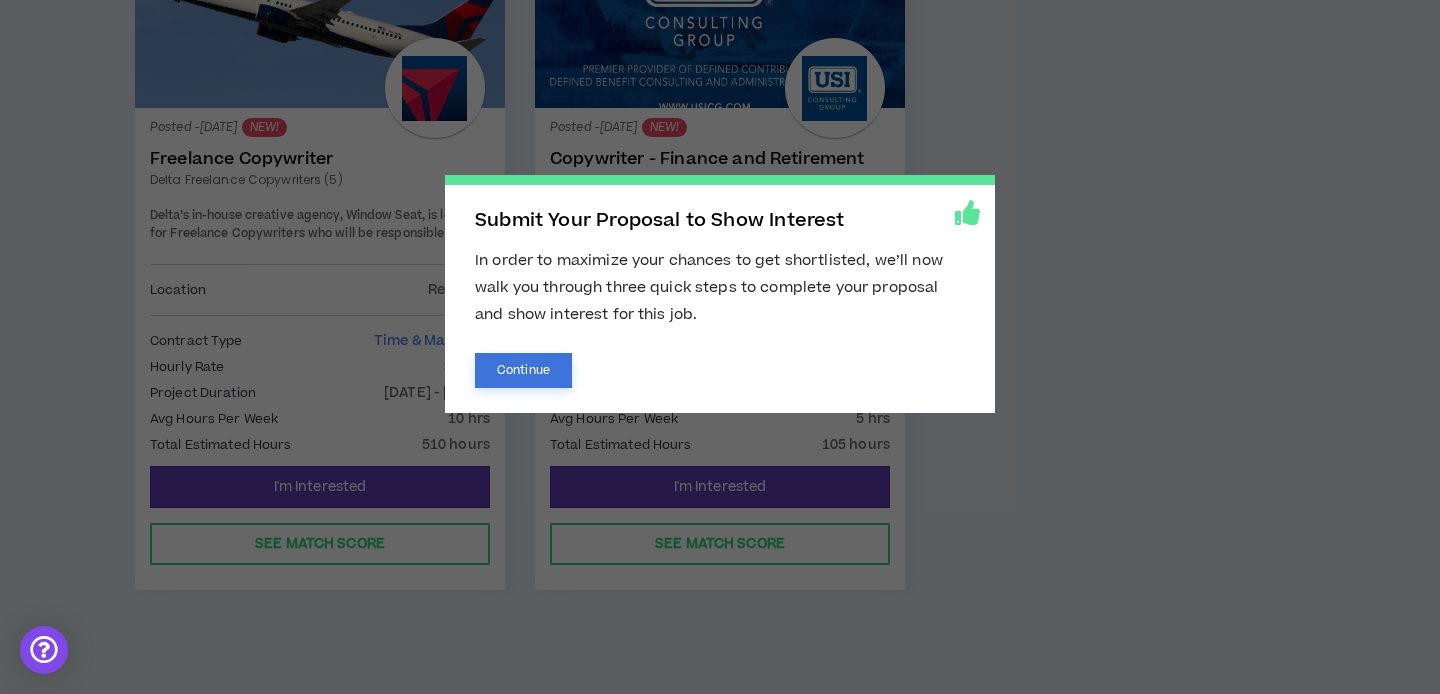 click on "Continue" at bounding box center (523, 370) 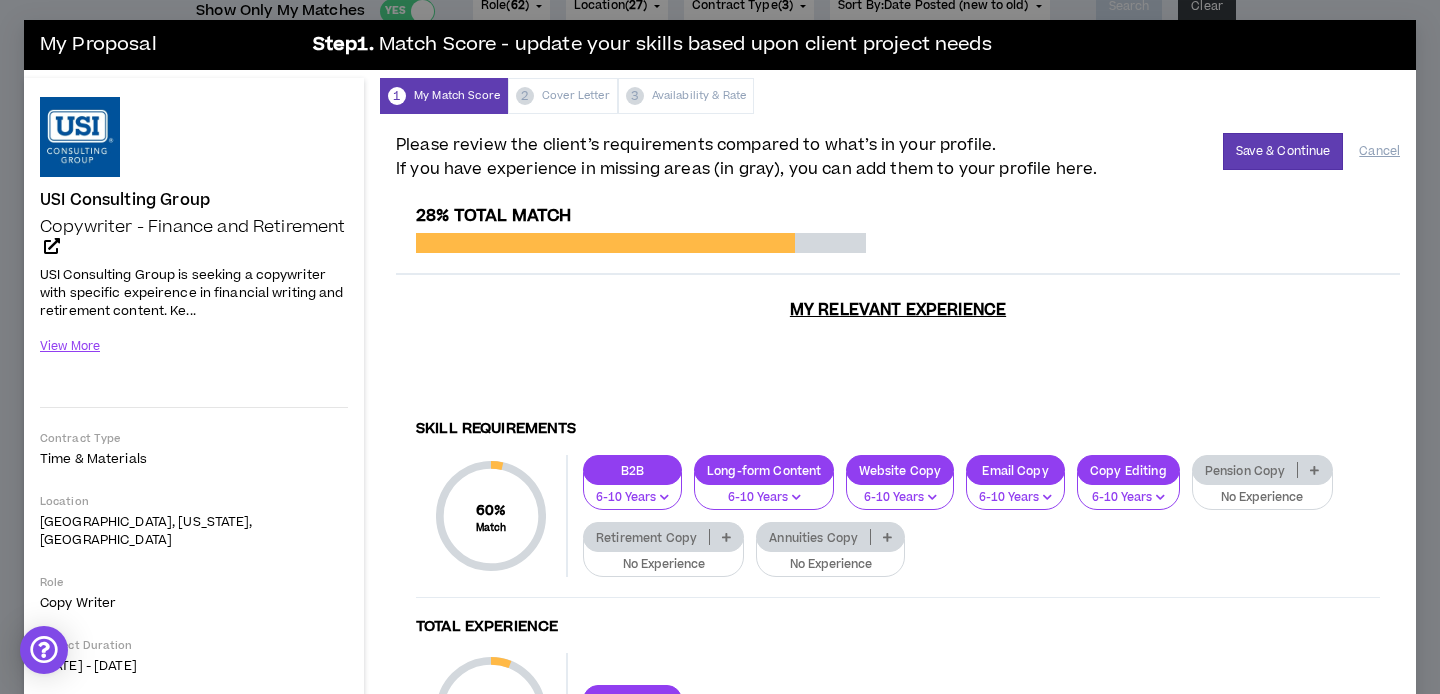 scroll, scrollTop: 79, scrollLeft: 0, axis: vertical 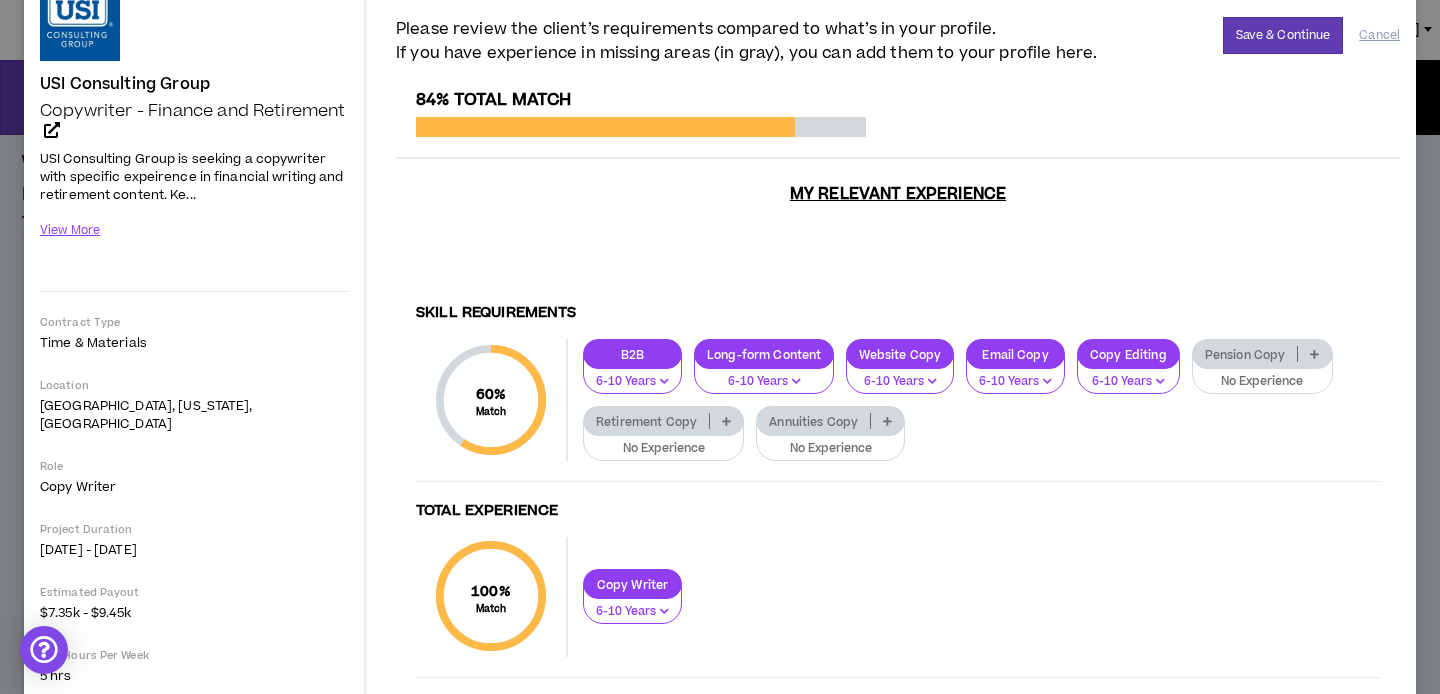 click at bounding box center (887, 421) 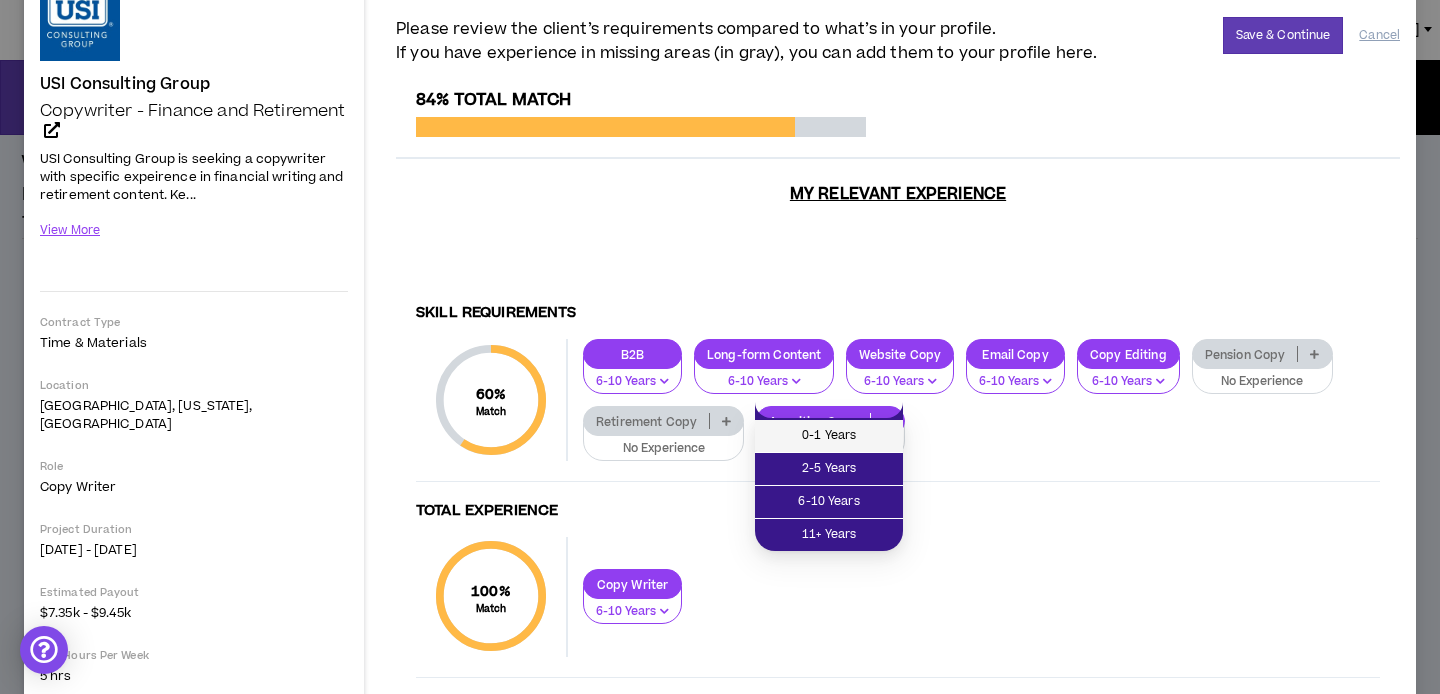 click on "0-1 Years" at bounding box center [829, 436] 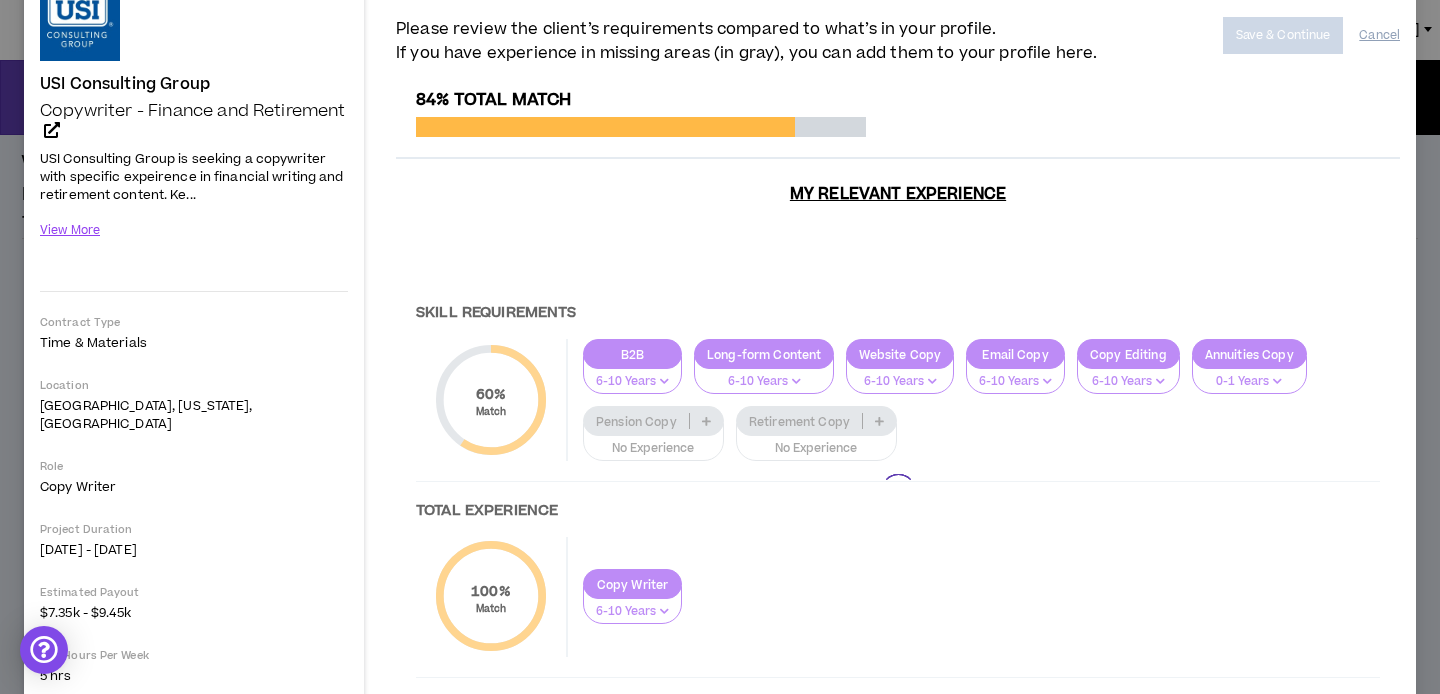 scroll, scrollTop: 128, scrollLeft: 0, axis: vertical 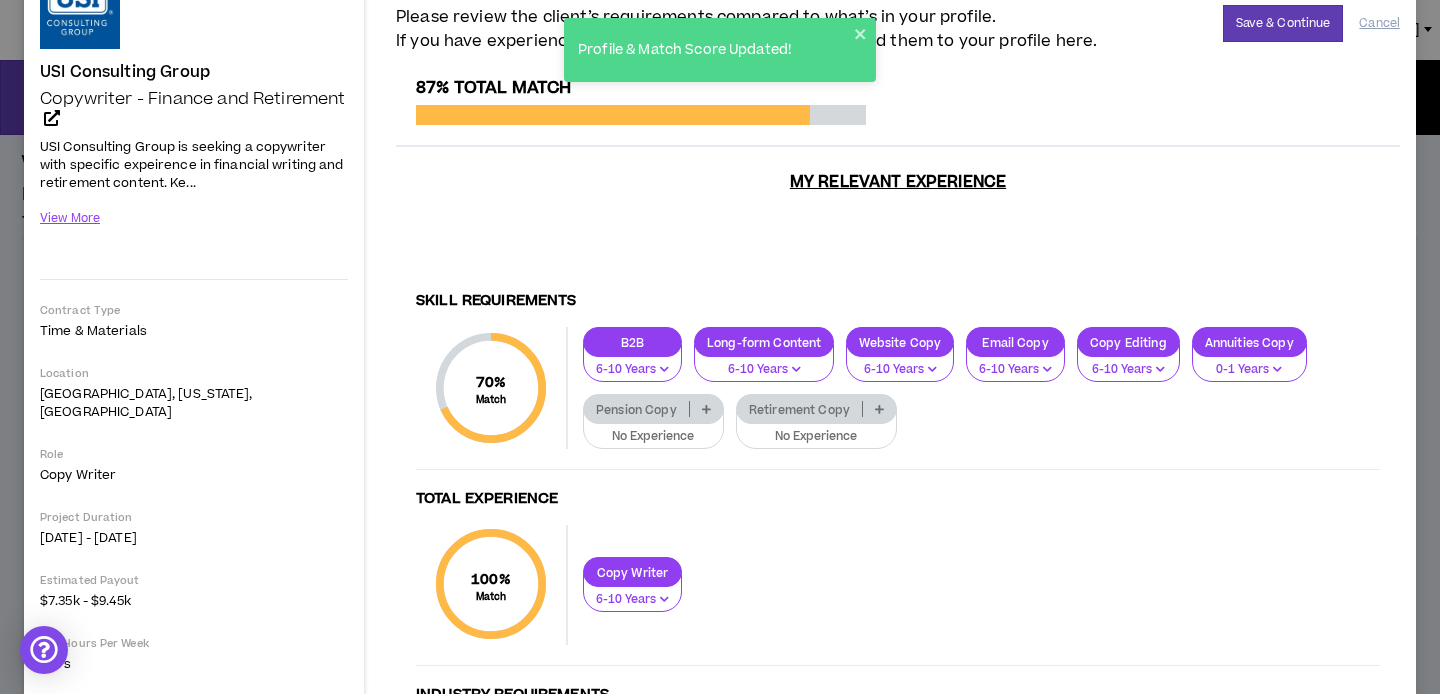 click at bounding box center (879, 409) 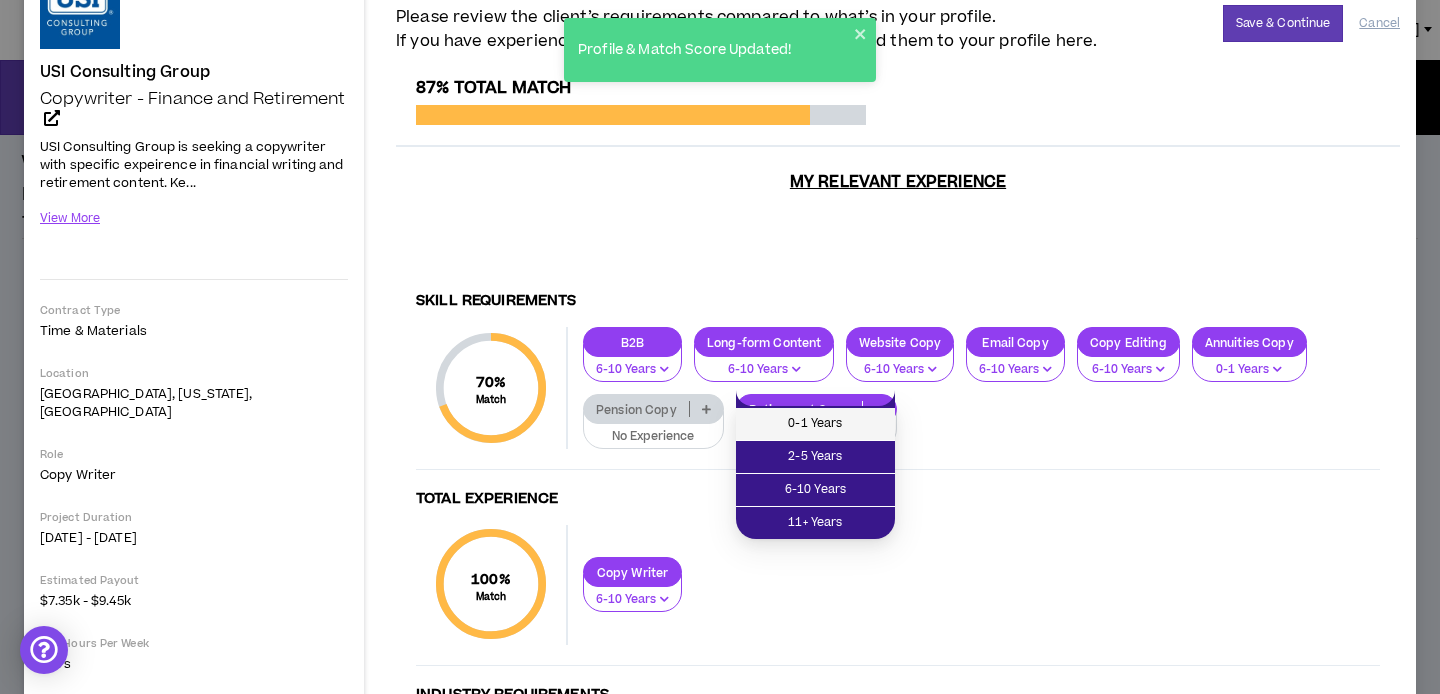 click on "0-1 Years" at bounding box center (815, 424) 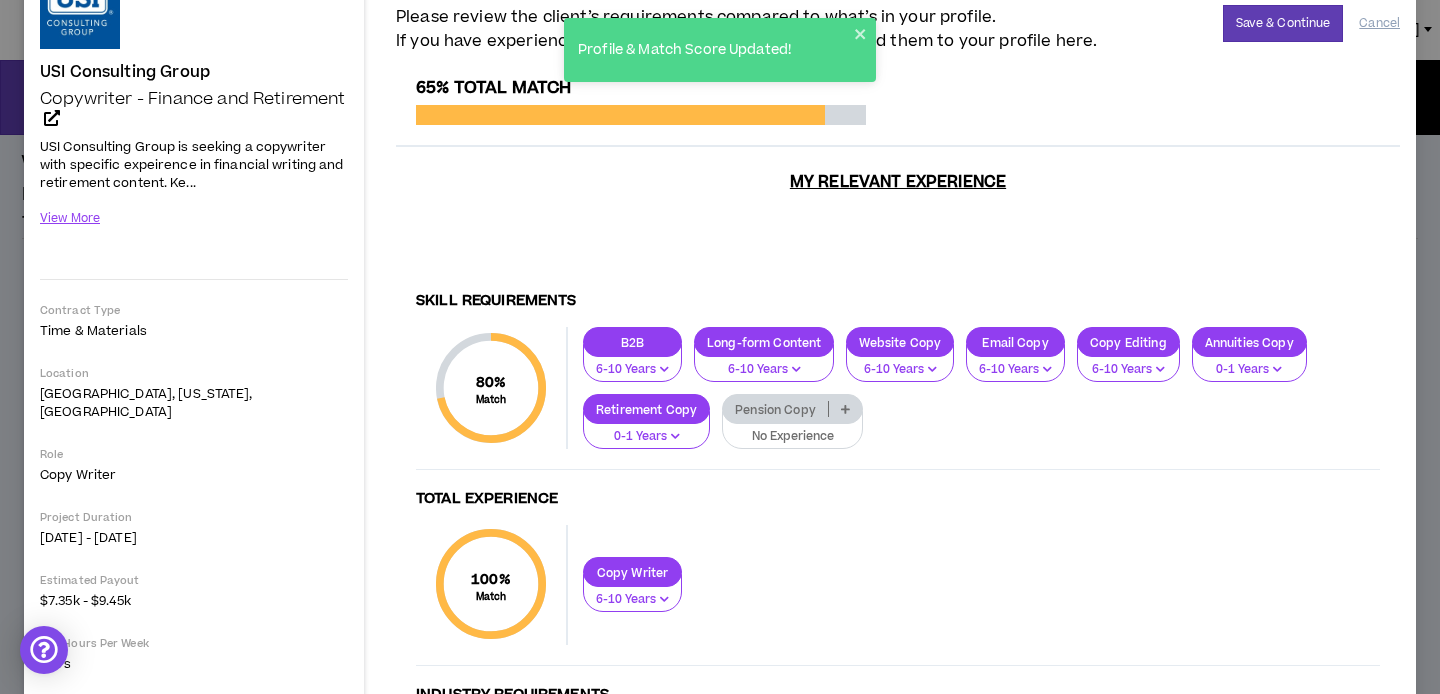 click at bounding box center [845, 409] 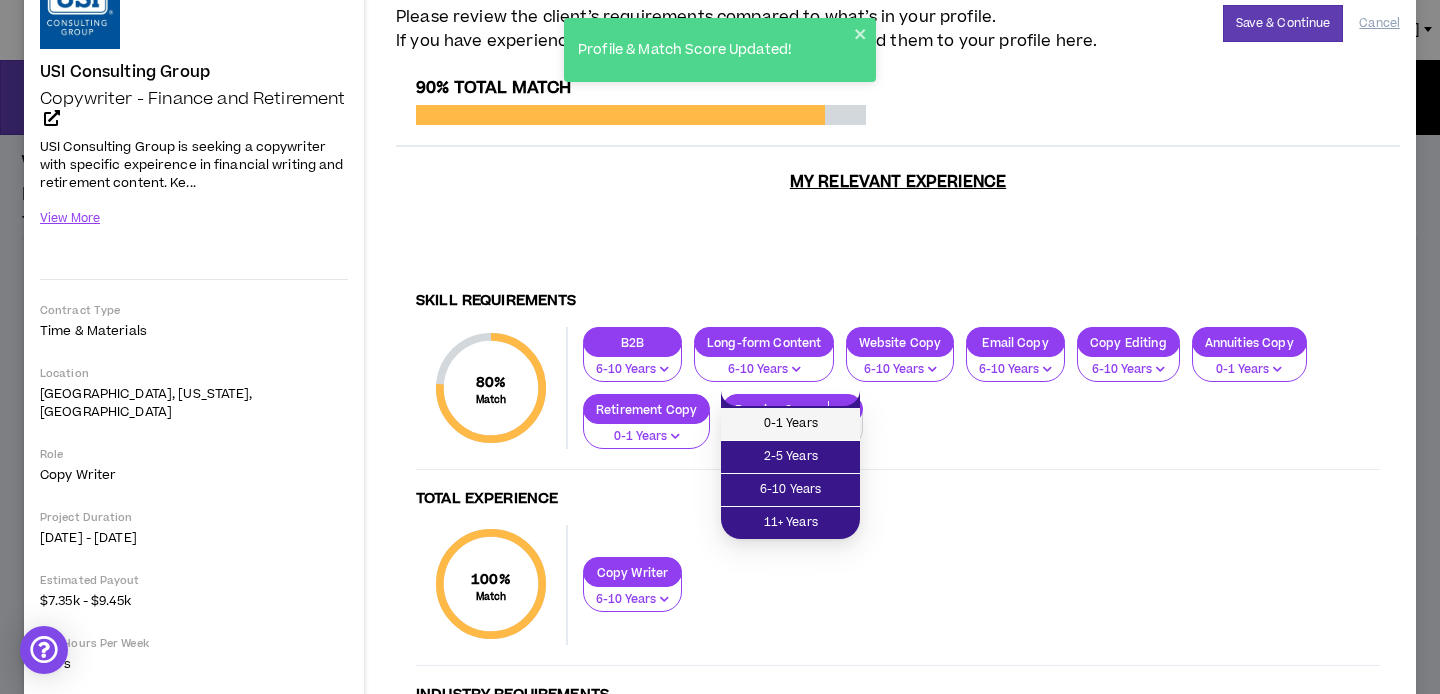 click on "0-1 Years" at bounding box center [790, 424] 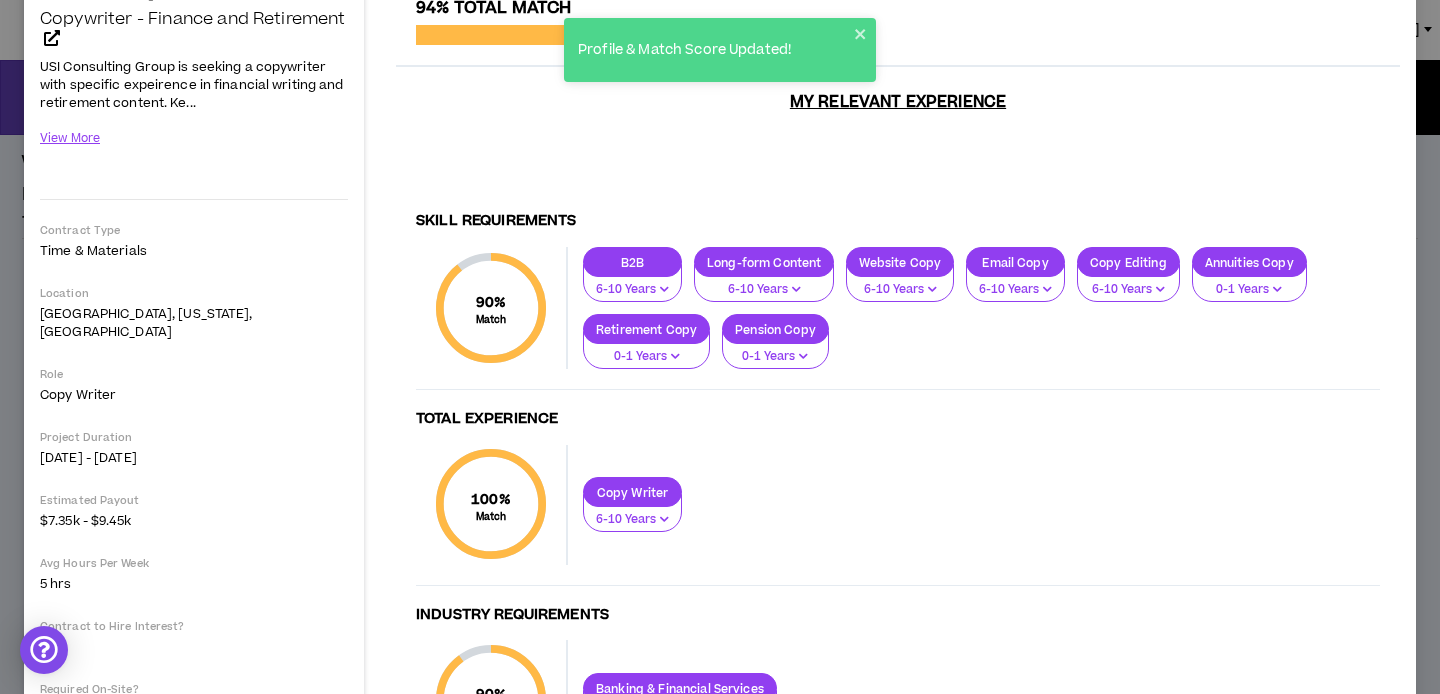 scroll, scrollTop: 0, scrollLeft: 0, axis: both 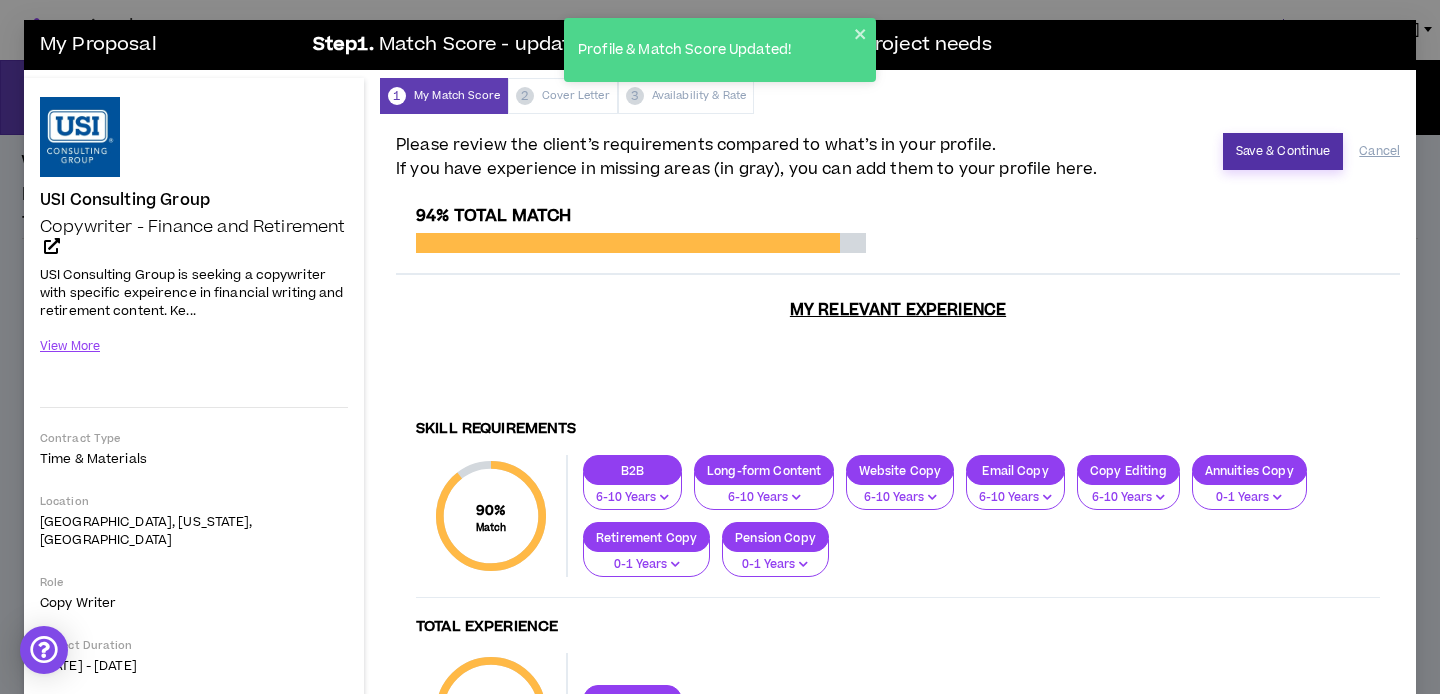 click on "Save & Continue" at bounding box center [1283, 151] 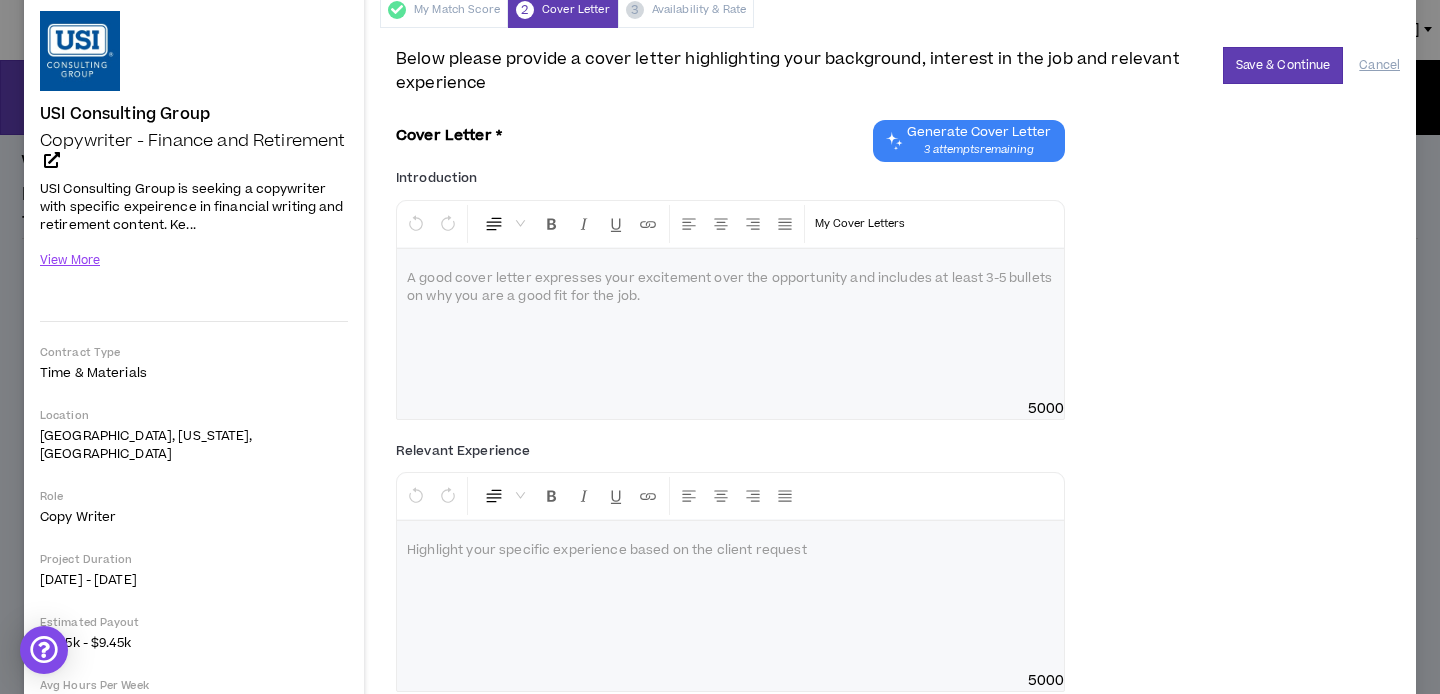 scroll, scrollTop: 44, scrollLeft: 0, axis: vertical 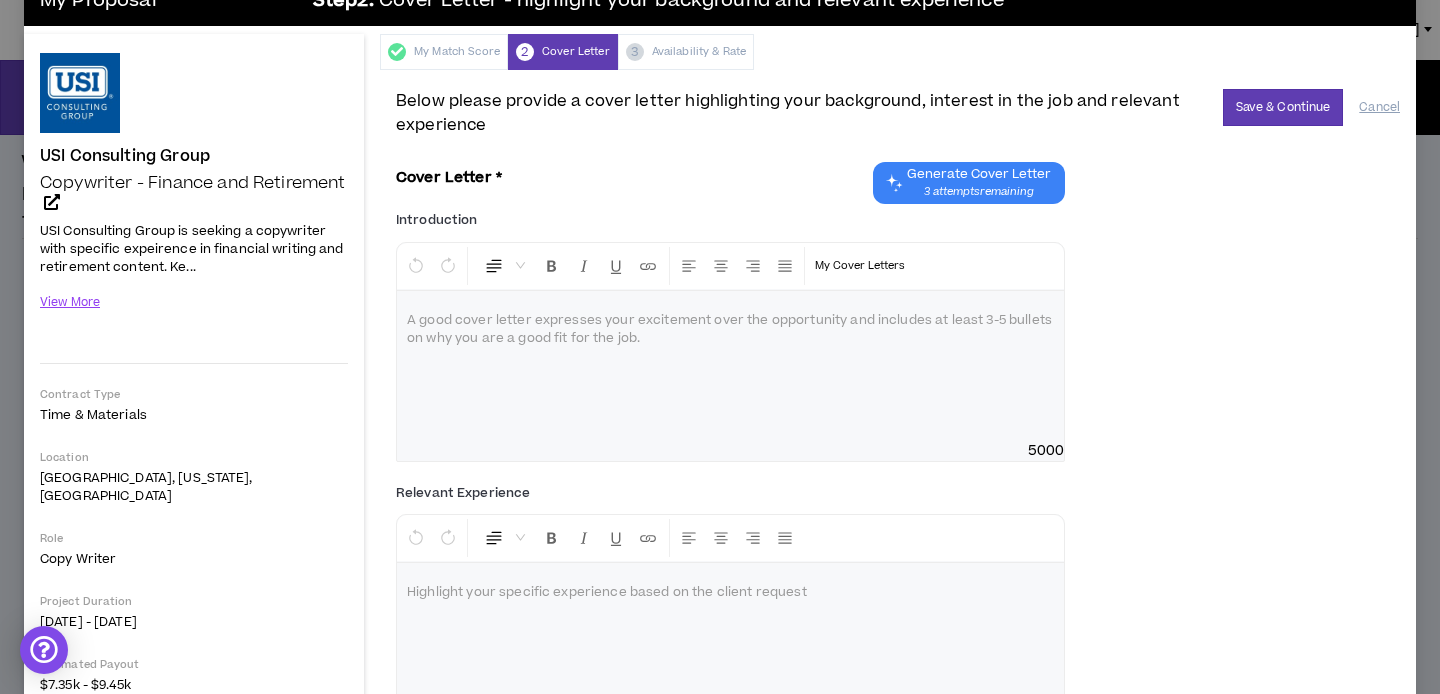 click on "Generate Cover Letter 3 attempts  remaining" at bounding box center [969, 183] 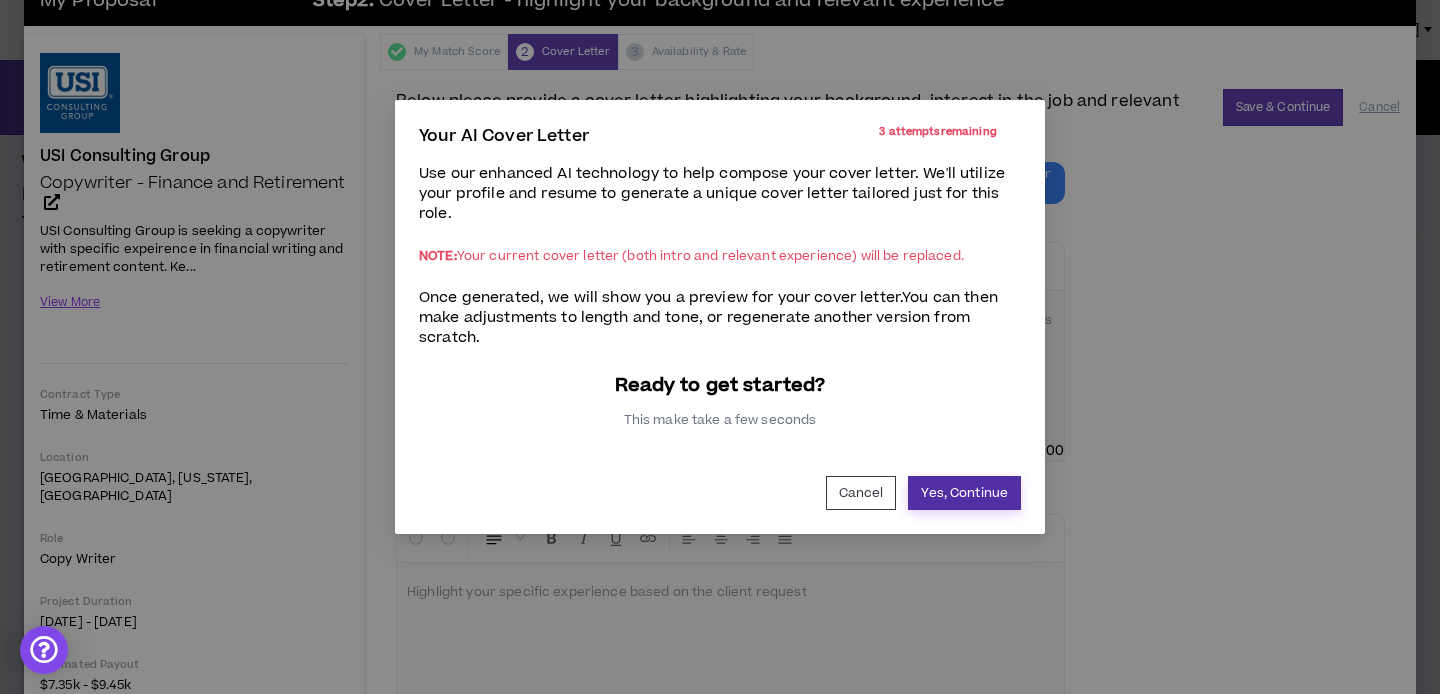 click on "Yes, Continue" at bounding box center (964, 493) 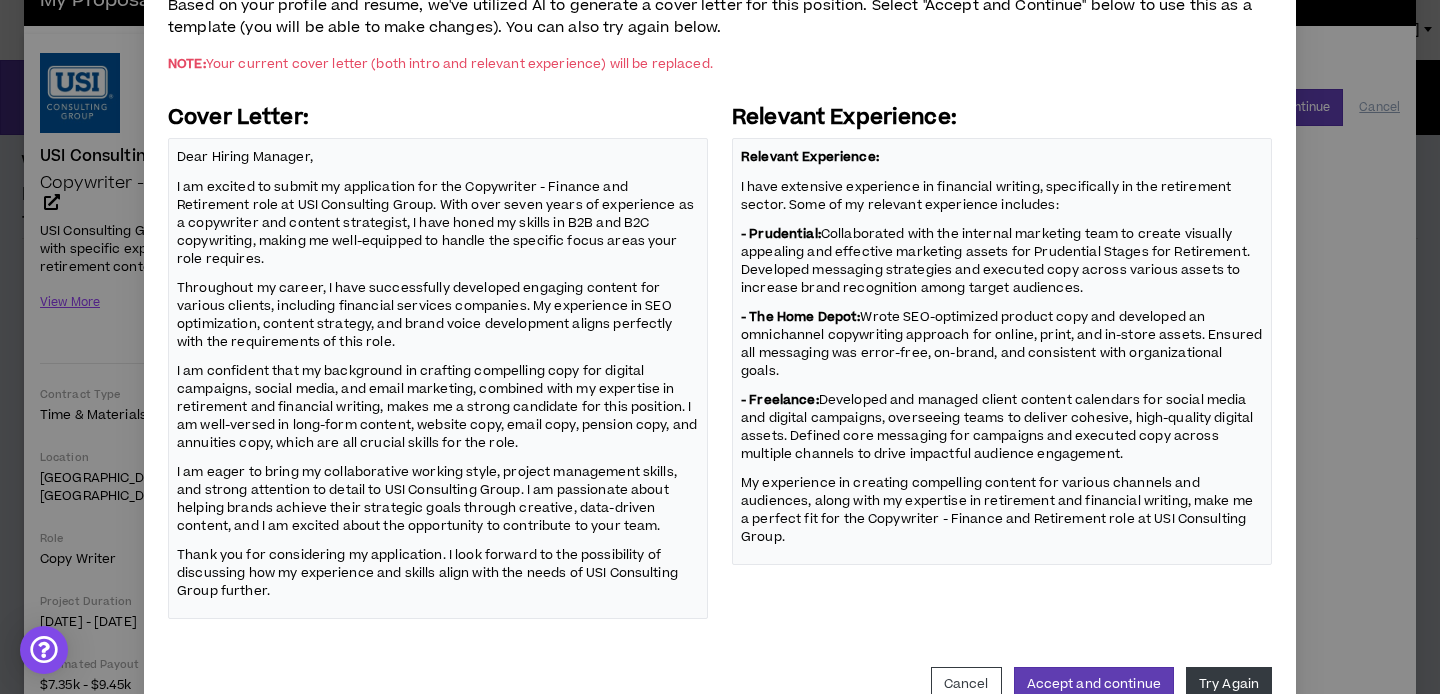 scroll, scrollTop: 232, scrollLeft: 0, axis: vertical 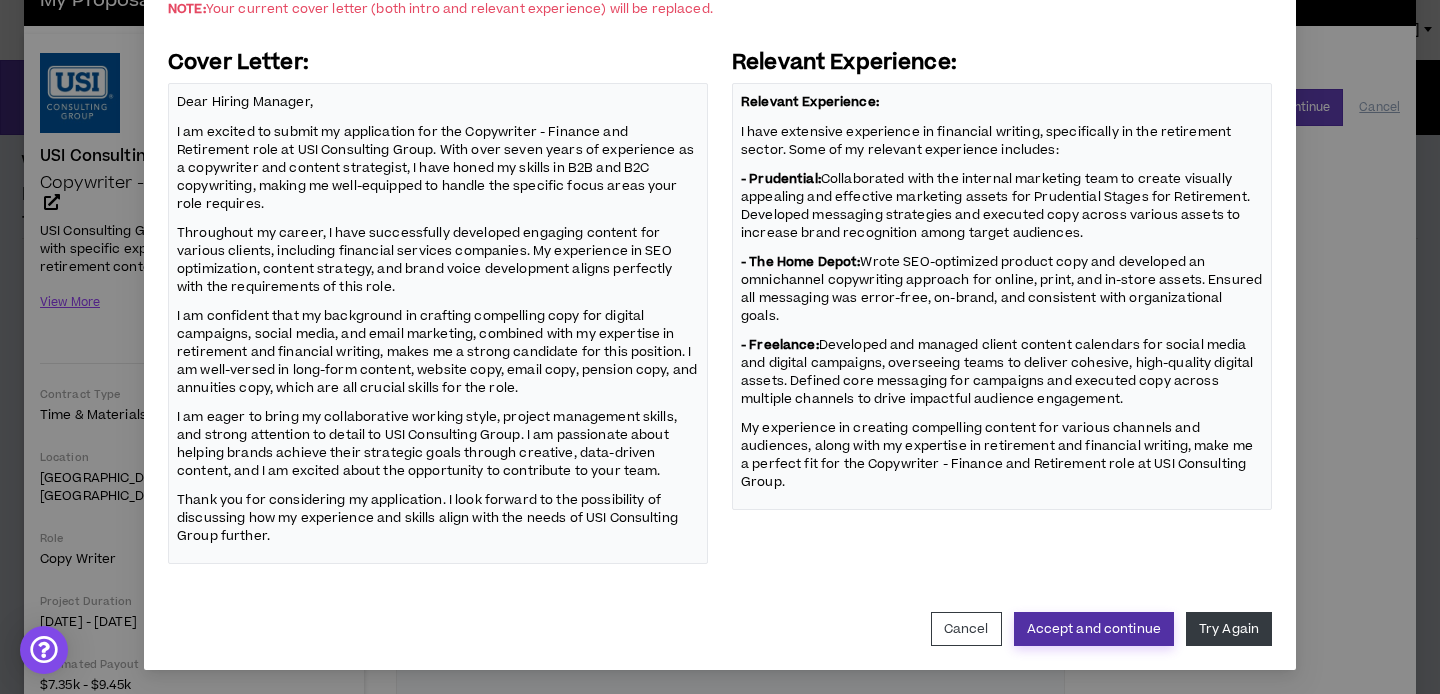 click on "Accept and continue" at bounding box center (1094, 629) 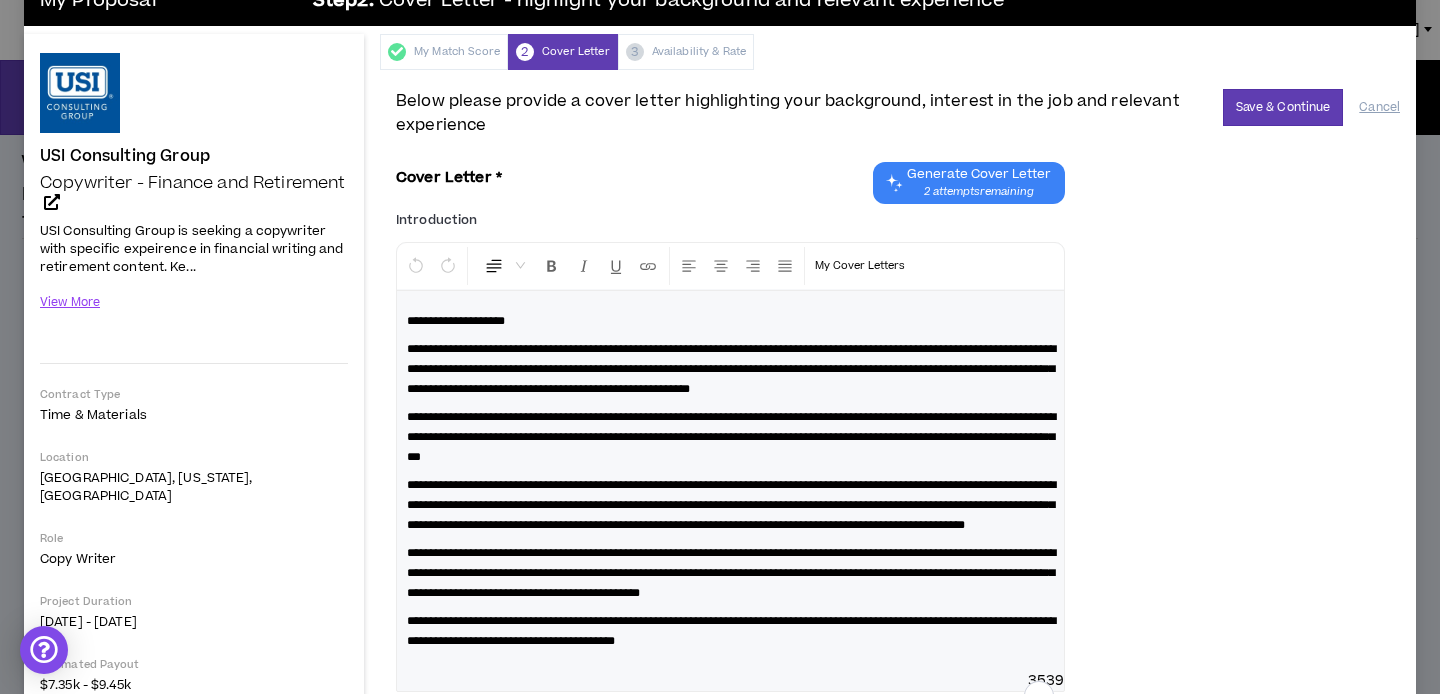 scroll, scrollTop: 581, scrollLeft: 0, axis: vertical 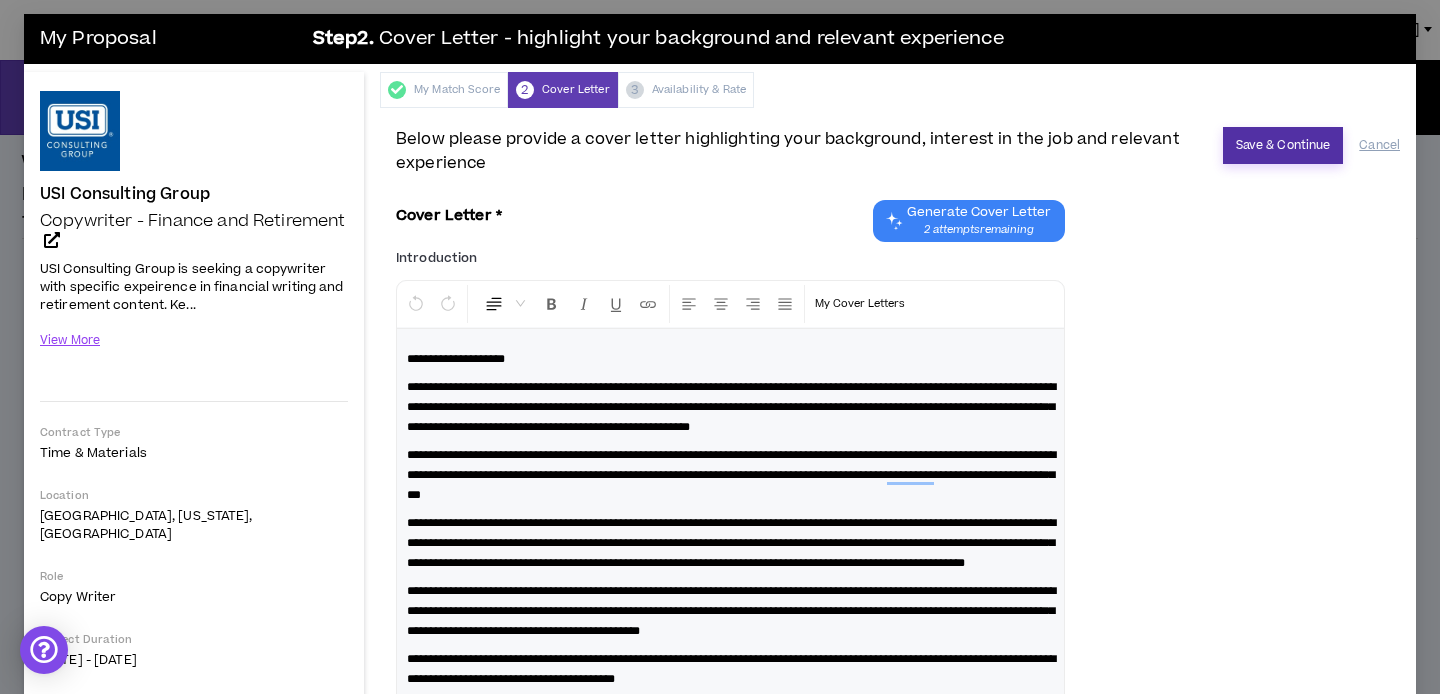 click on "Save & Continue" at bounding box center [1283, 145] 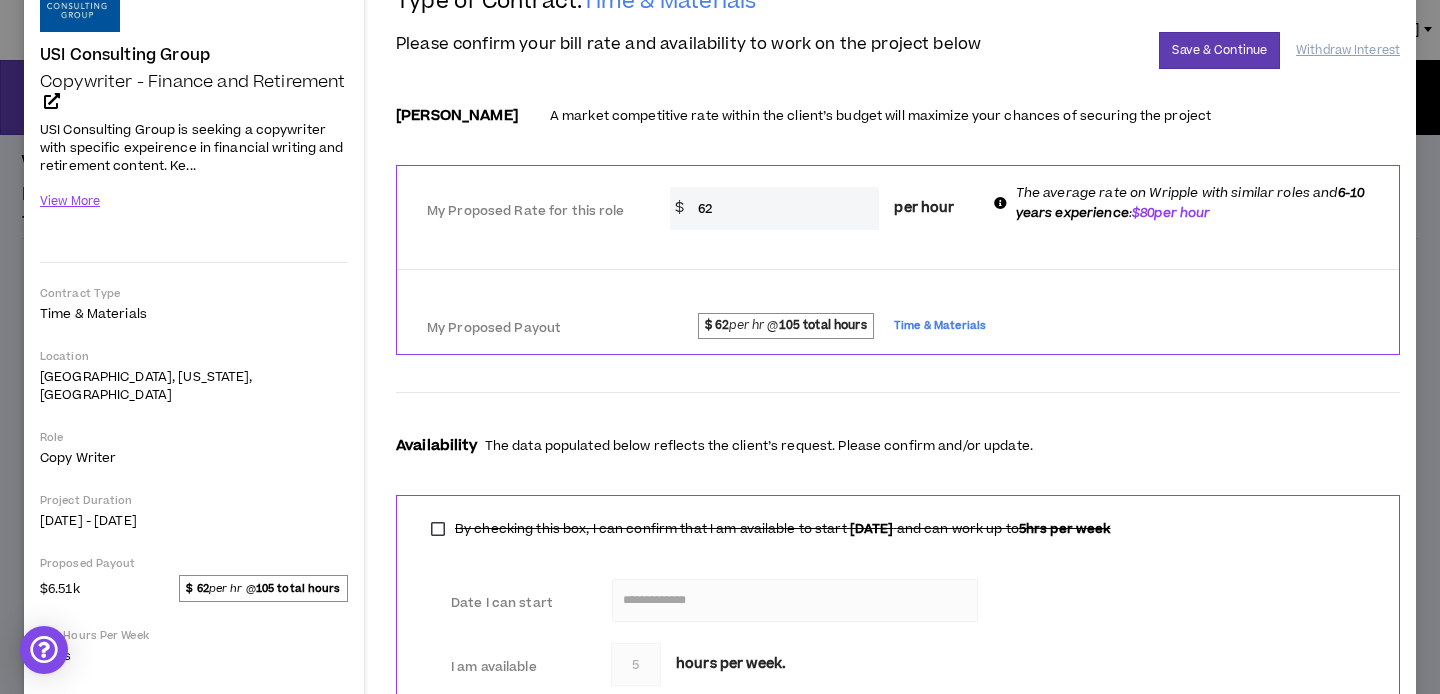 scroll, scrollTop: 131, scrollLeft: 0, axis: vertical 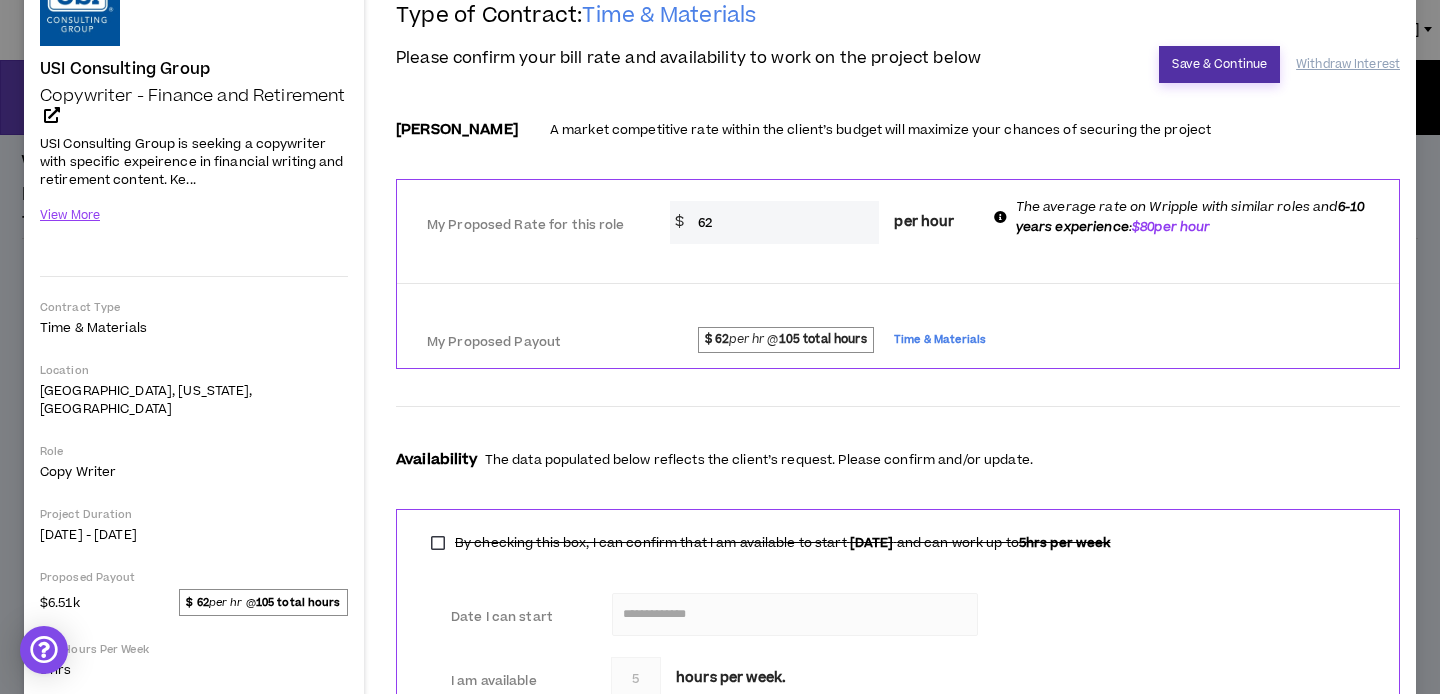 click on "Save & Continue" at bounding box center [1219, 64] 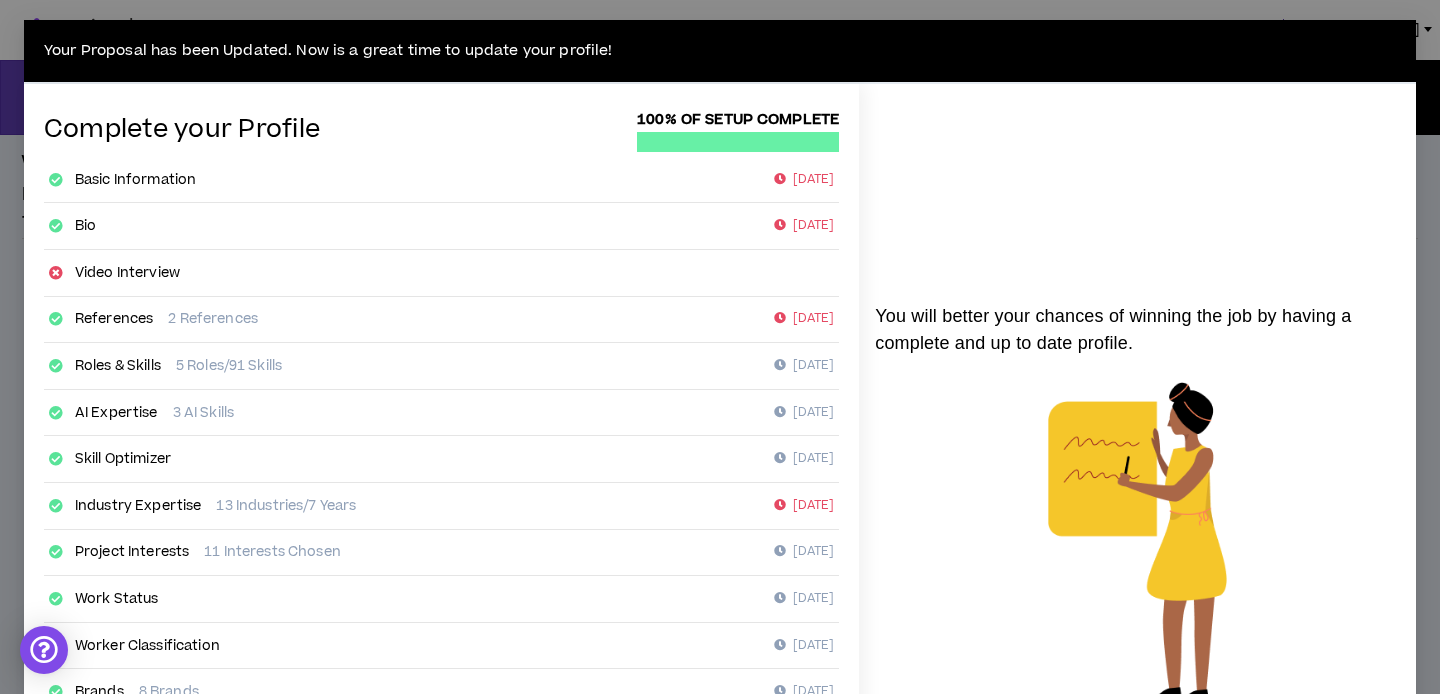 scroll, scrollTop: 358, scrollLeft: 0, axis: vertical 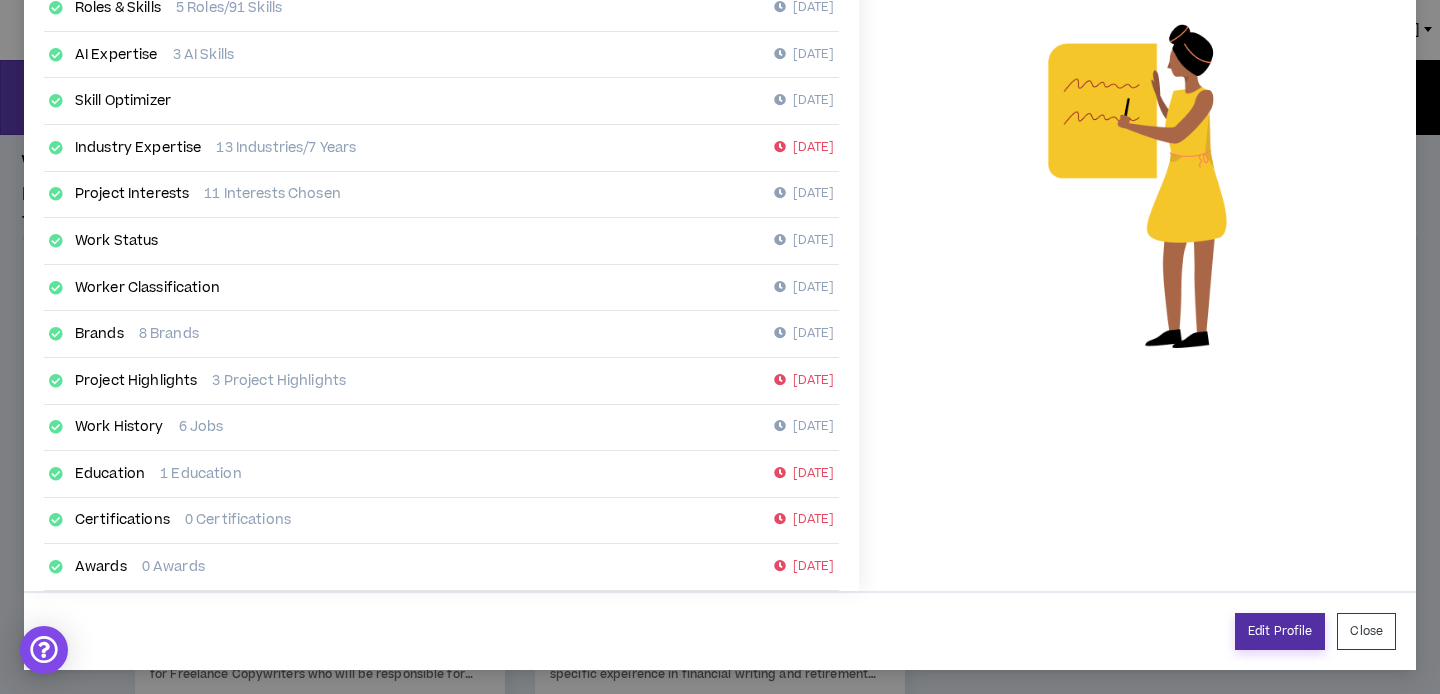 click on "Edit Profile" at bounding box center [1280, 631] 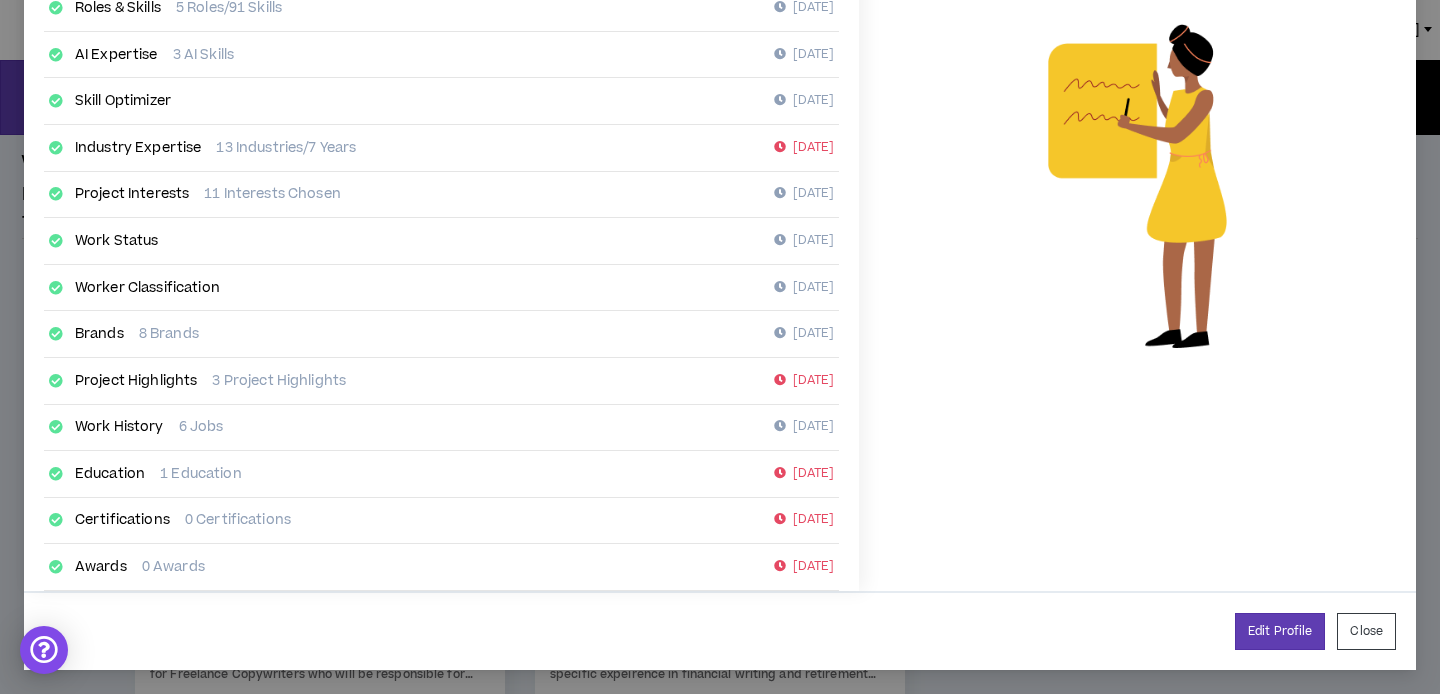 select on "*" 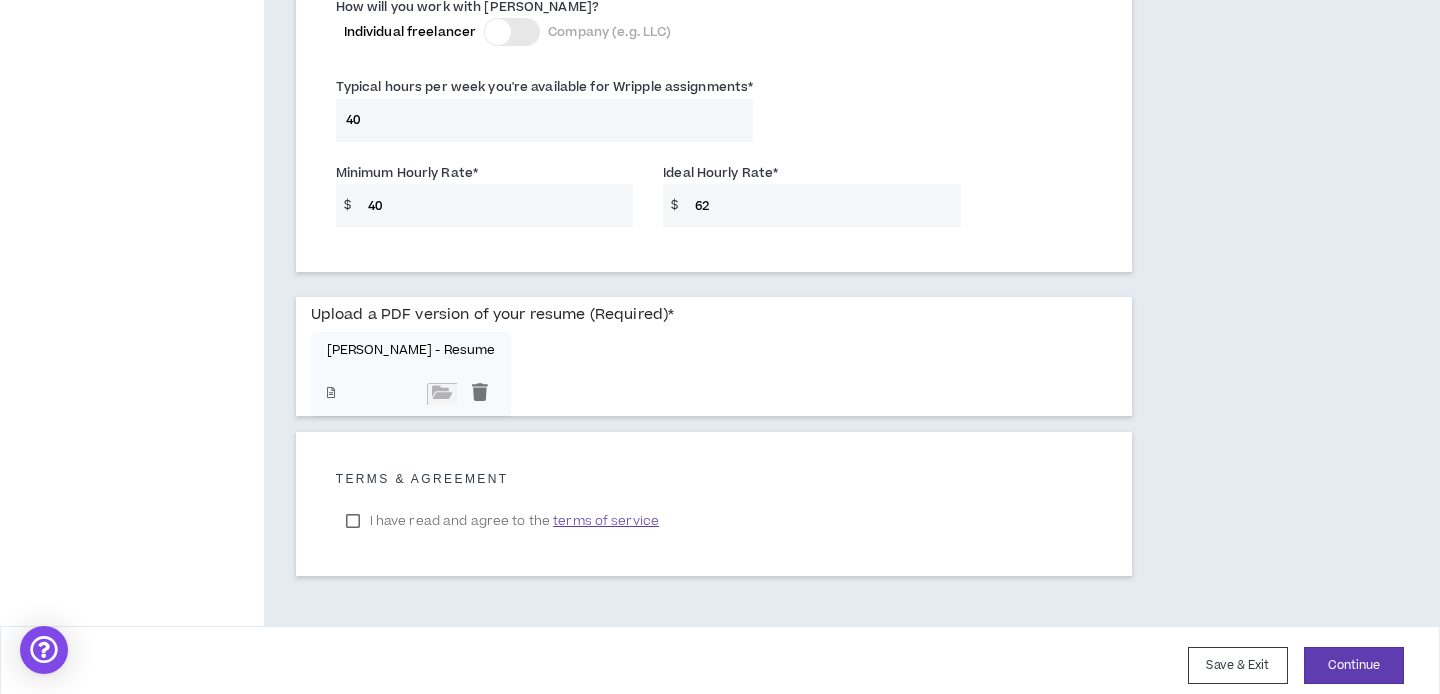 scroll, scrollTop: 1516, scrollLeft: 0, axis: vertical 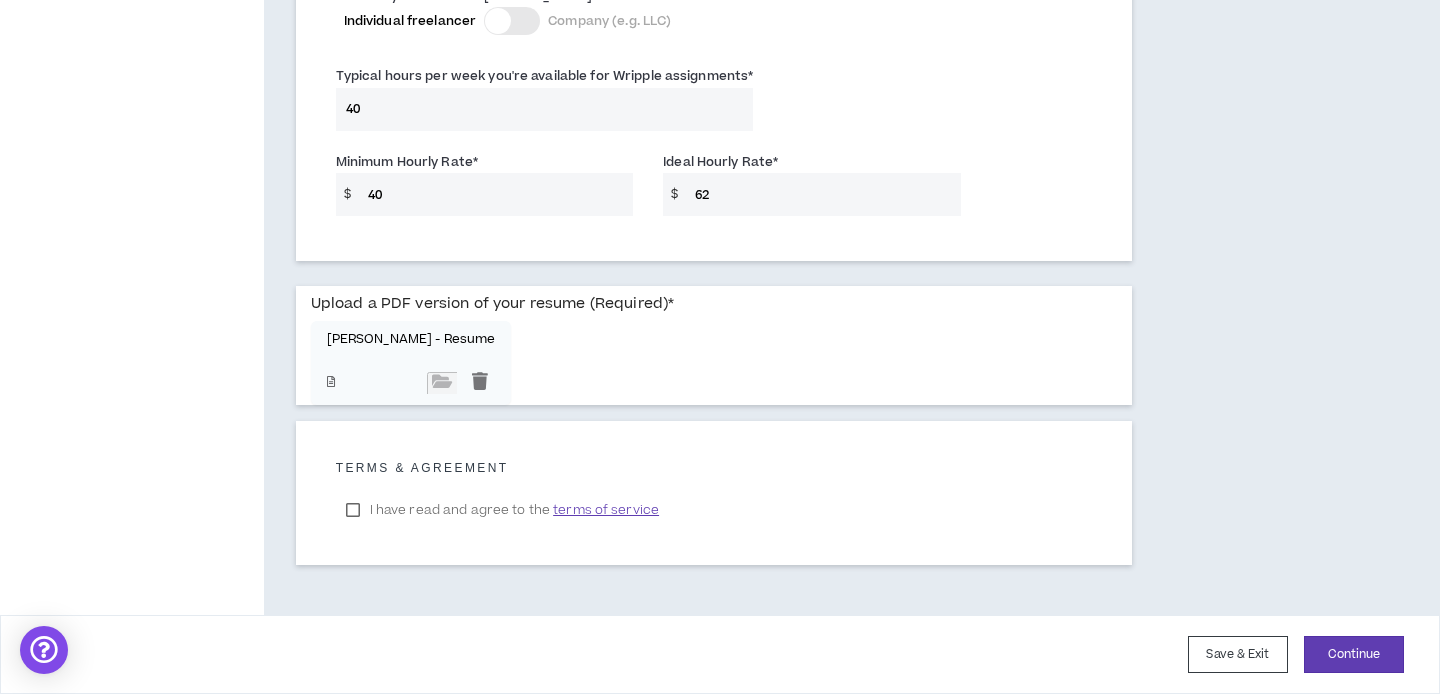 click on "62" at bounding box center [822, 194] 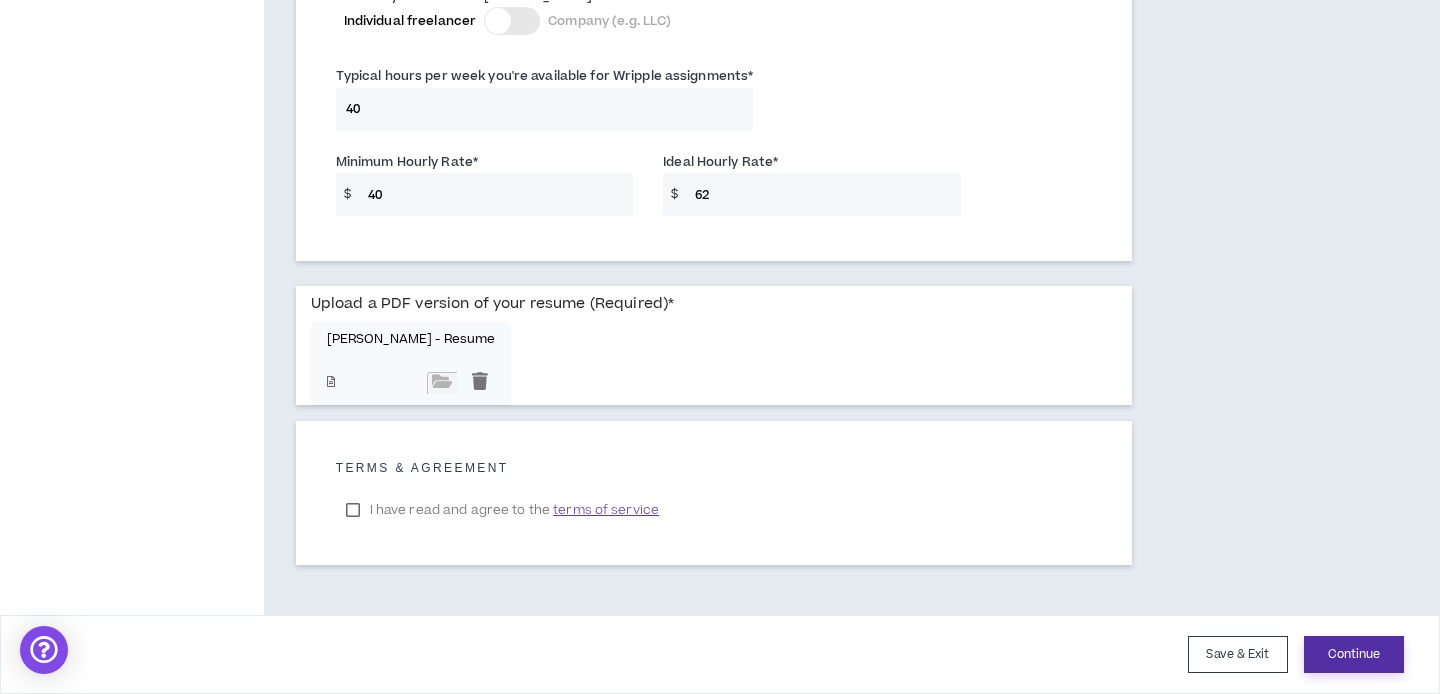 click on "Continue" at bounding box center [1354, 654] 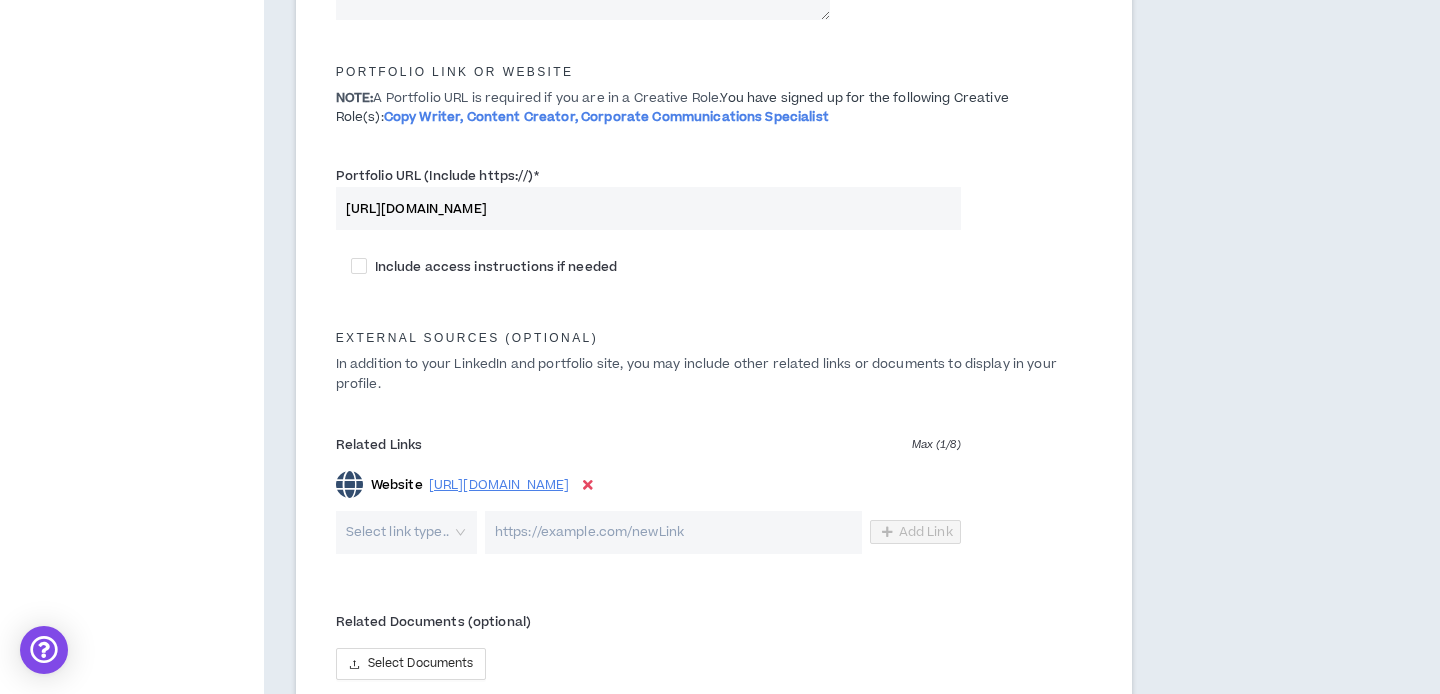 scroll, scrollTop: 1185, scrollLeft: 0, axis: vertical 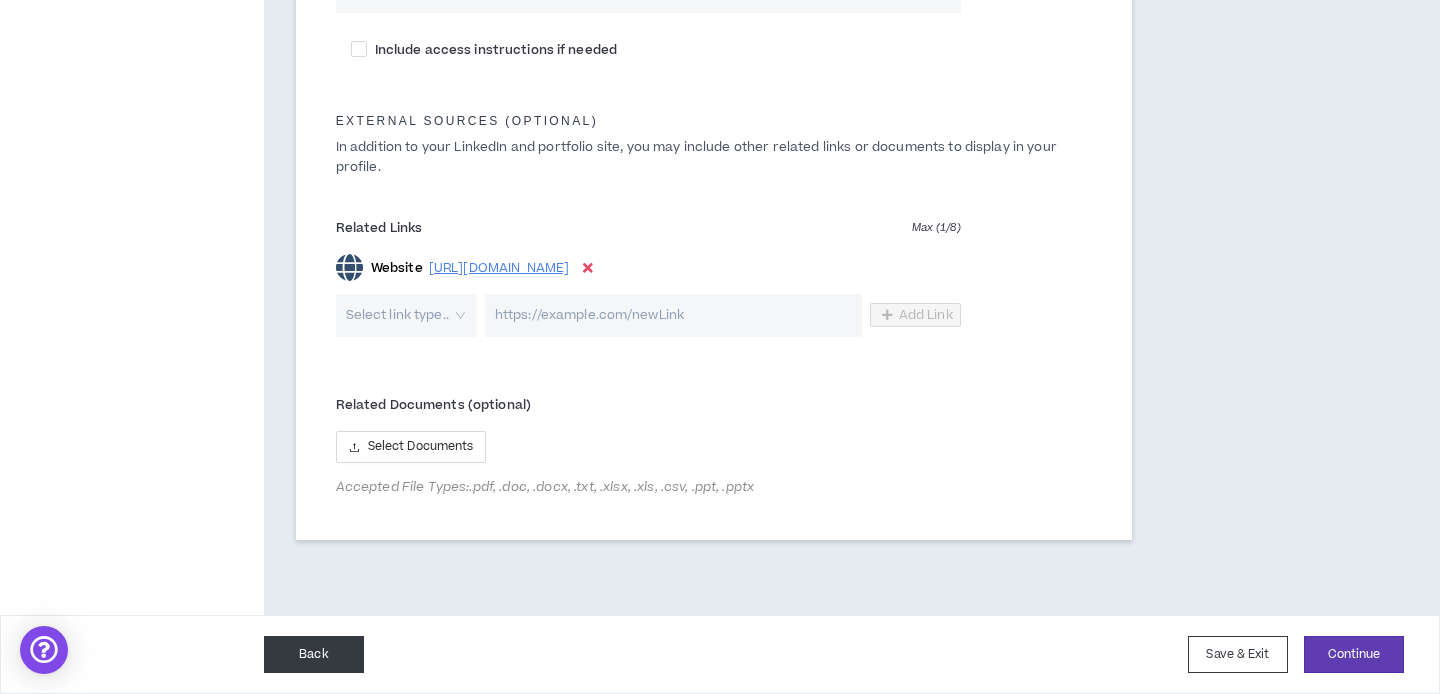 click on "Back" at bounding box center [314, 654] 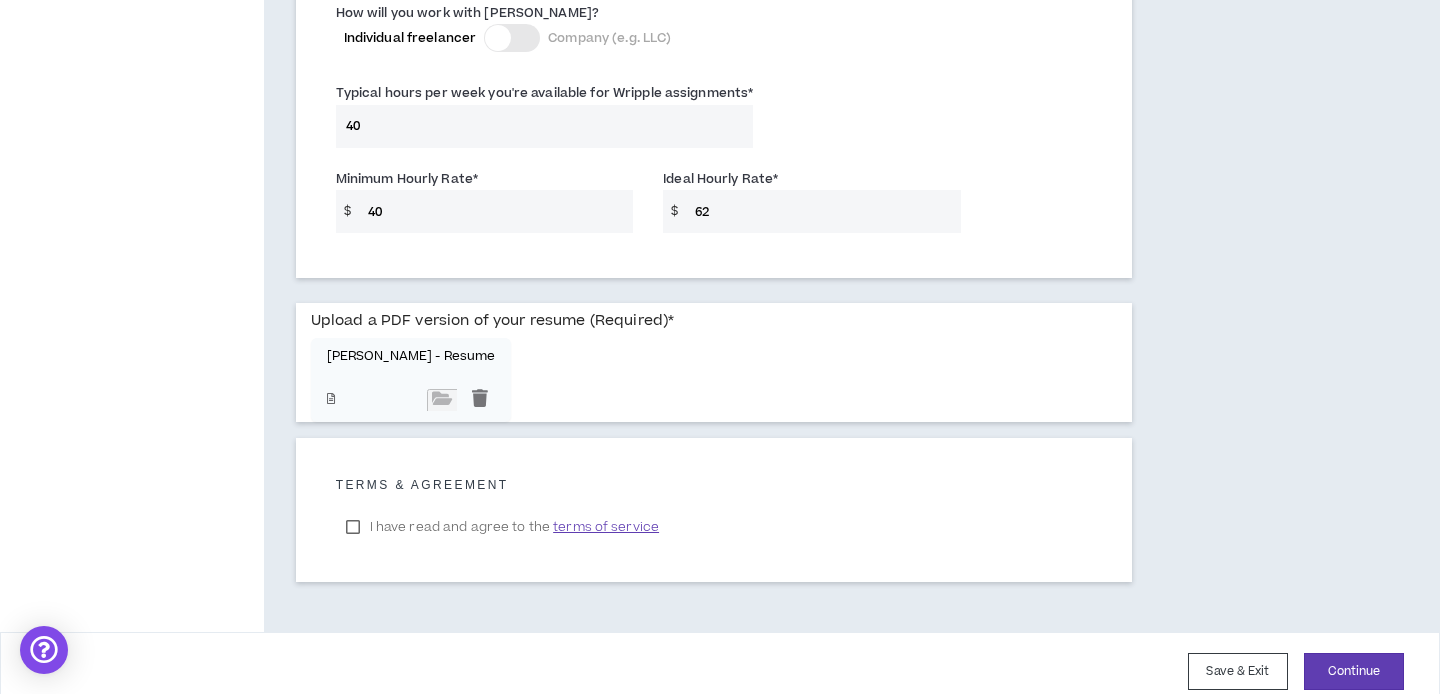 scroll, scrollTop: 1484, scrollLeft: 0, axis: vertical 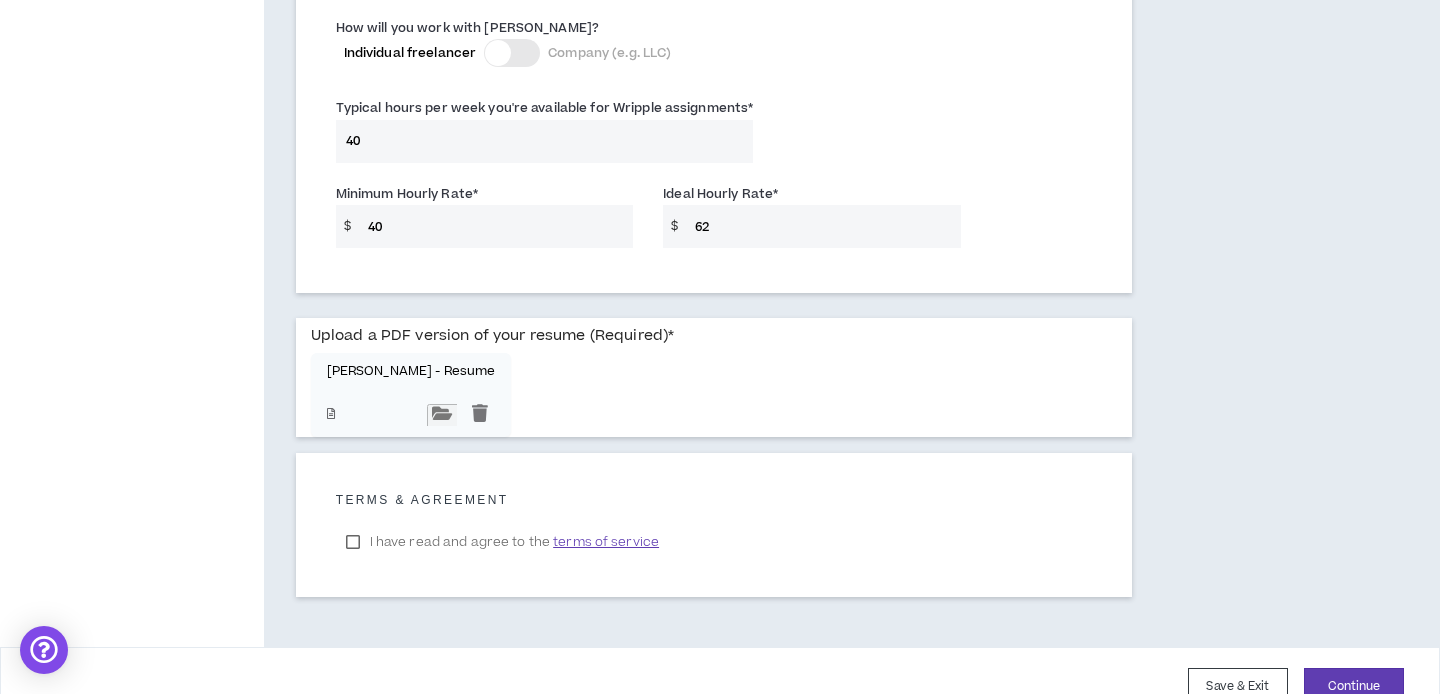 click at bounding box center (442, 415) 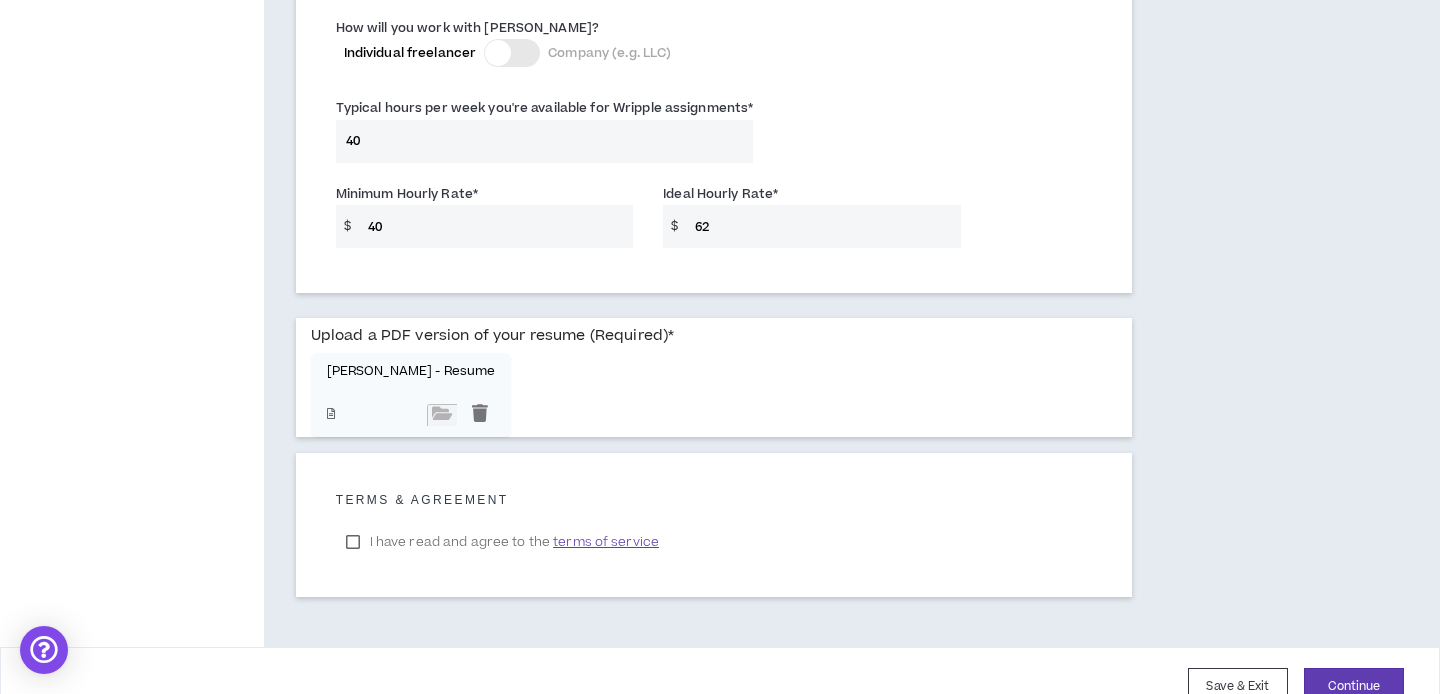 type on "**********" 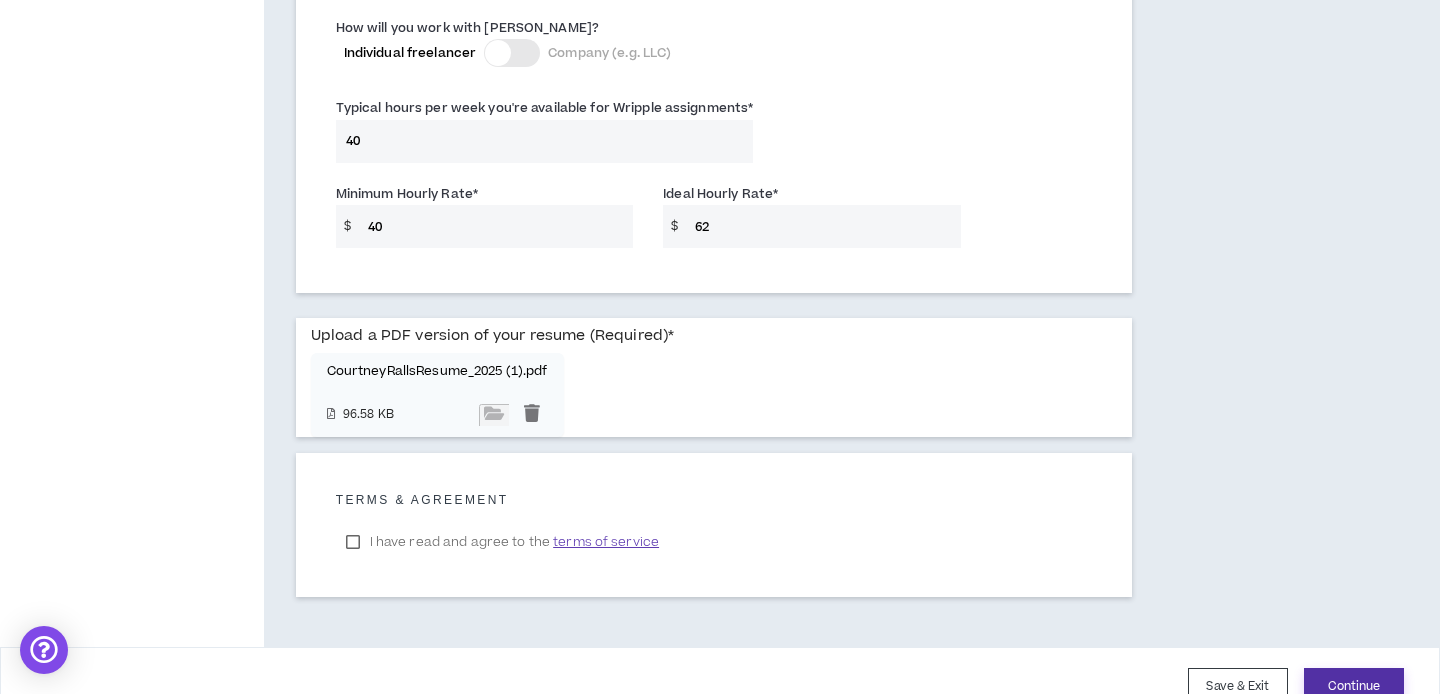 click on "Continue" at bounding box center [1354, 686] 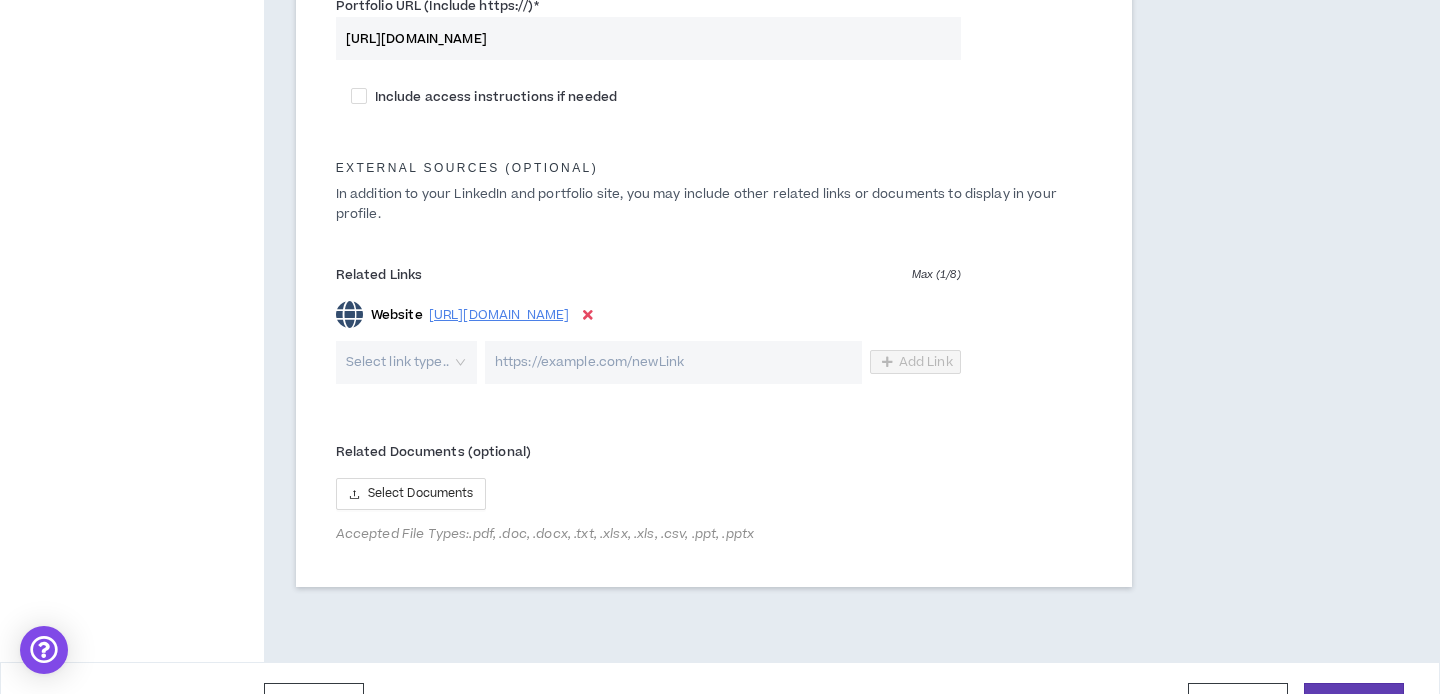 scroll, scrollTop: 1185, scrollLeft: 0, axis: vertical 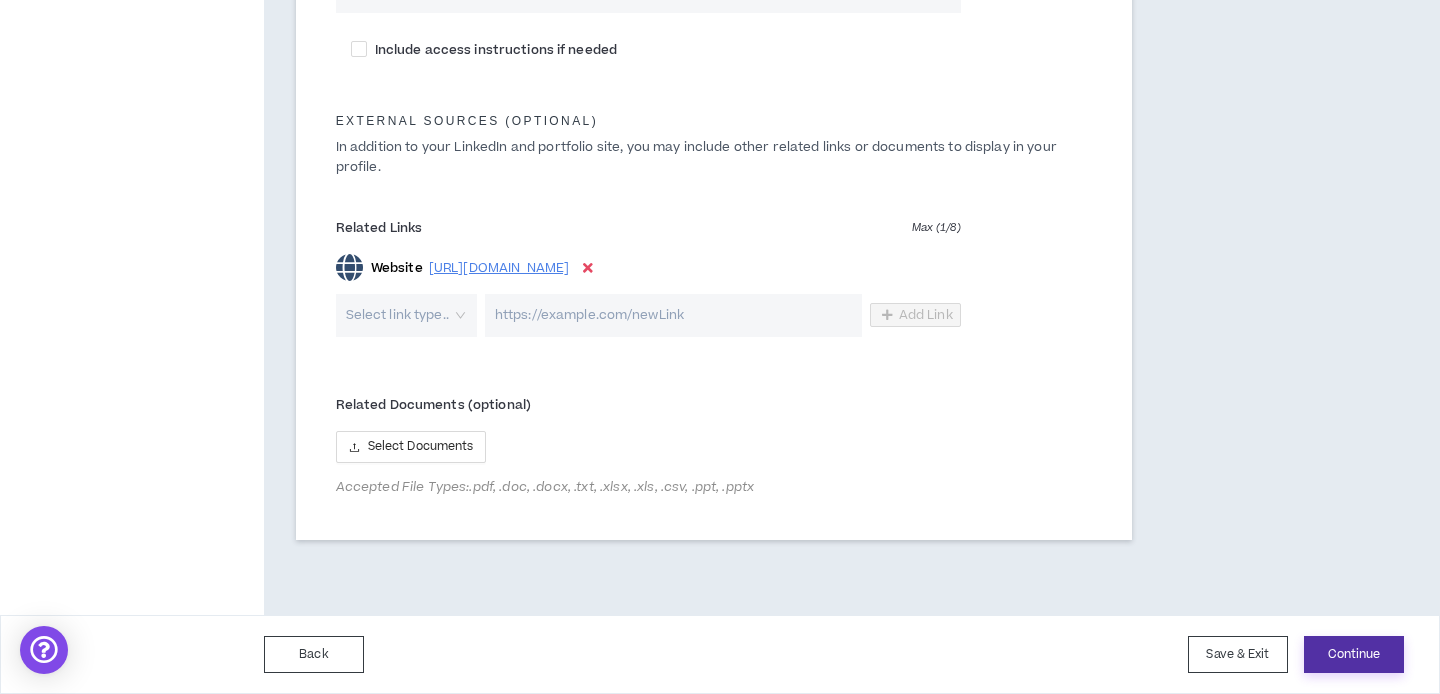 click on "Continue" at bounding box center [1354, 654] 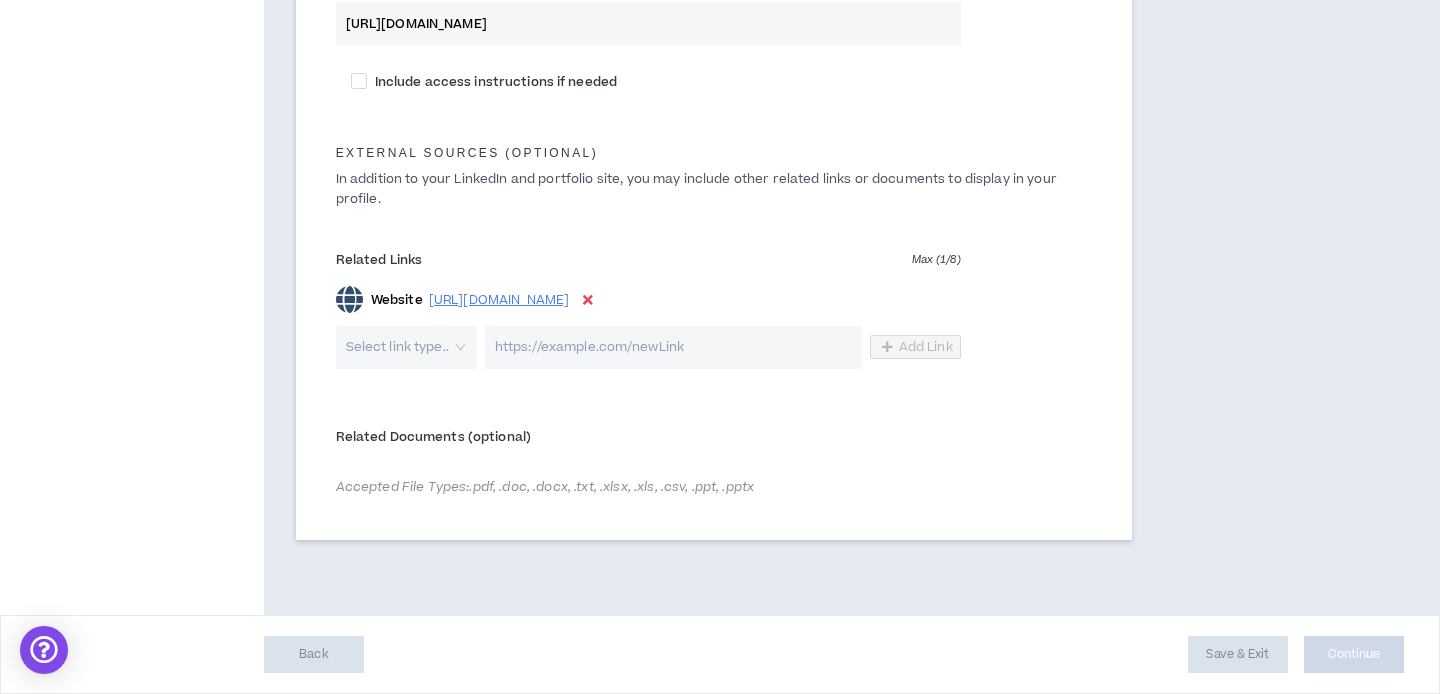 scroll, scrollTop: 1153, scrollLeft: 0, axis: vertical 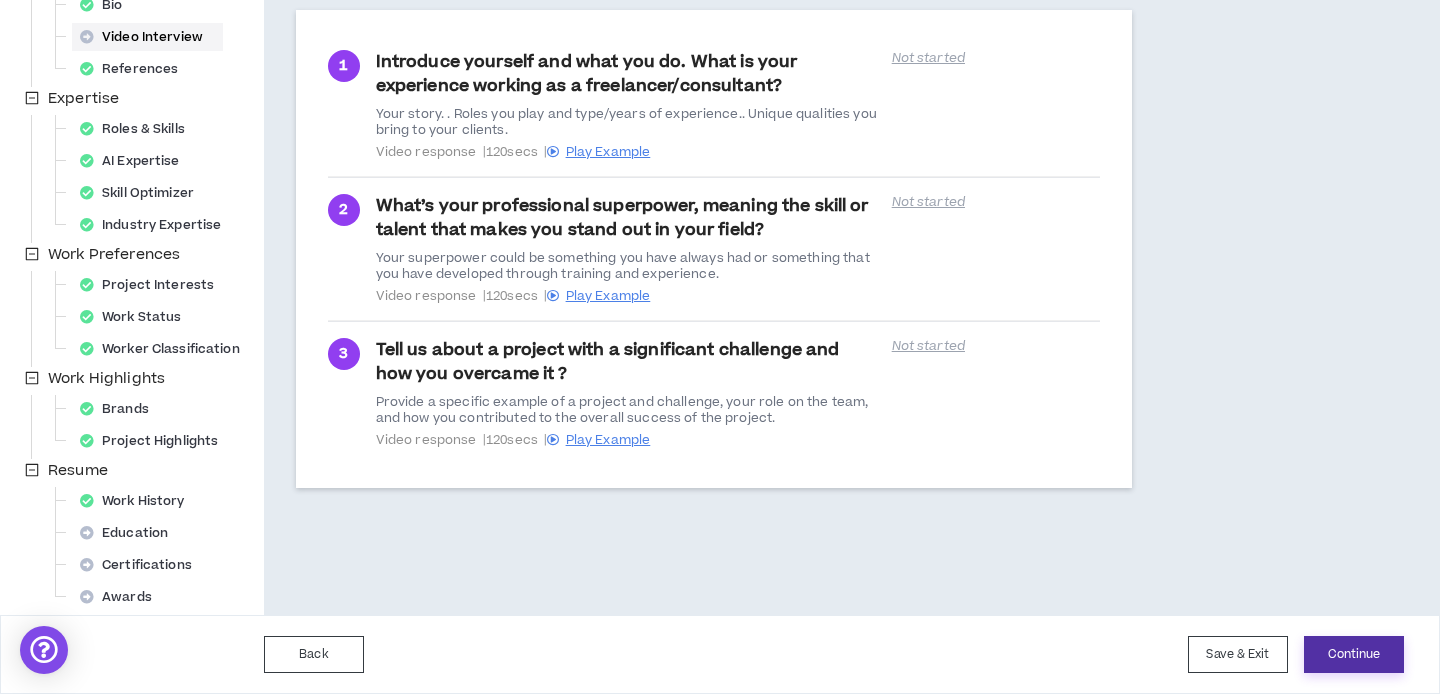 click on "Continue" at bounding box center (1354, 654) 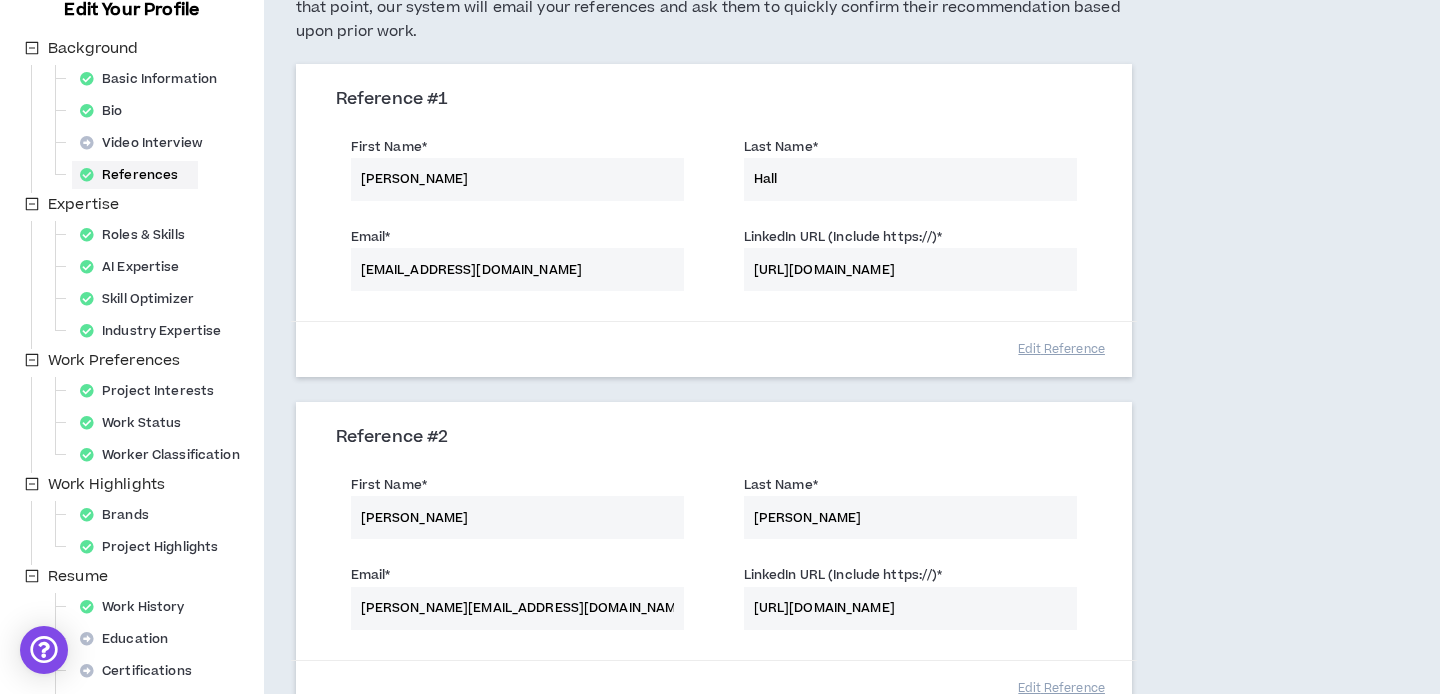 scroll, scrollTop: 555, scrollLeft: 0, axis: vertical 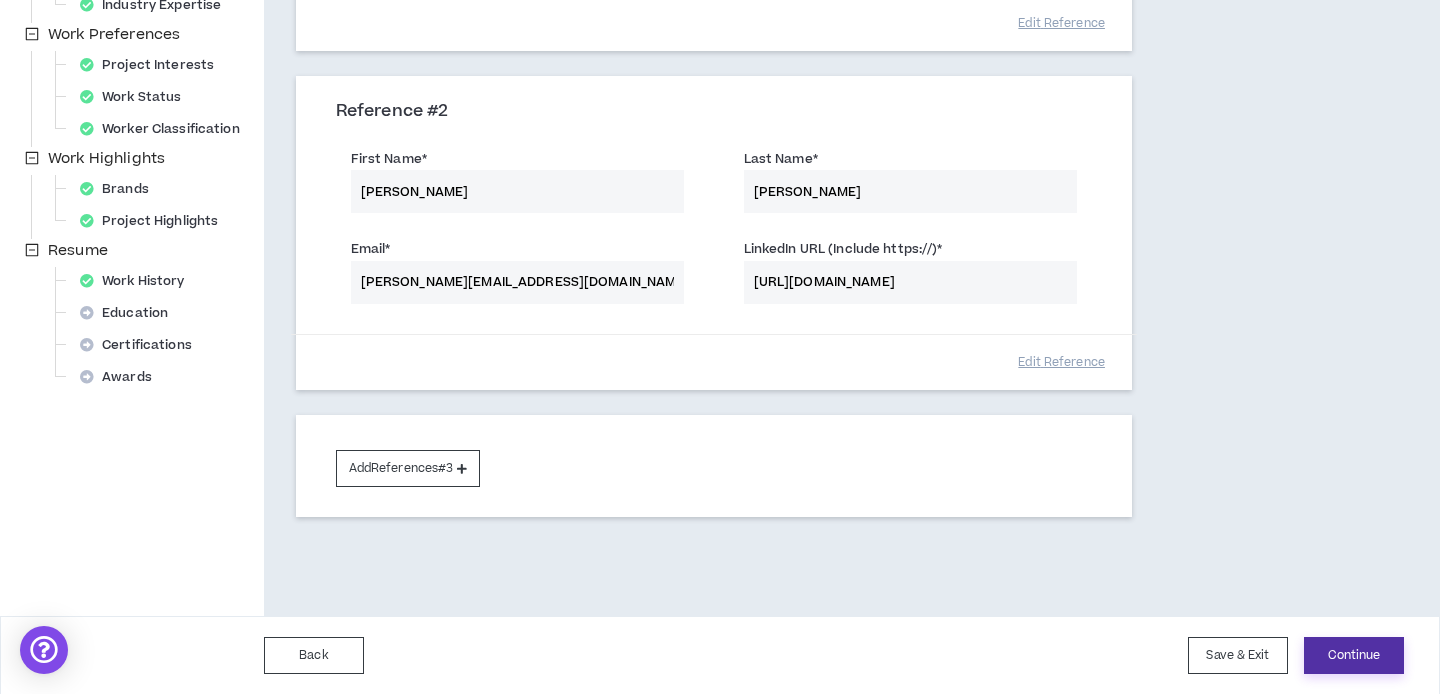 click on "Continue" at bounding box center [1354, 655] 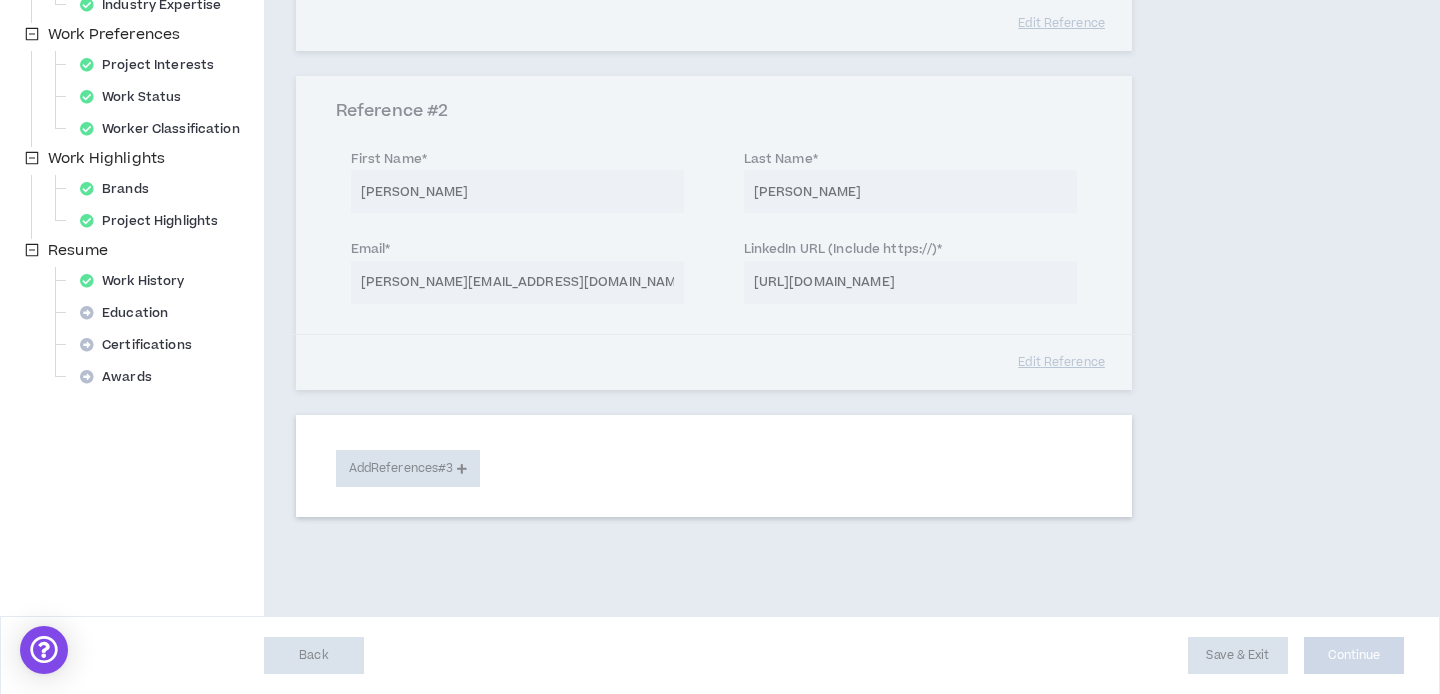 select on "**" 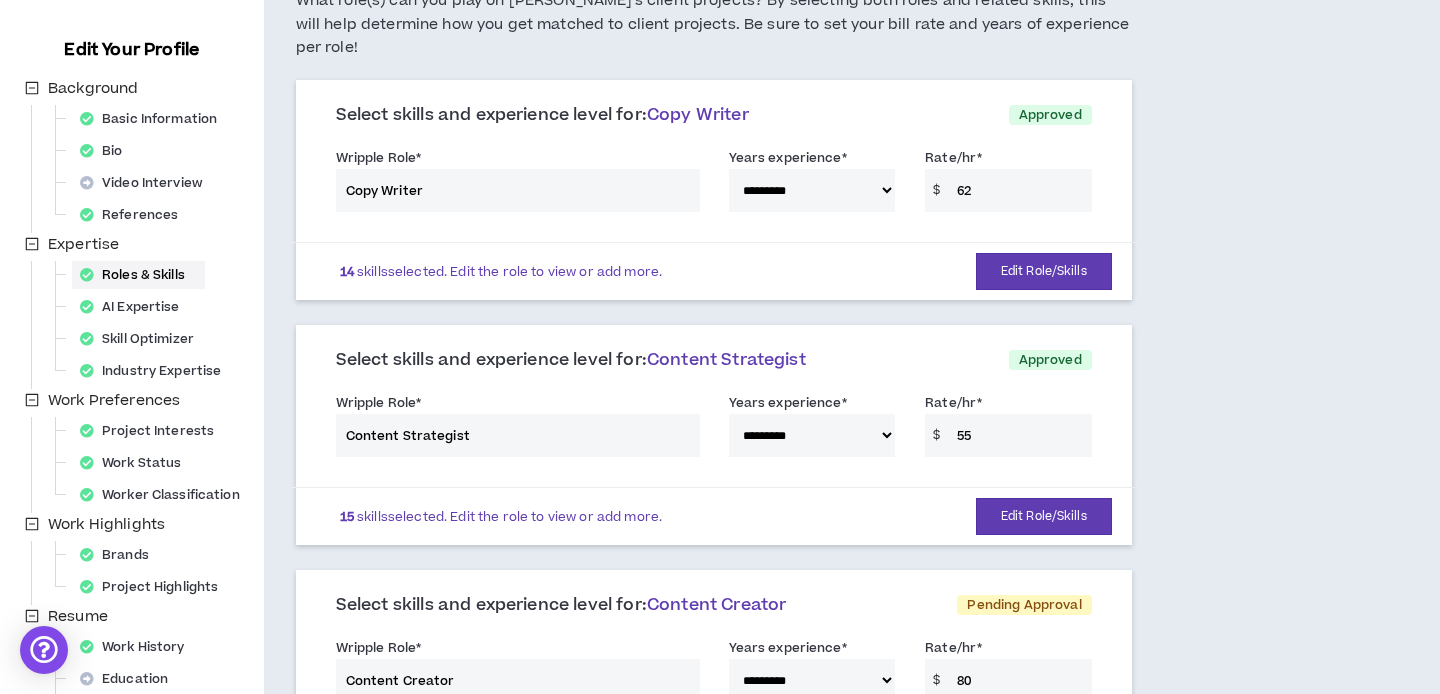 scroll, scrollTop: 182, scrollLeft: 0, axis: vertical 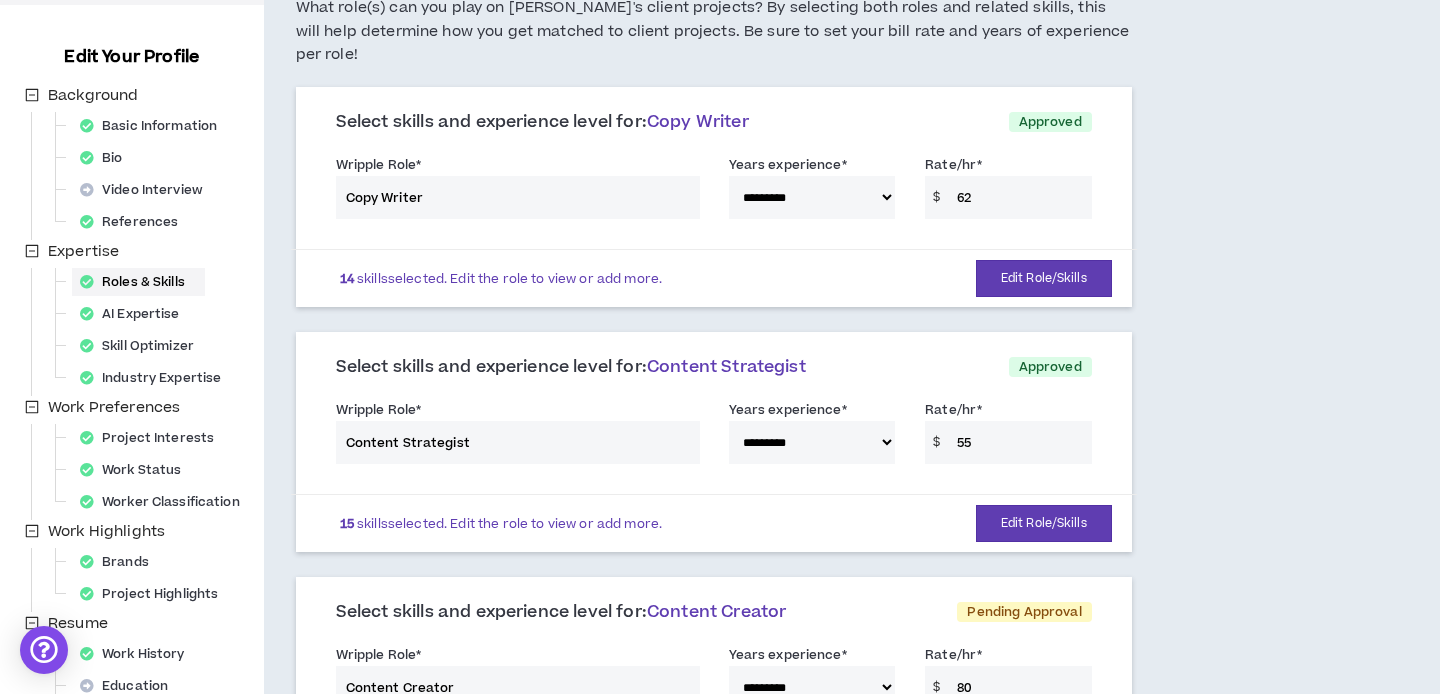 click on "**********" at bounding box center [714, 436] 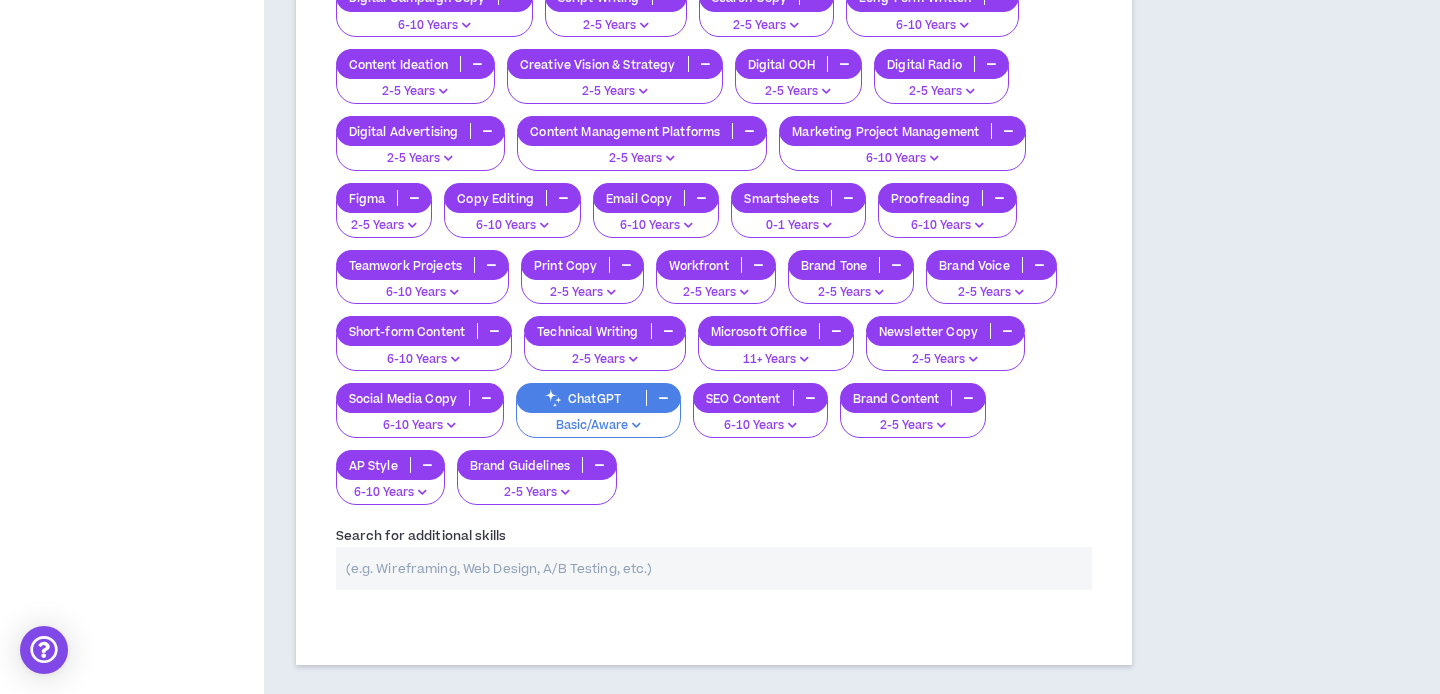 scroll, scrollTop: 2943, scrollLeft: 0, axis: vertical 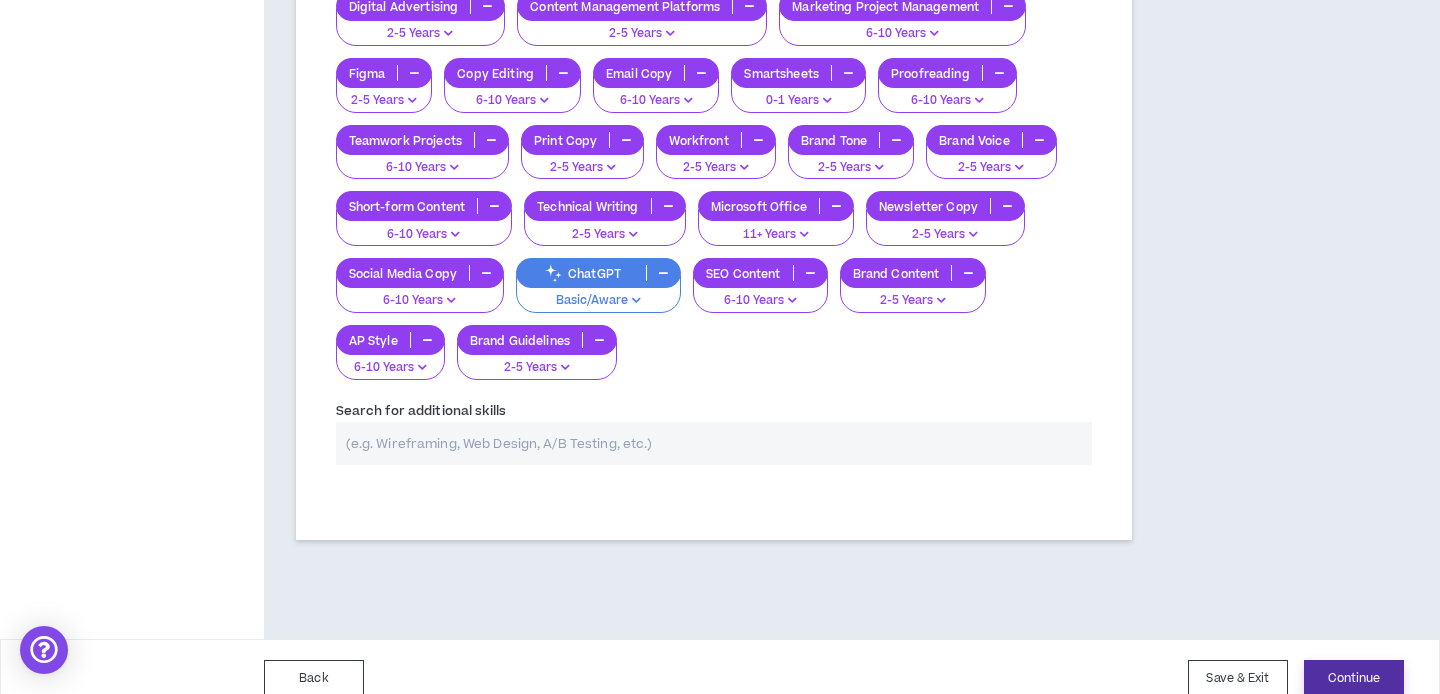 click on "Continue" at bounding box center [1354, 678] 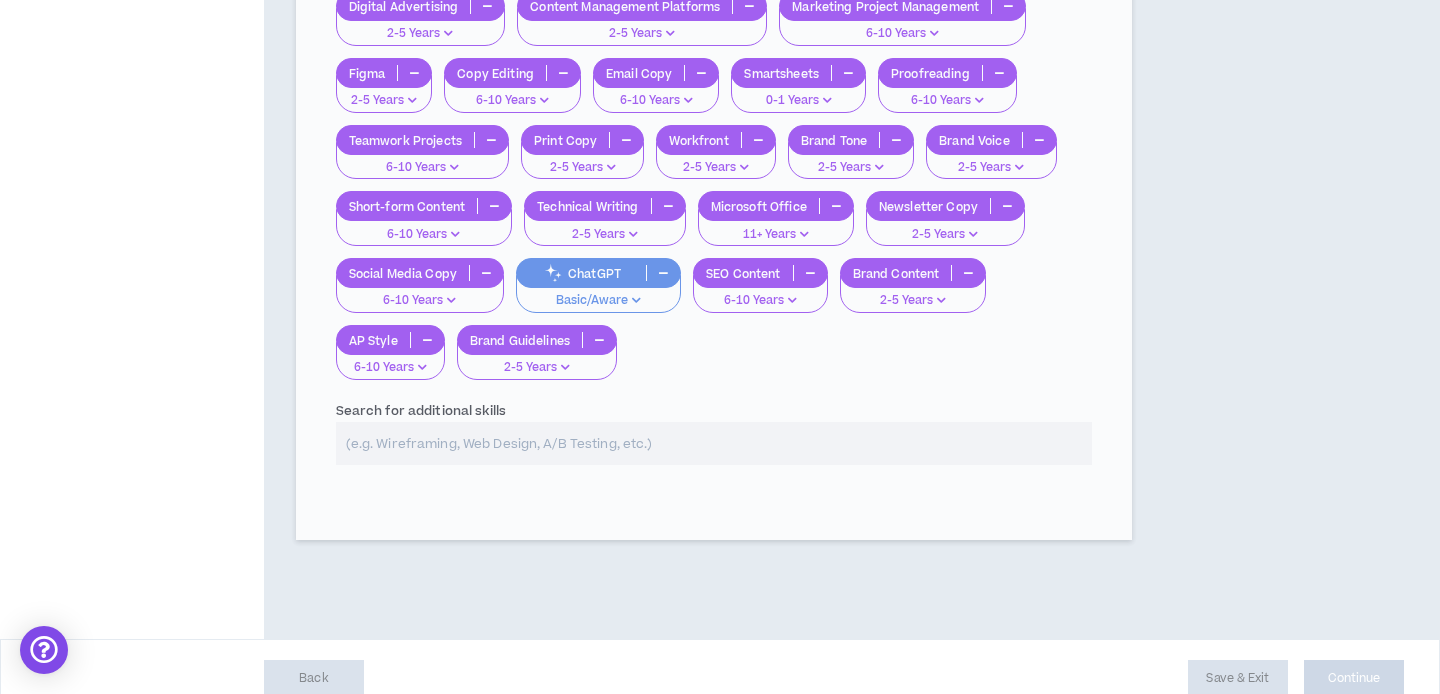 select on "*" 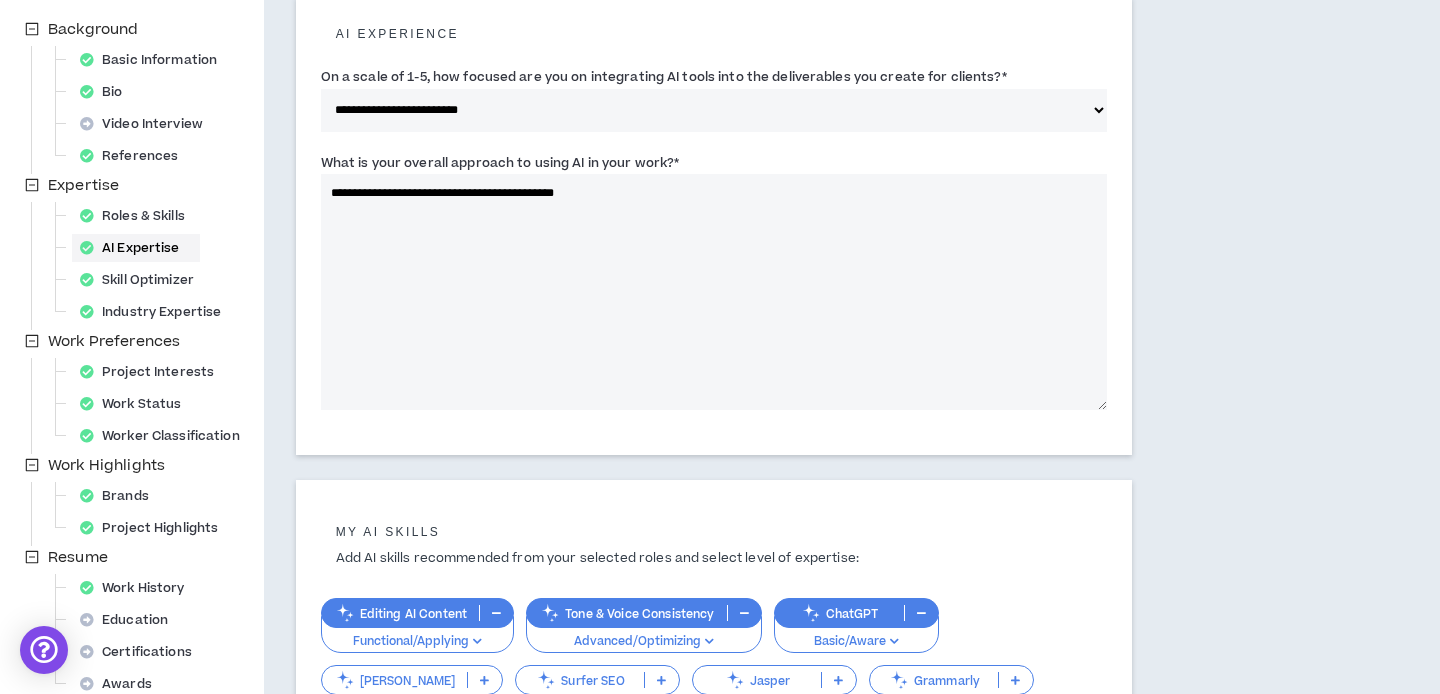 scroll, scrollTop: 757, scrollLeft: 0, axis: vertical 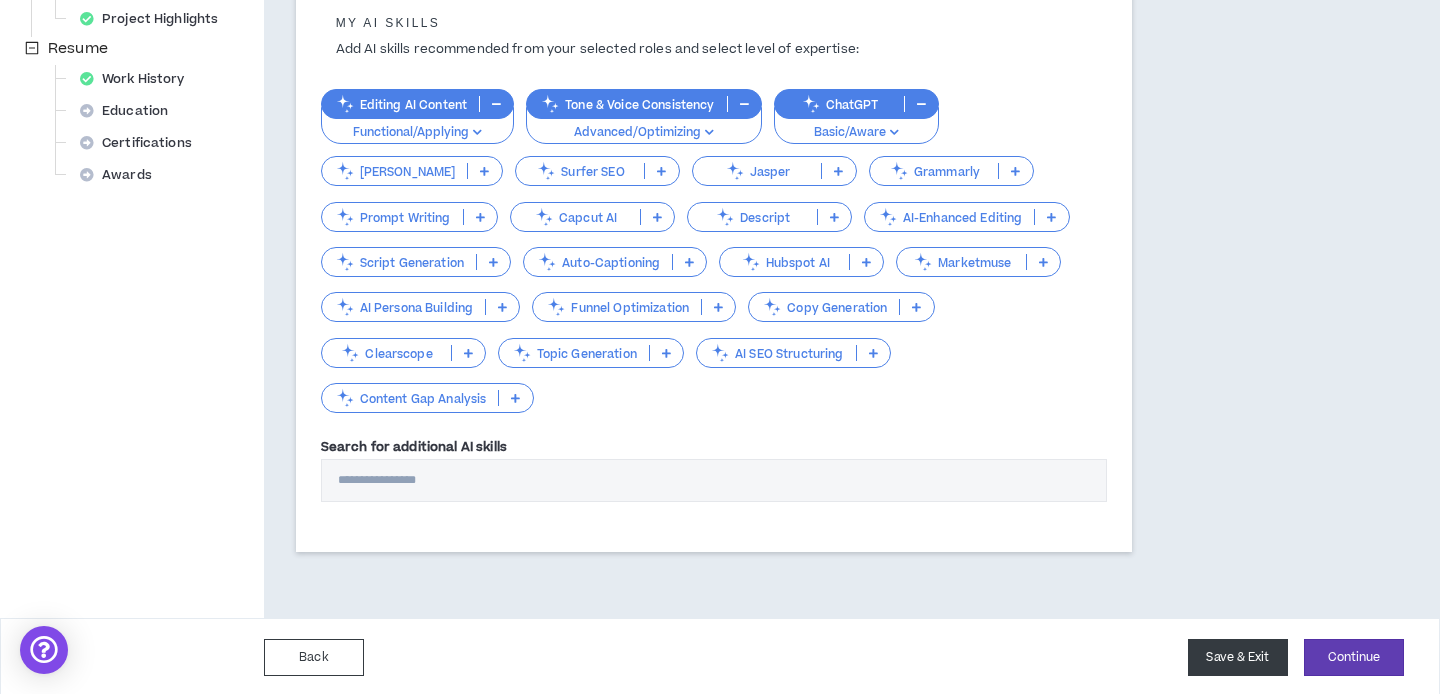 click on "Save & Exit" at bounding box center [1238, 657] 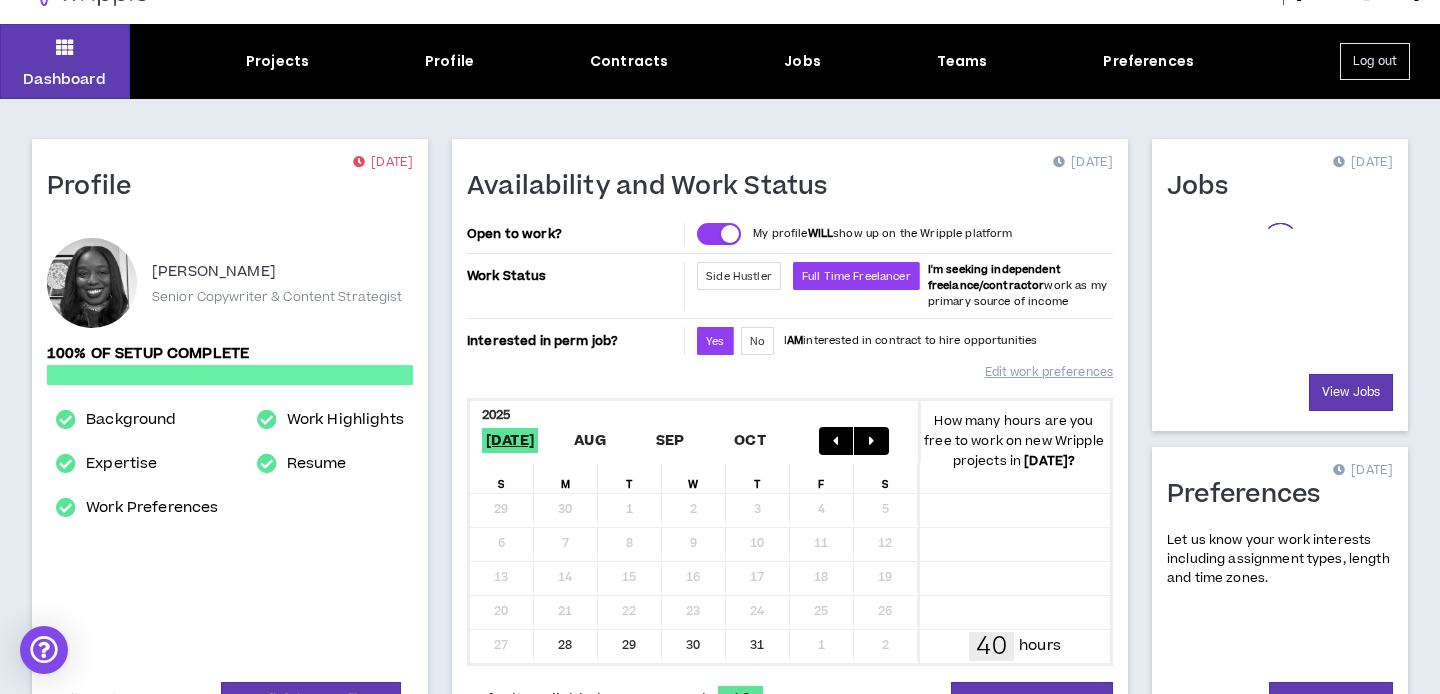 scroll, scrollTop: 0, scrollLeft: 0, axis: both 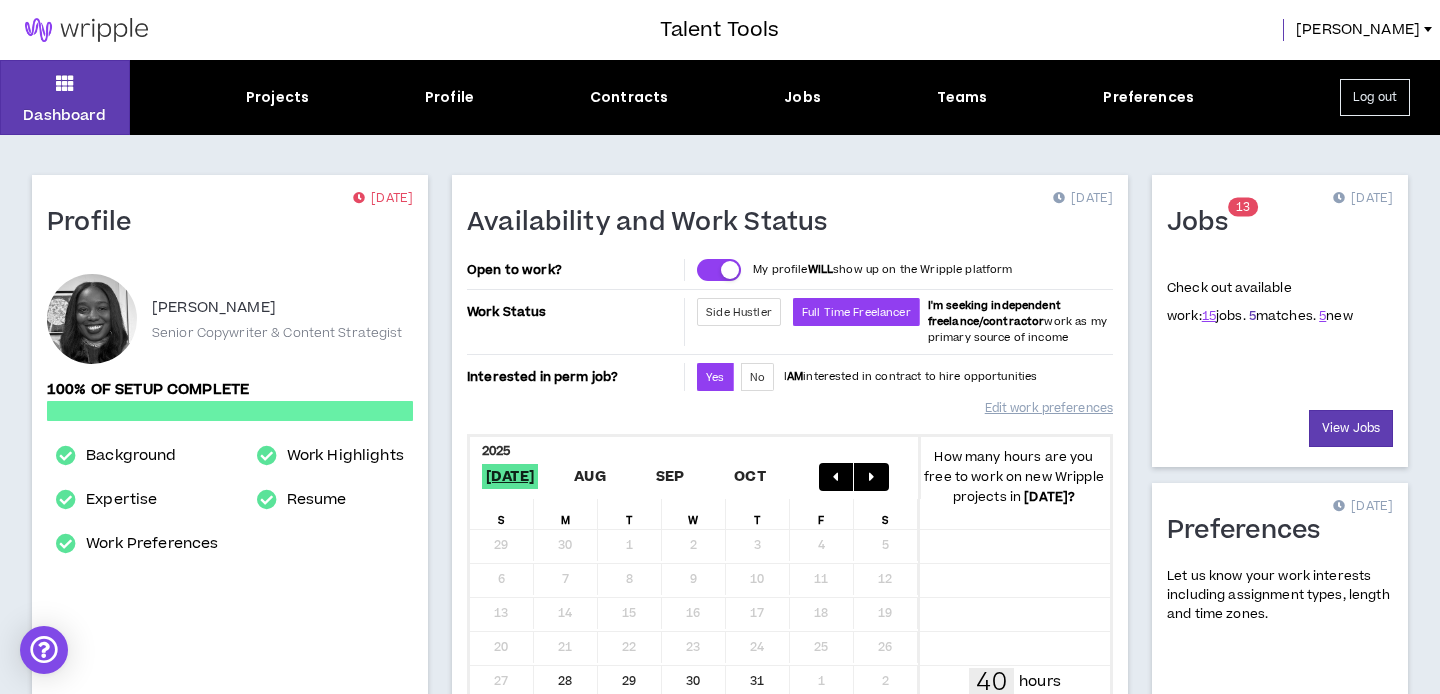 click on "5" at bounding box center (1252, 316) 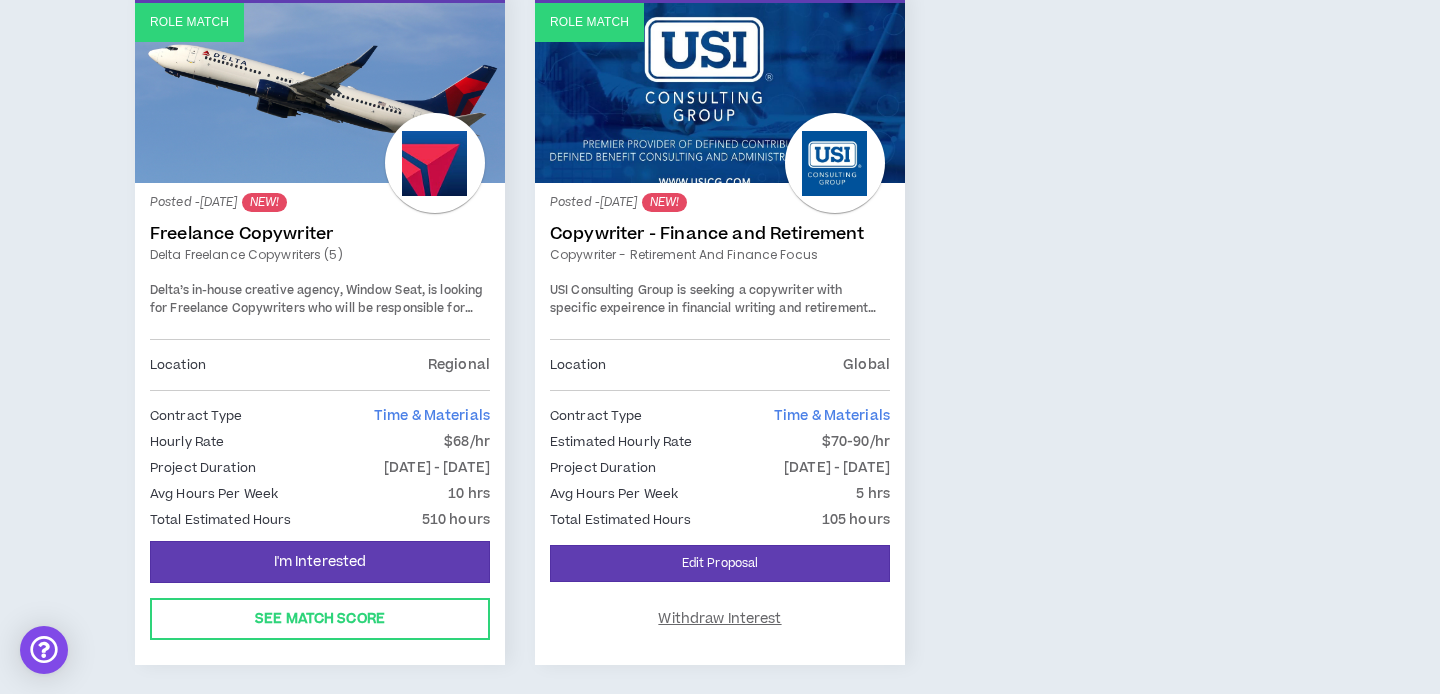 scroll, scrollTop: 437, scrollLeft: 0, axis: vertical 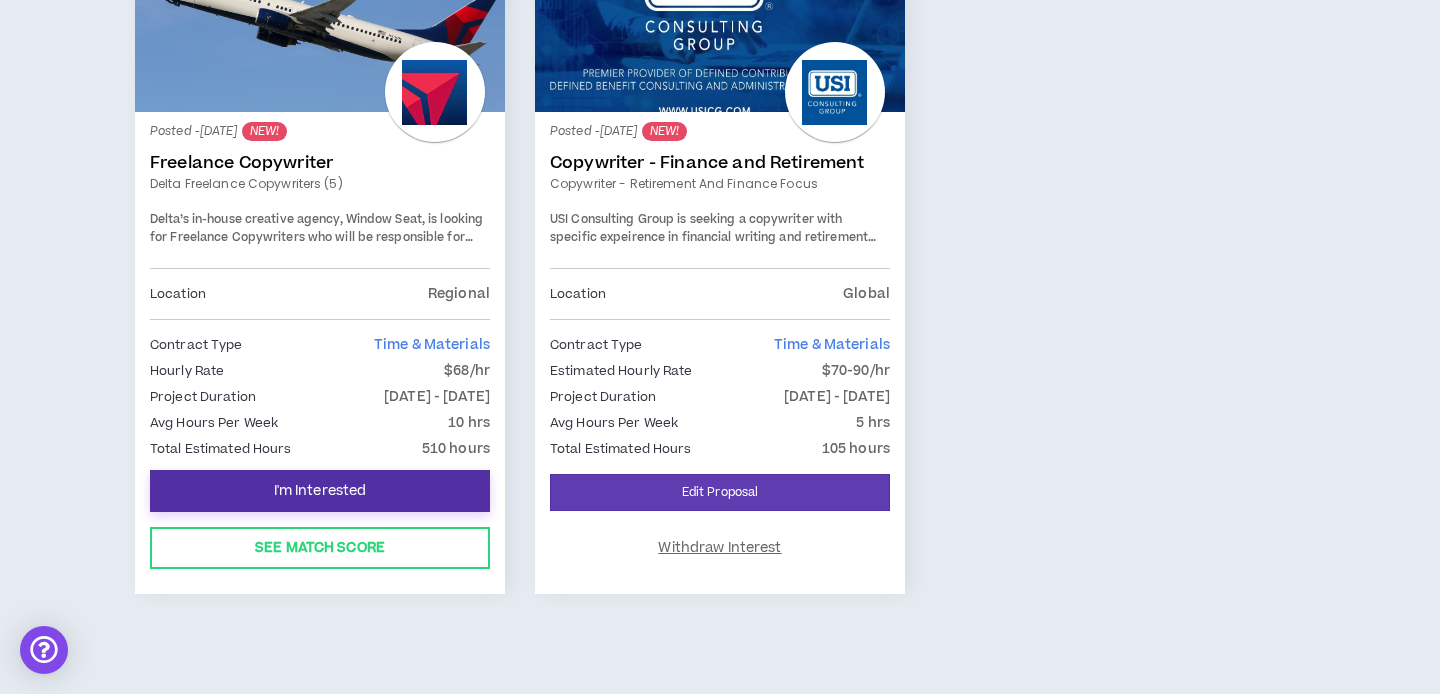 click on "I'm Interested" at bounding box center (320, 491) 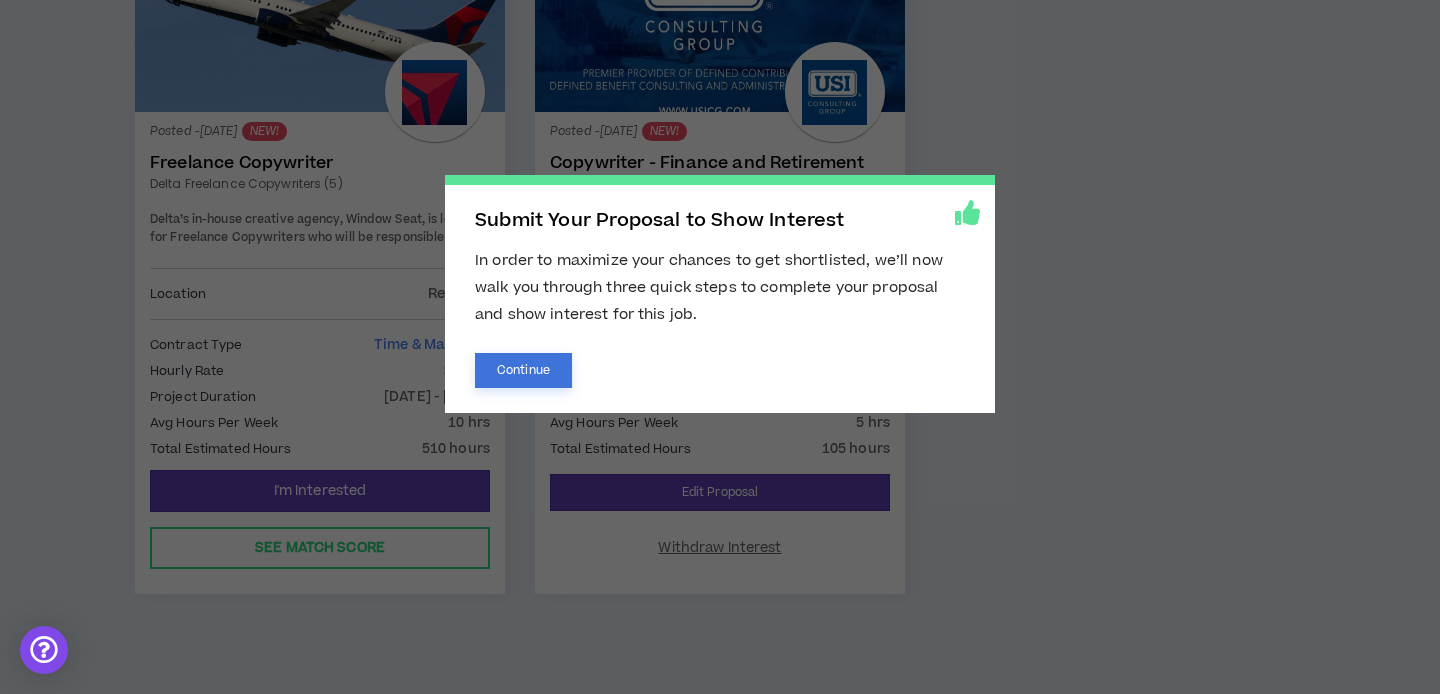 click on "Continue" at bounding box center (523, 370) 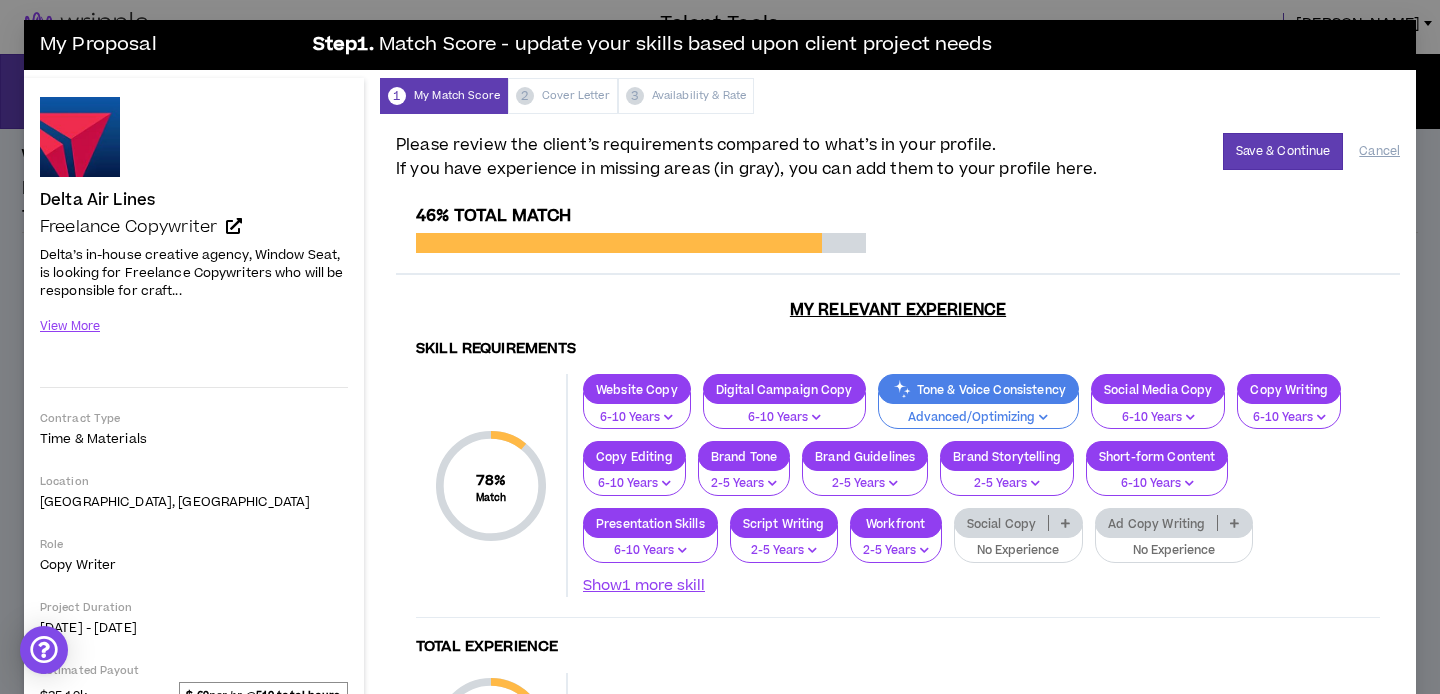 scroll, scrollTop: 0, scrollLeft: 0, axis: both 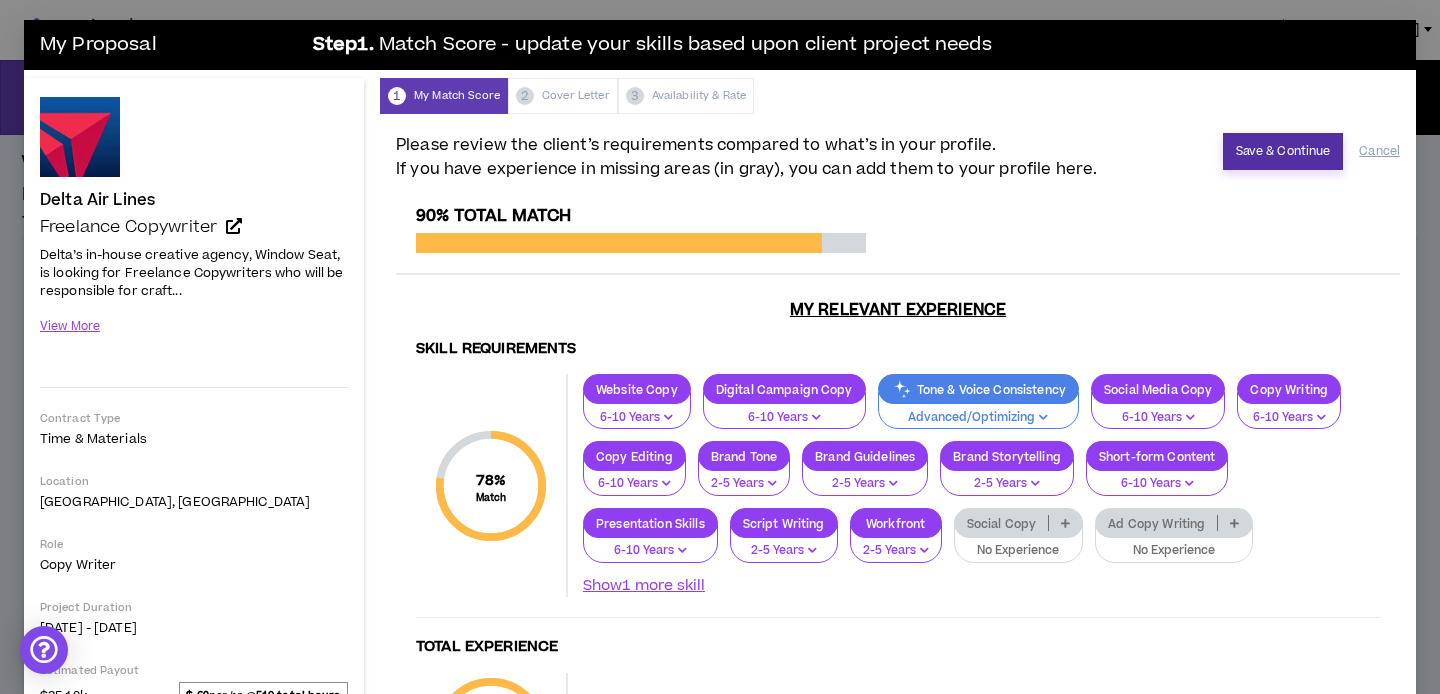 click on "Save & Continue" at bounding box center [1283, 151] 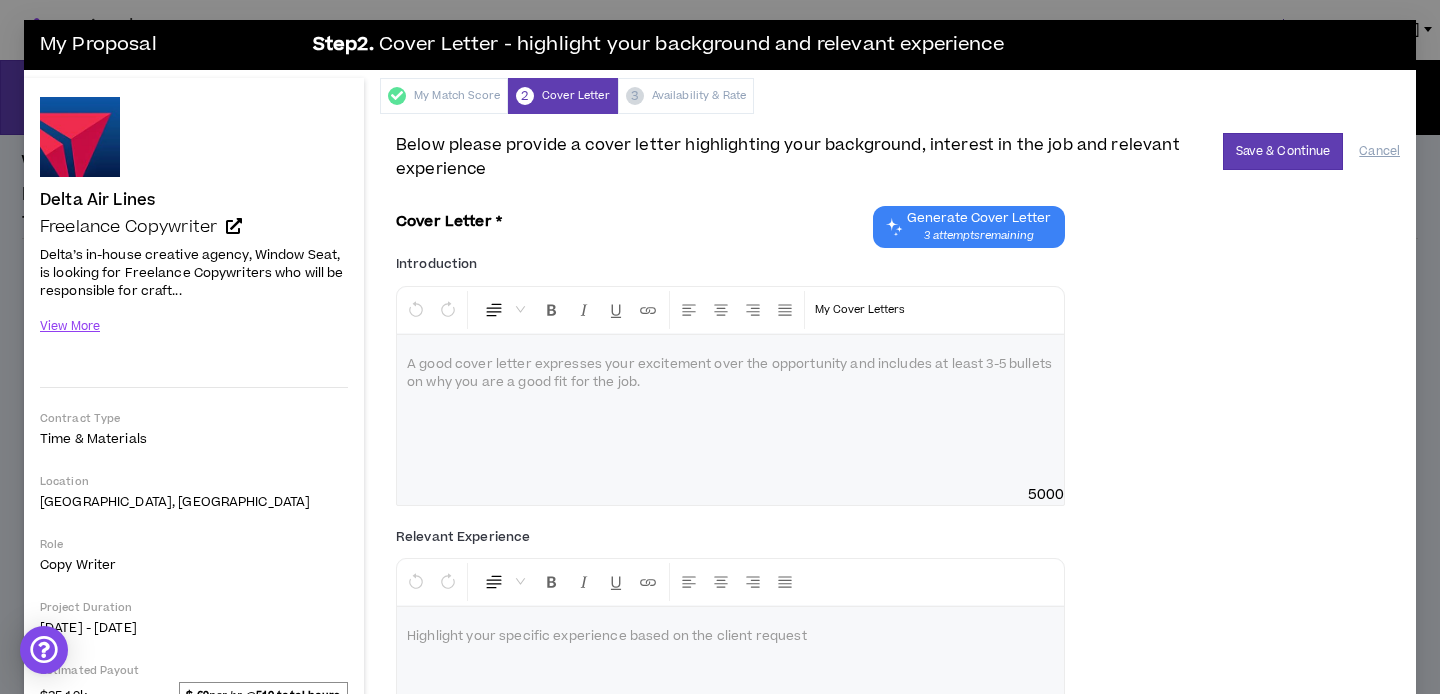 click on "Generate Cover Letter" at bounding box center (979, 218) 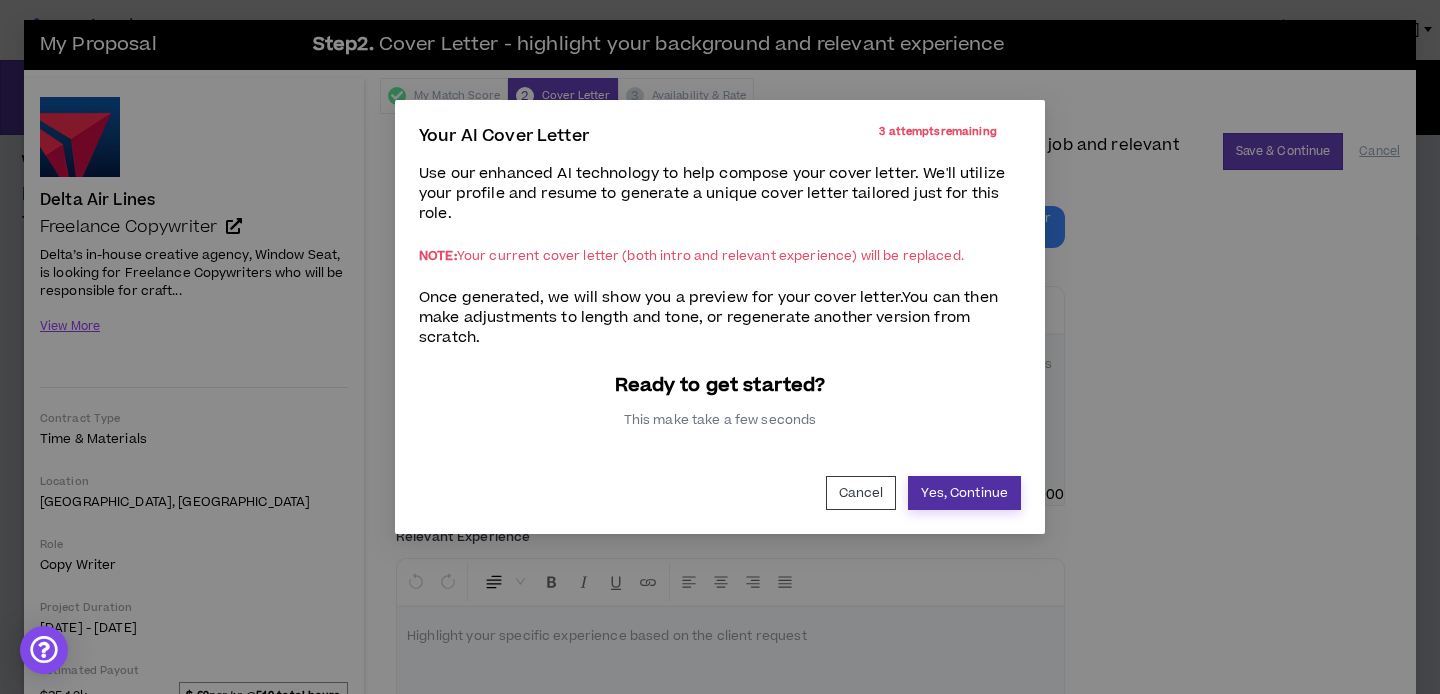 click on "Yes, Continue" at bounding box center [964, 493] 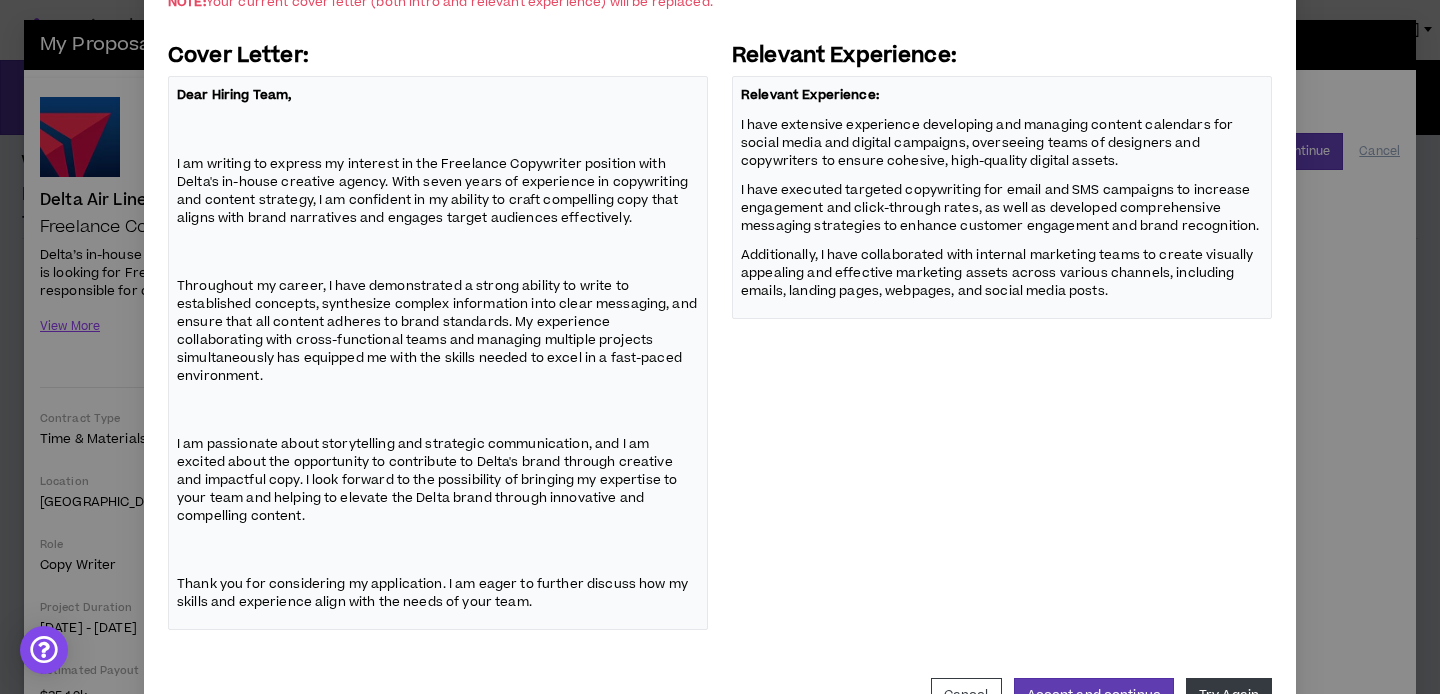 scroll, scrollTop: 286, scrollLeft: 0, axis: vertical 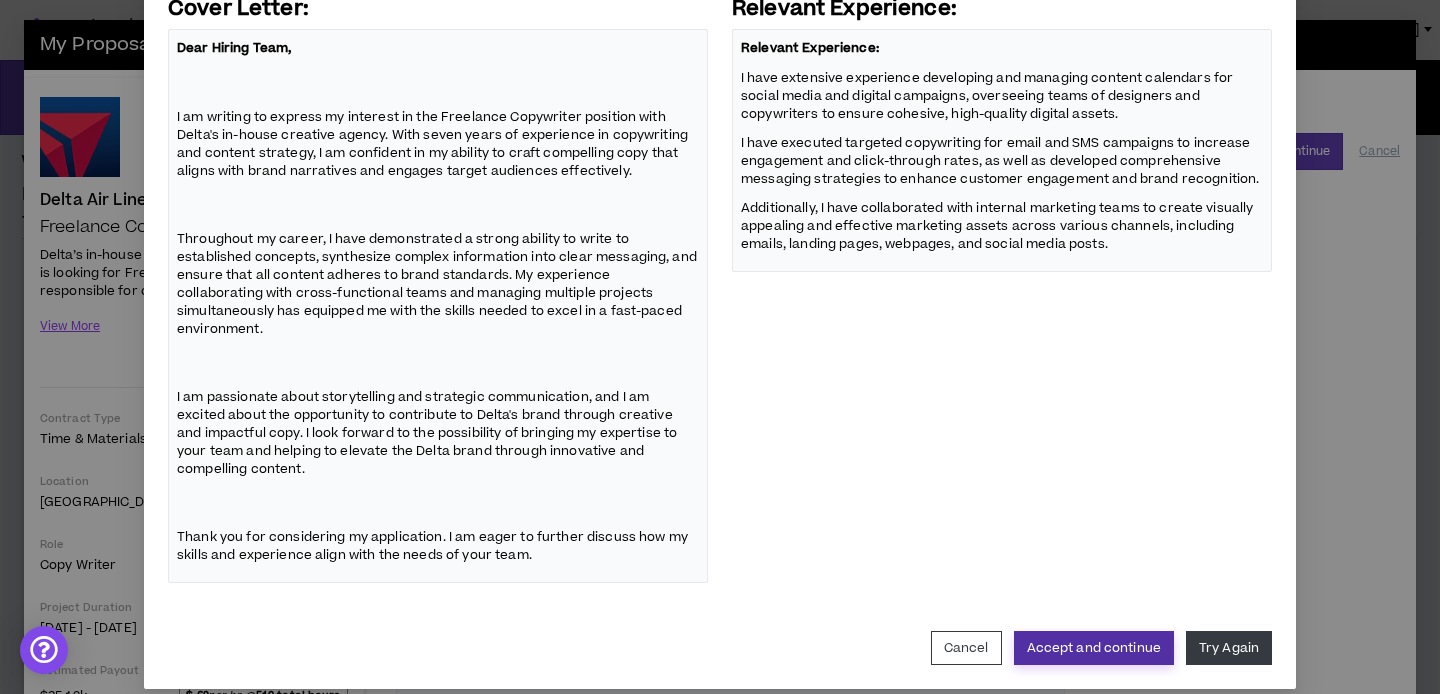 click on "Accept and continue" at bounding box center [1094, 648] 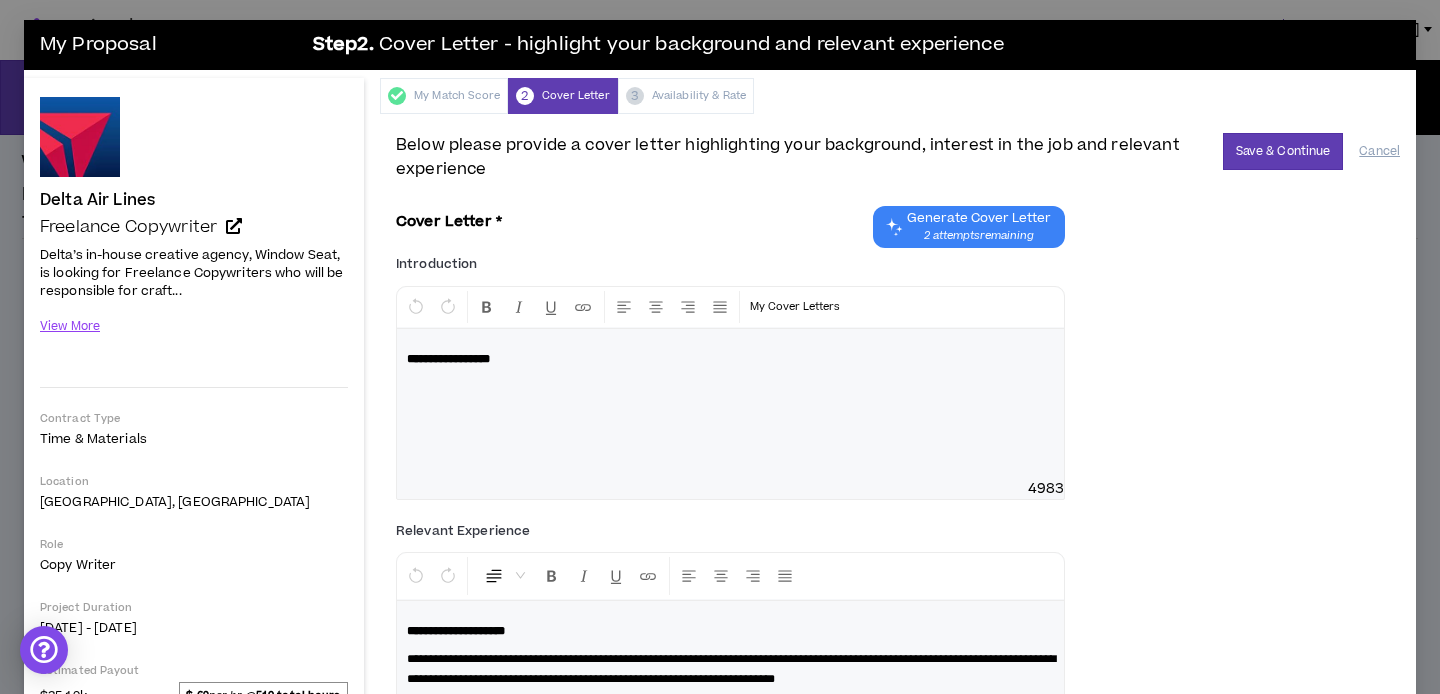 scroll, scrollTop: 149, scrollLeft: 0, axis: vertical 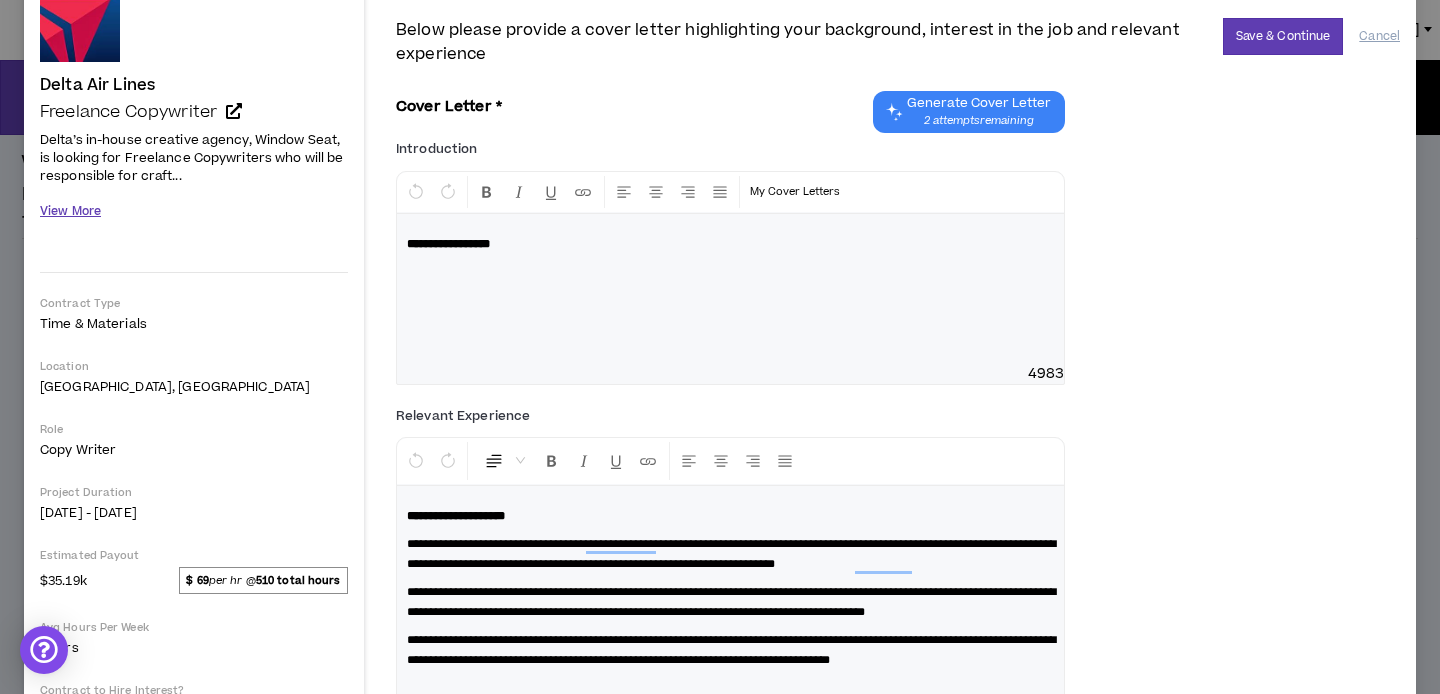 click on "View More" at bounding box center (70, 211) 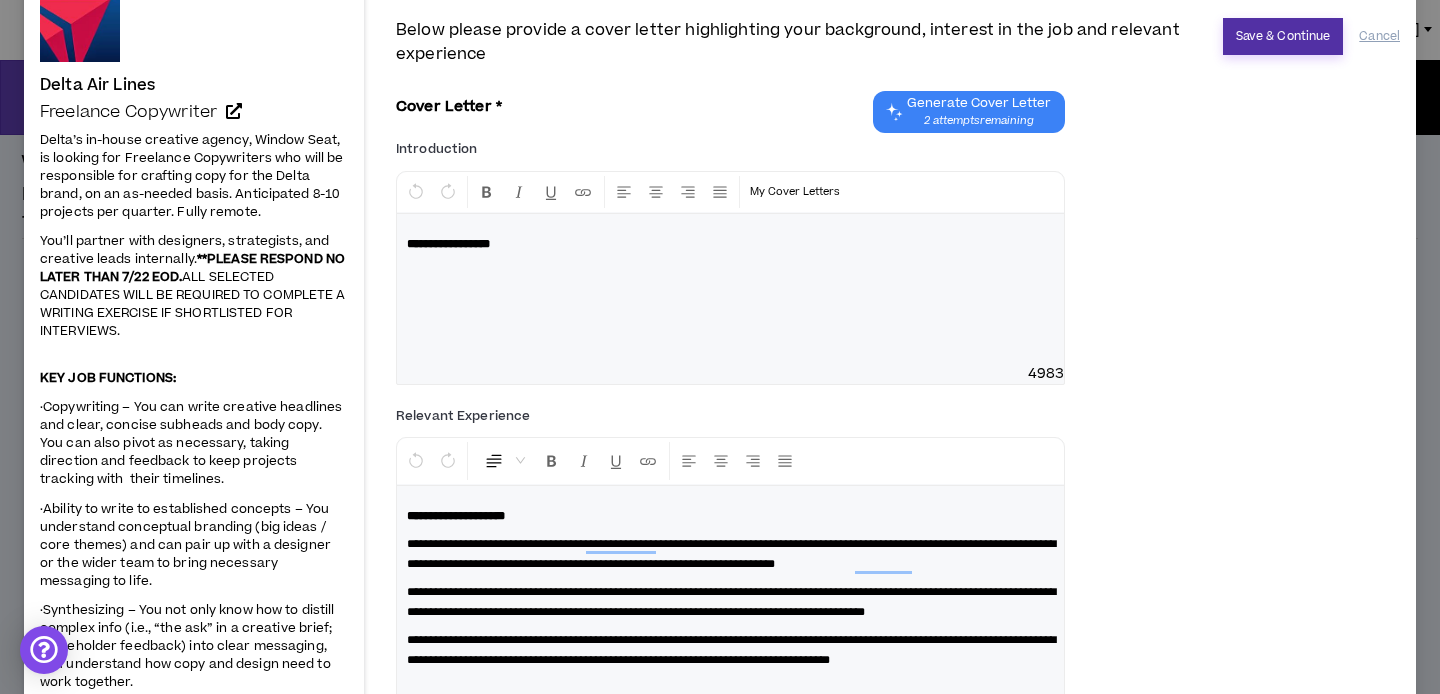 click on "Save & Continue" at bounding box center [1283, 36] 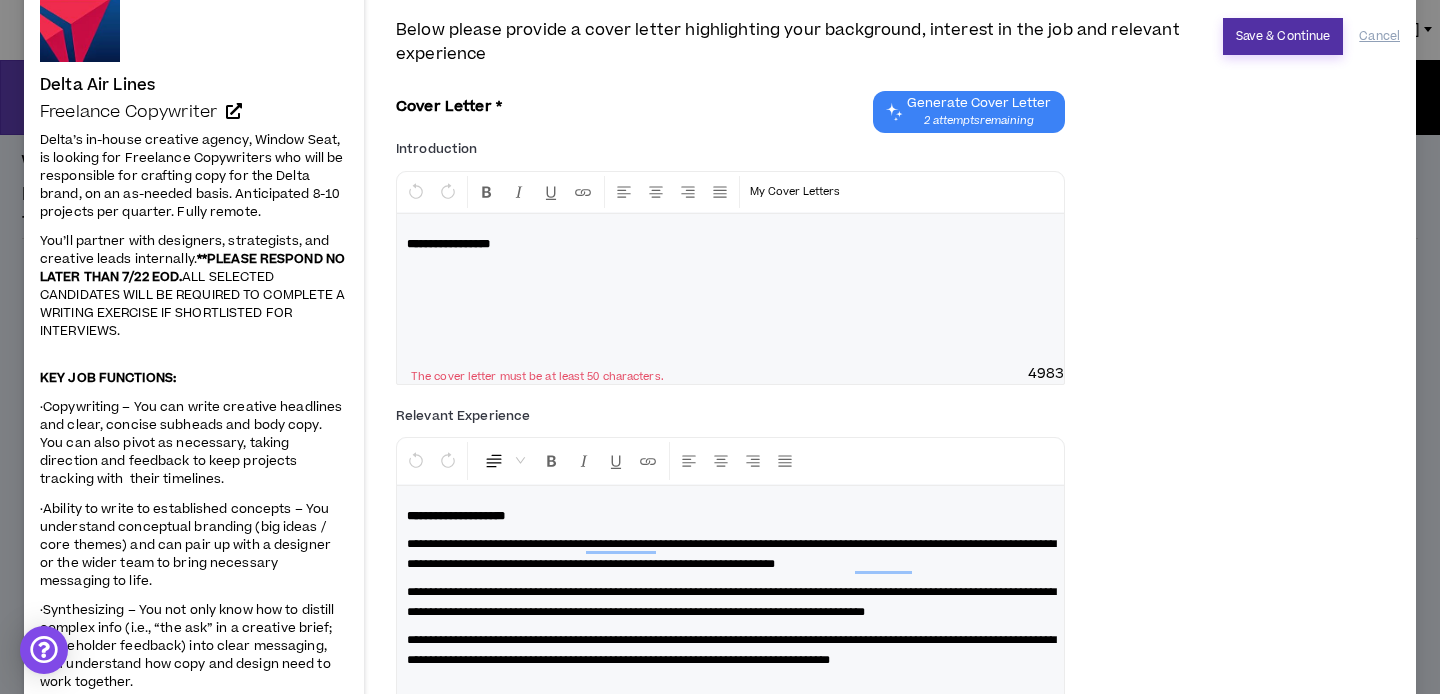 click on "Save & Continue" at bounding box center [1283, 36] 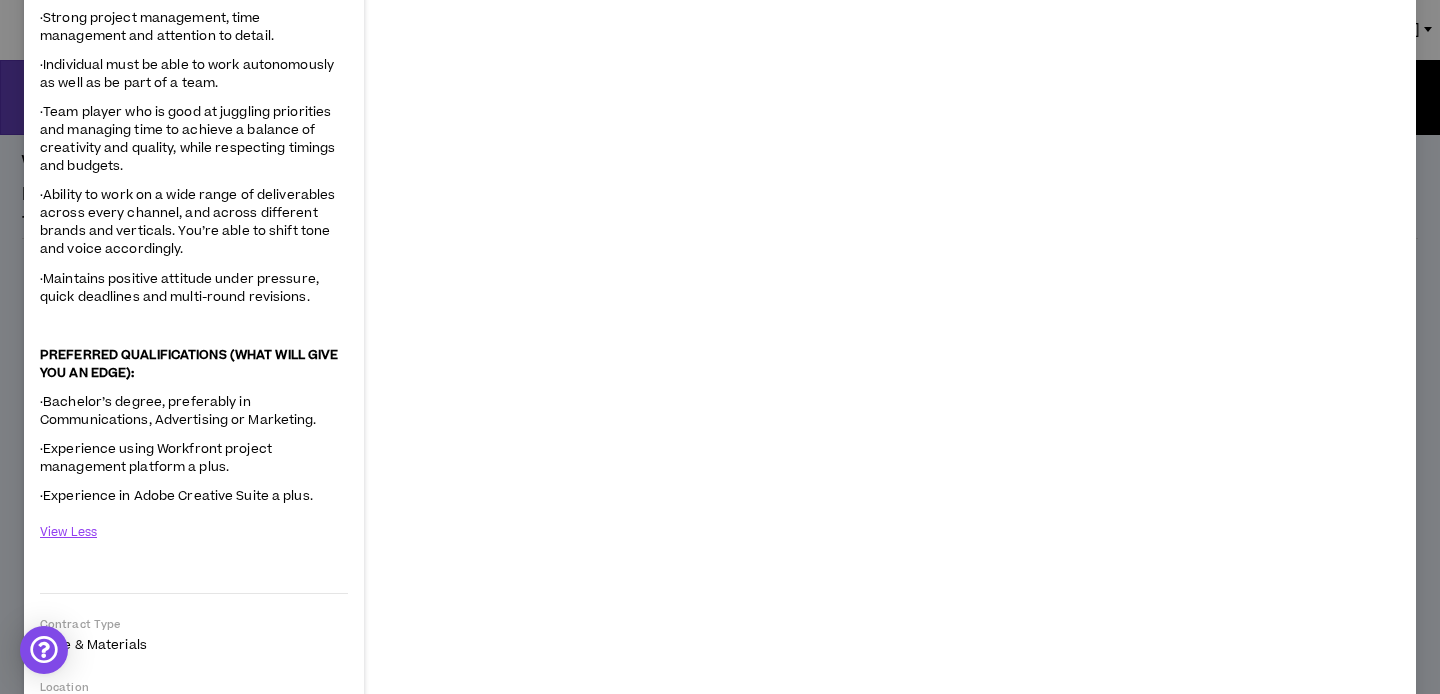 scroll, scrollTop: 0, scrollLeft: 0, axis: both 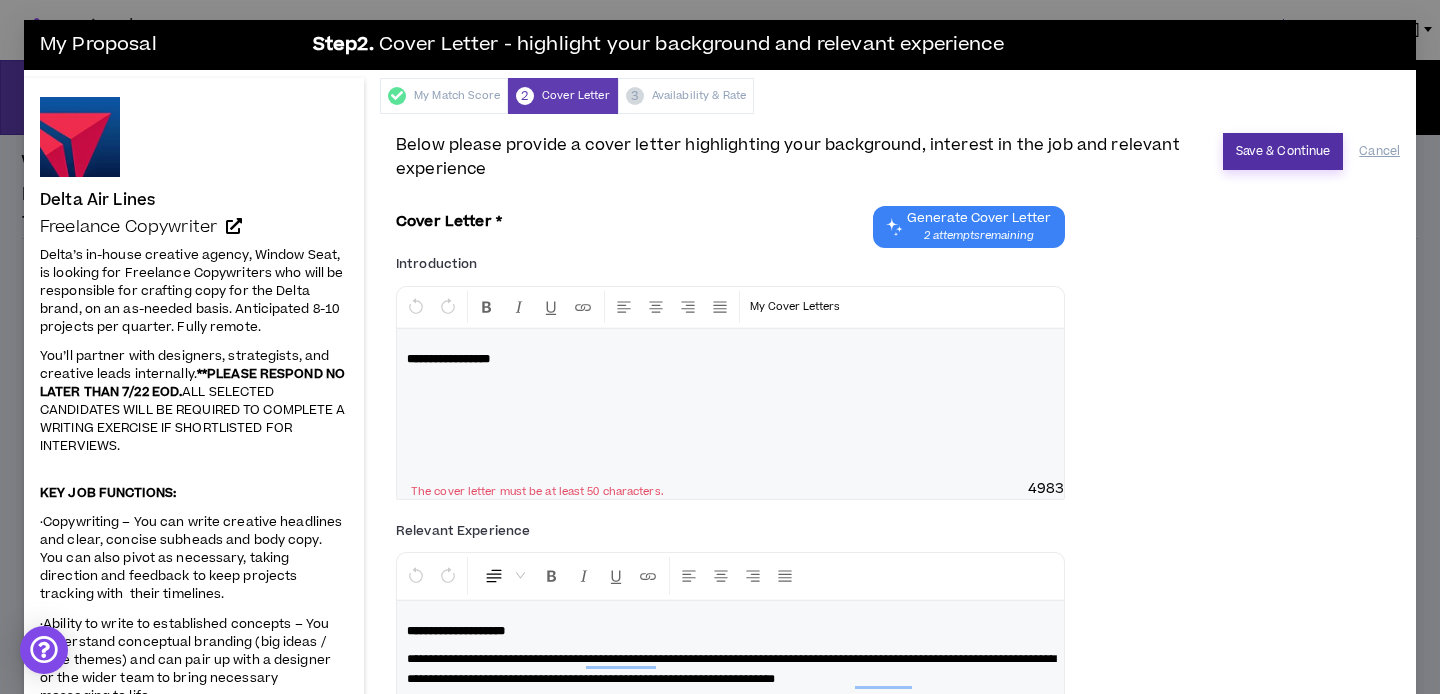 click on "Save & Continue" at bounding box center (1283, 151) 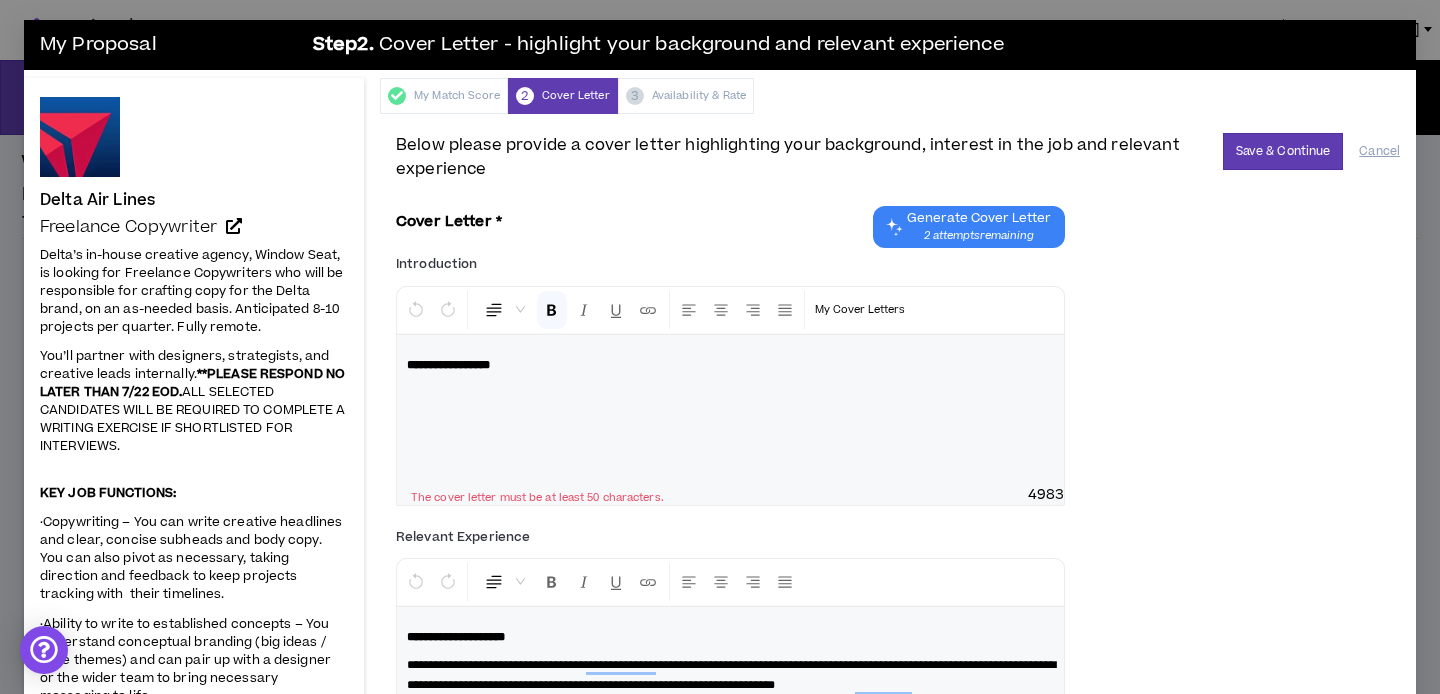 click on "**********" at bounding box center (730, 396) 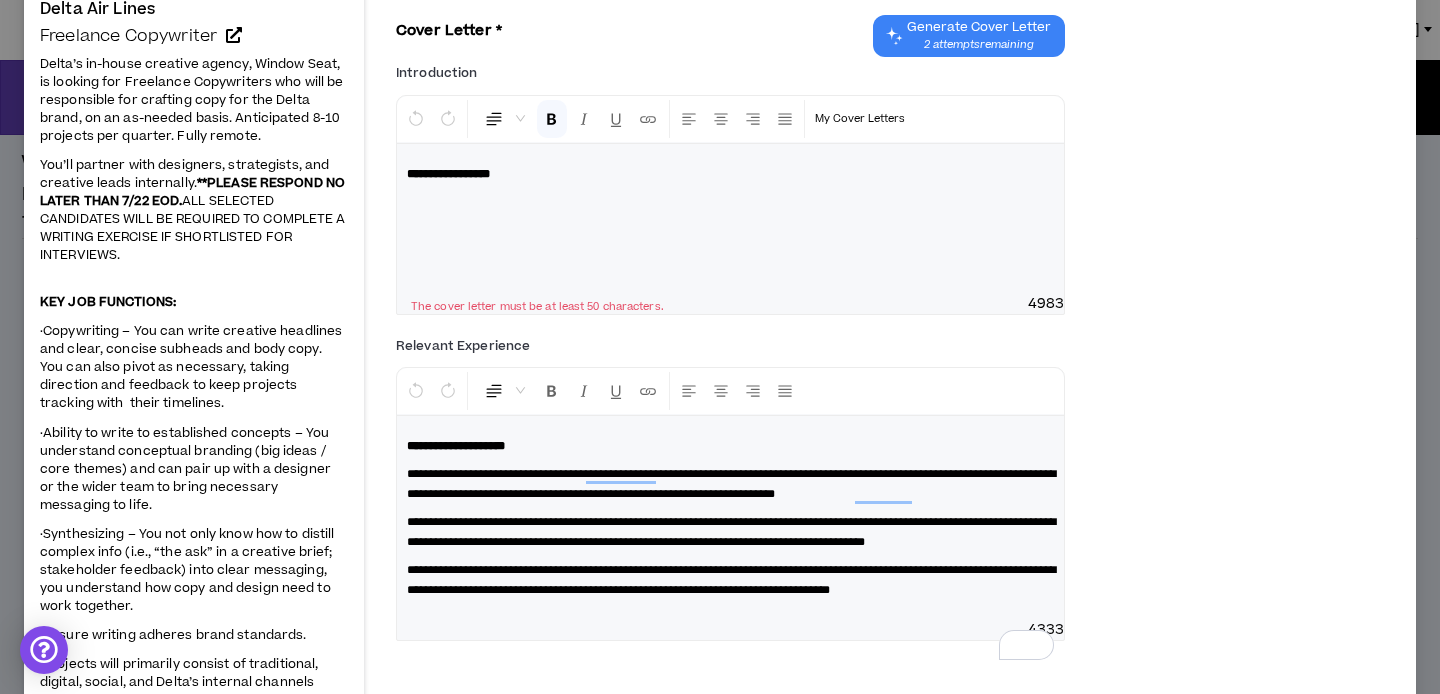 scroll, scrollTop: 113, scrollLeft: 0, axis: vertical 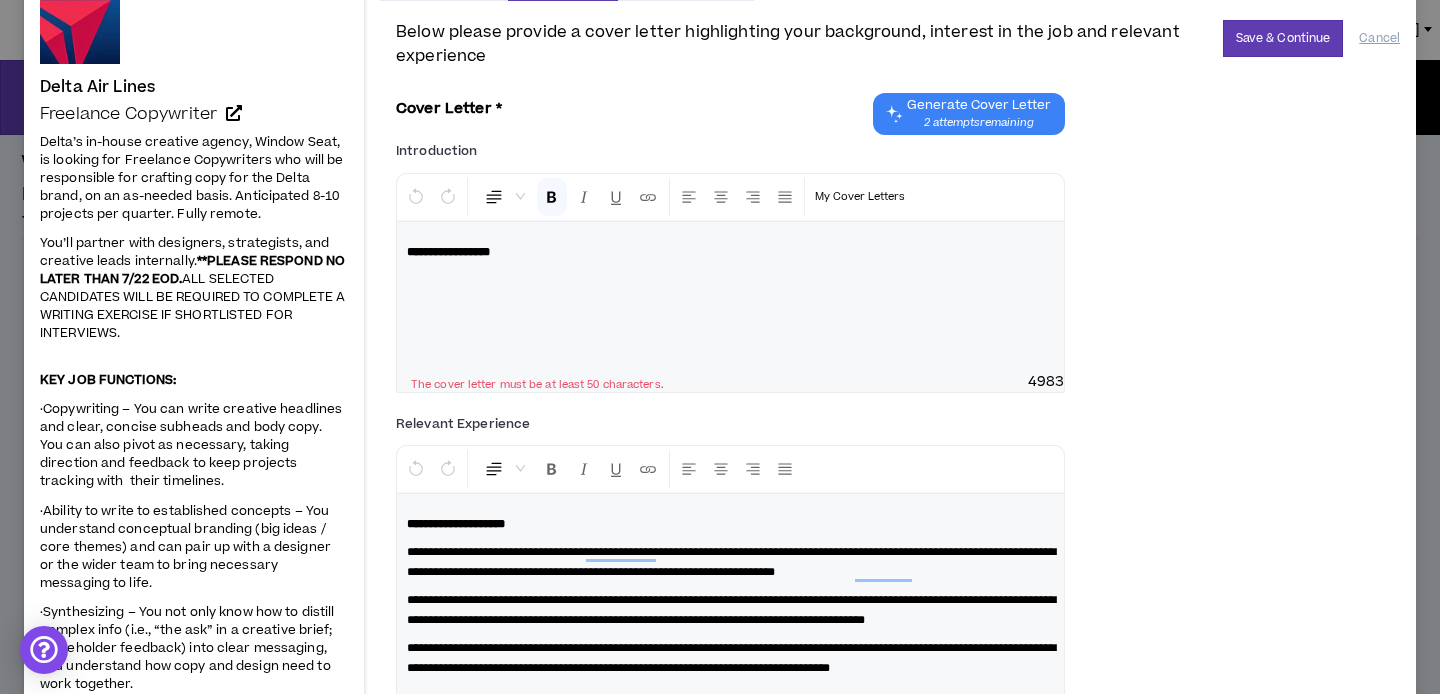 click on "Generate Cover Letter" at bounding box center [979, 105] 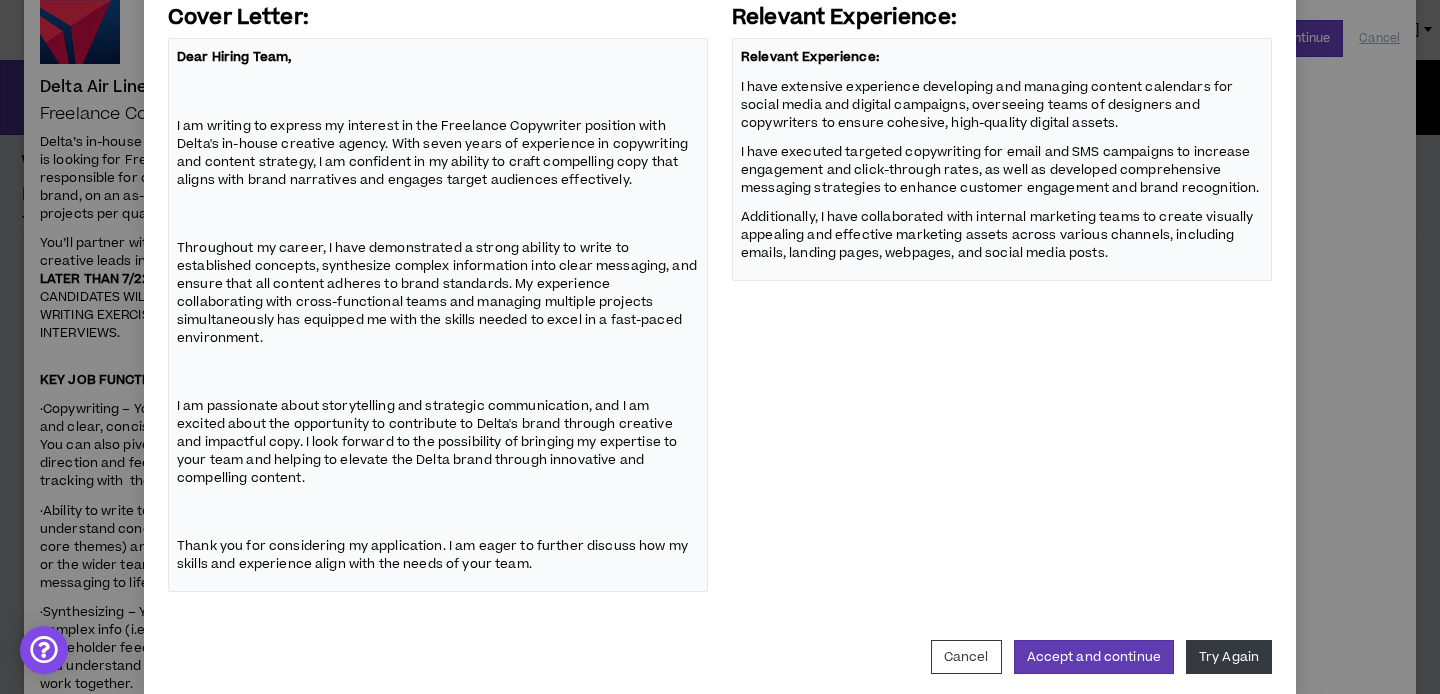 scroll, scrollTop: 286, scrollLeft: 0, axis: vertical 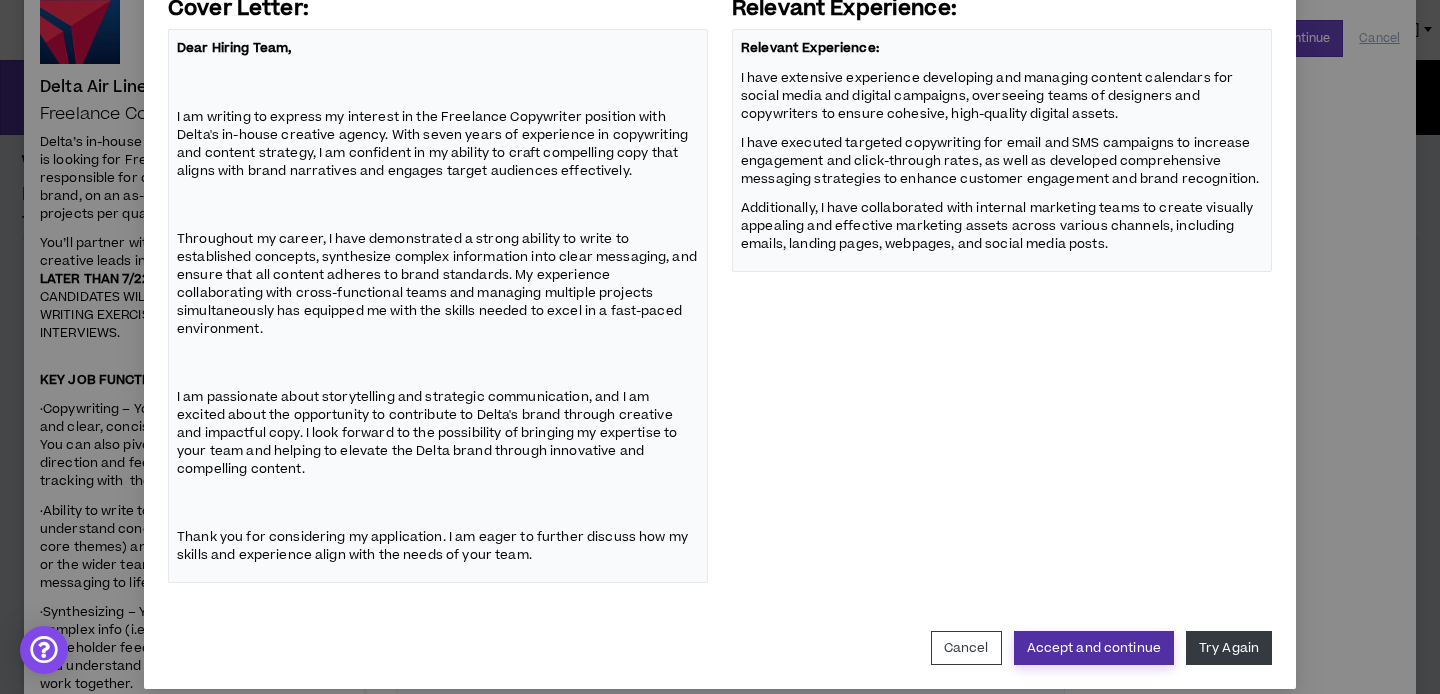 click on "Accept and continue" at bounding box center (1094, 648) 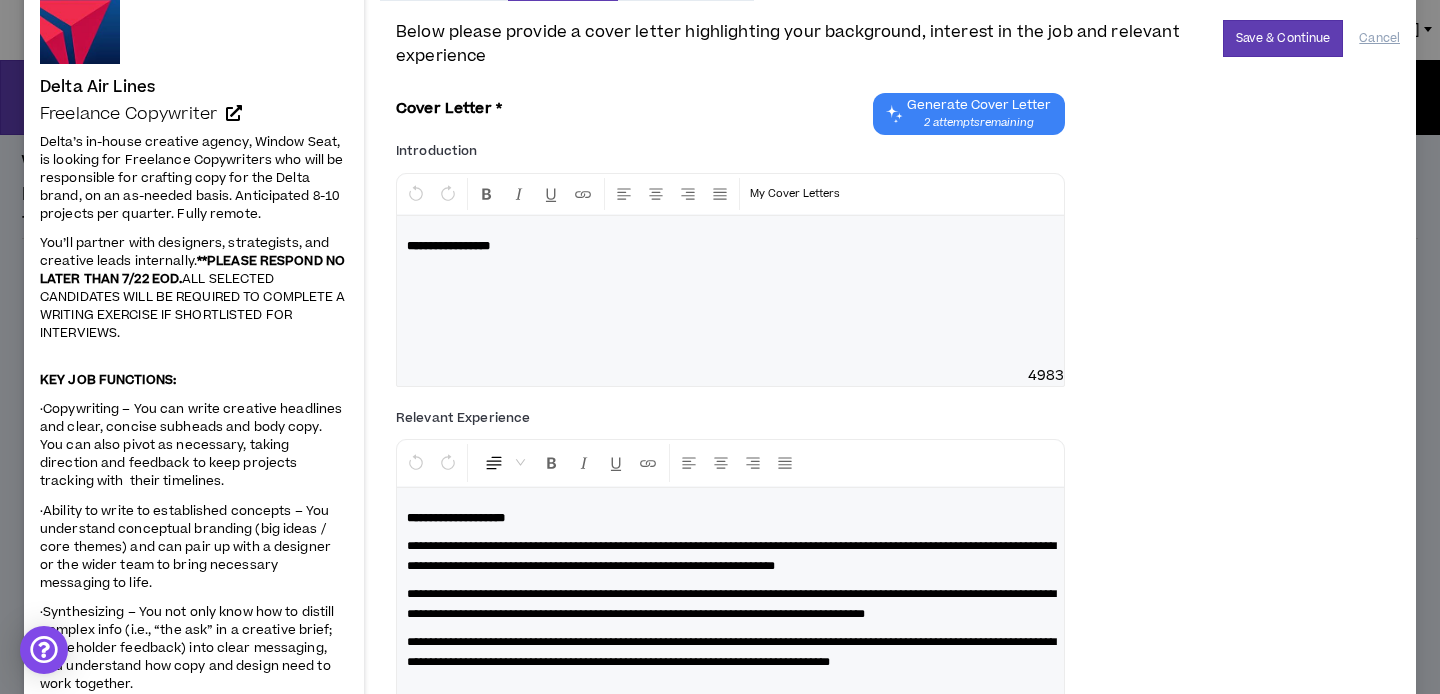 scroll, scrollTop: 149, scrollLeft: 0, axis: vertical 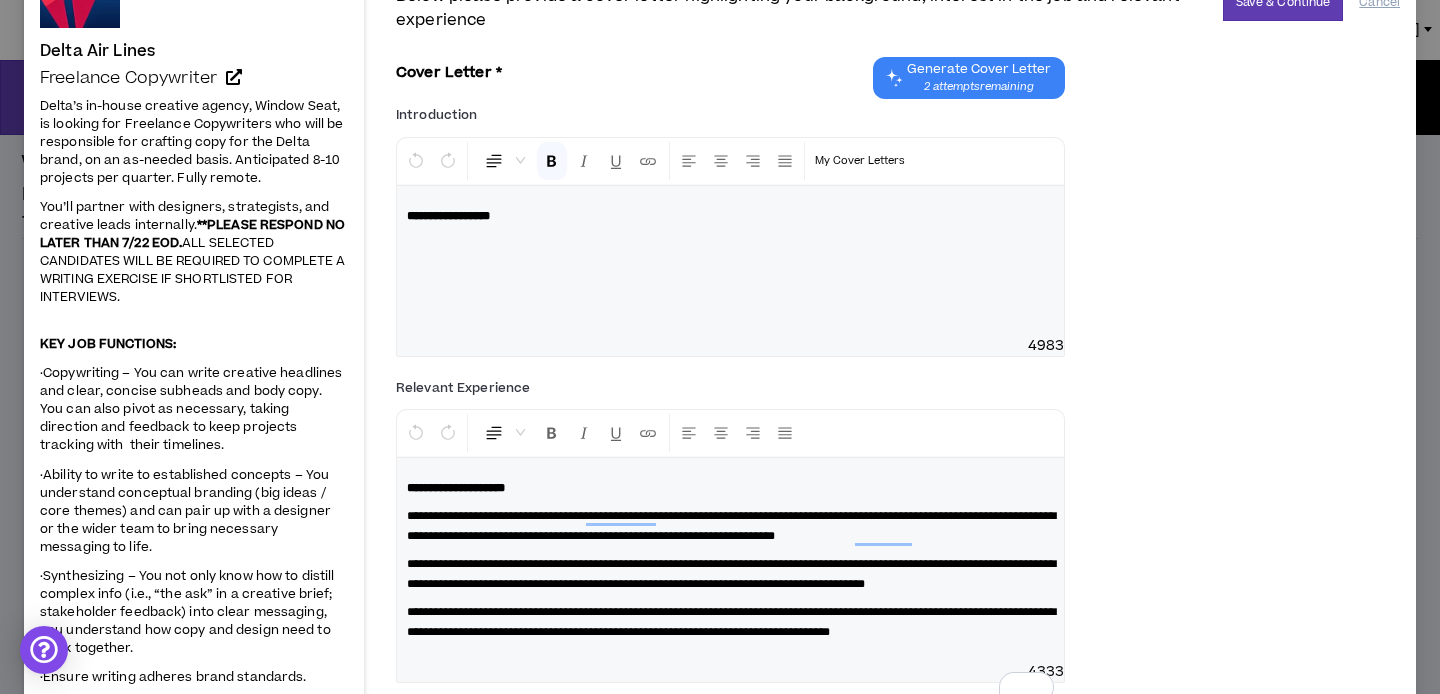 click on "**********" at bounding box center [730, 247] 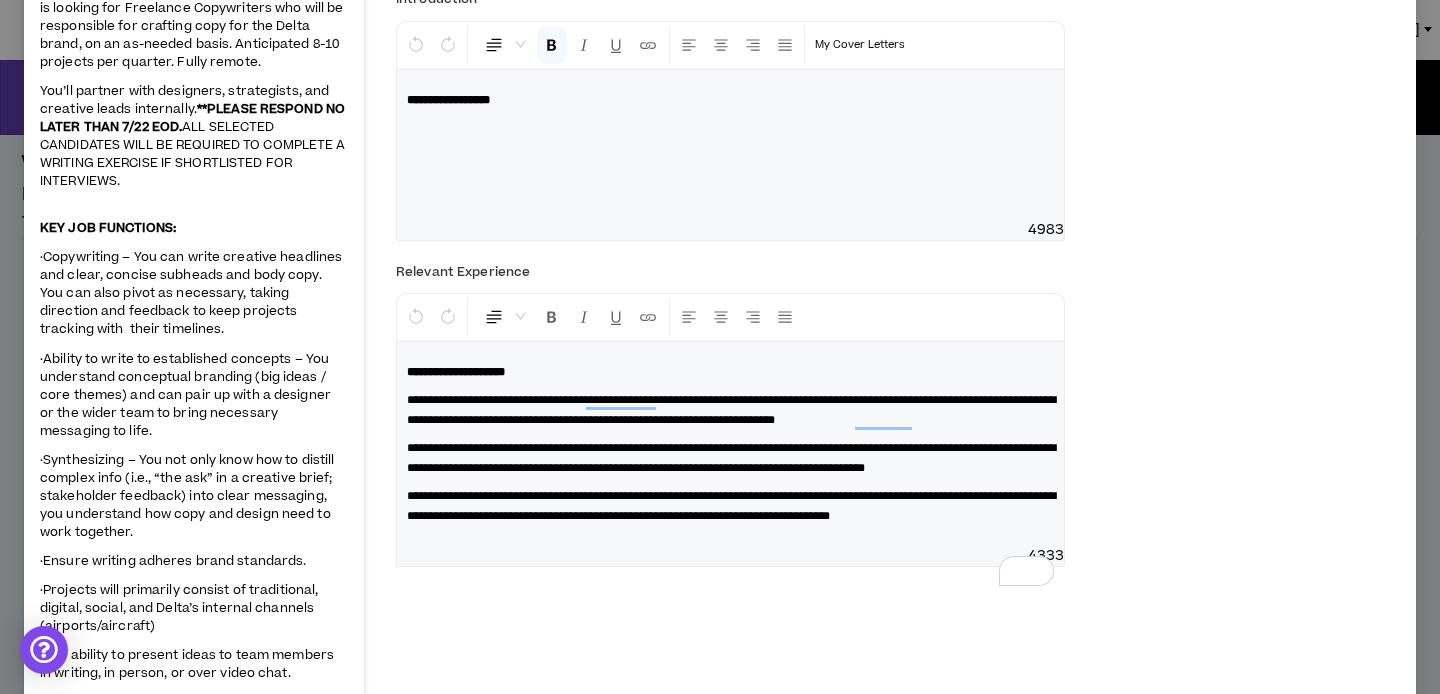 scroll, scrollTop: 237, scrollLeft: 0, axis: vertical 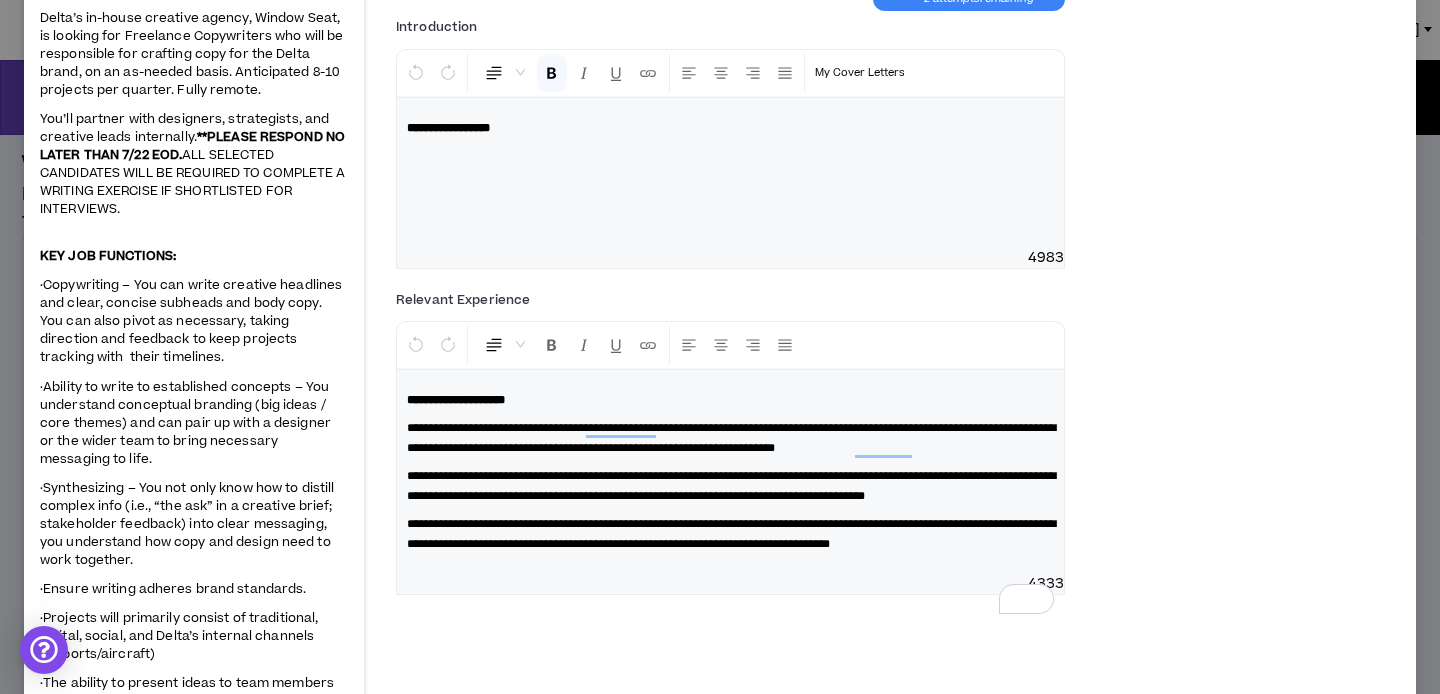 click on "**********" at bounding box center (730, 159) 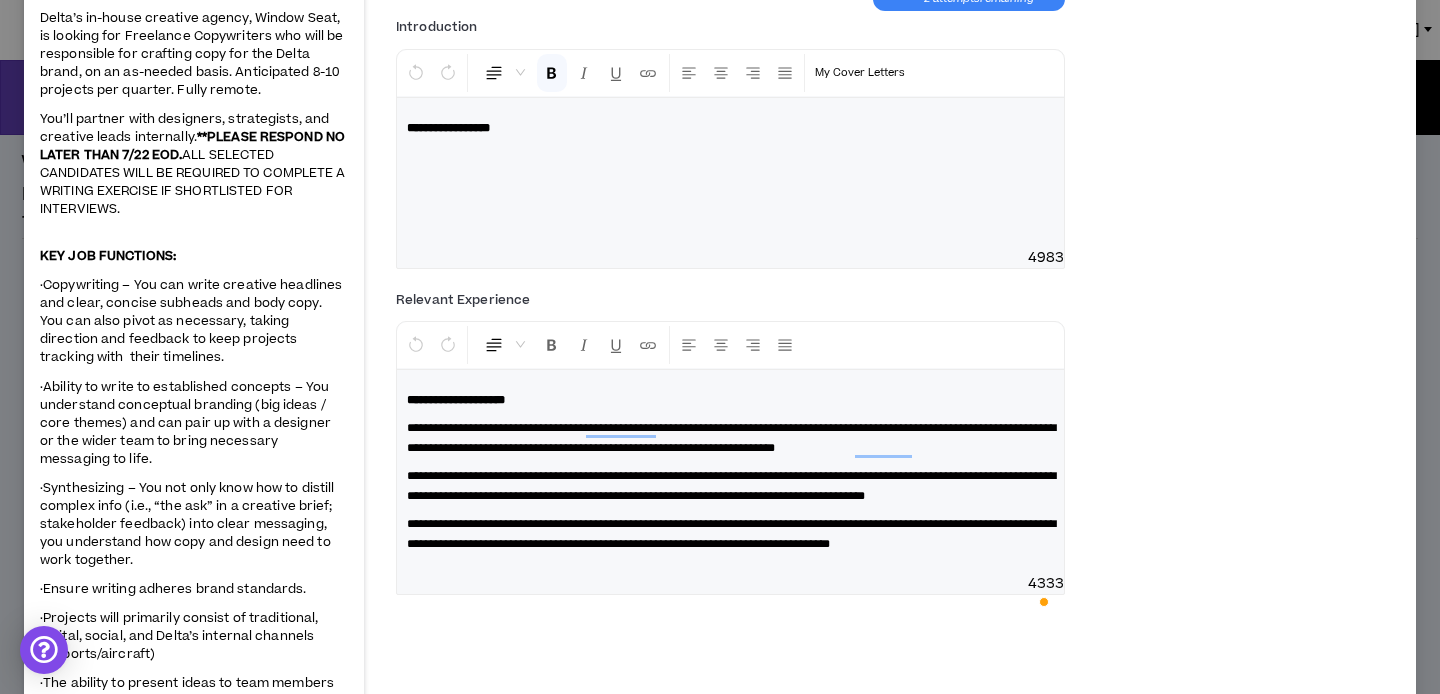 click on "**********" at bounding box center (730, 159) 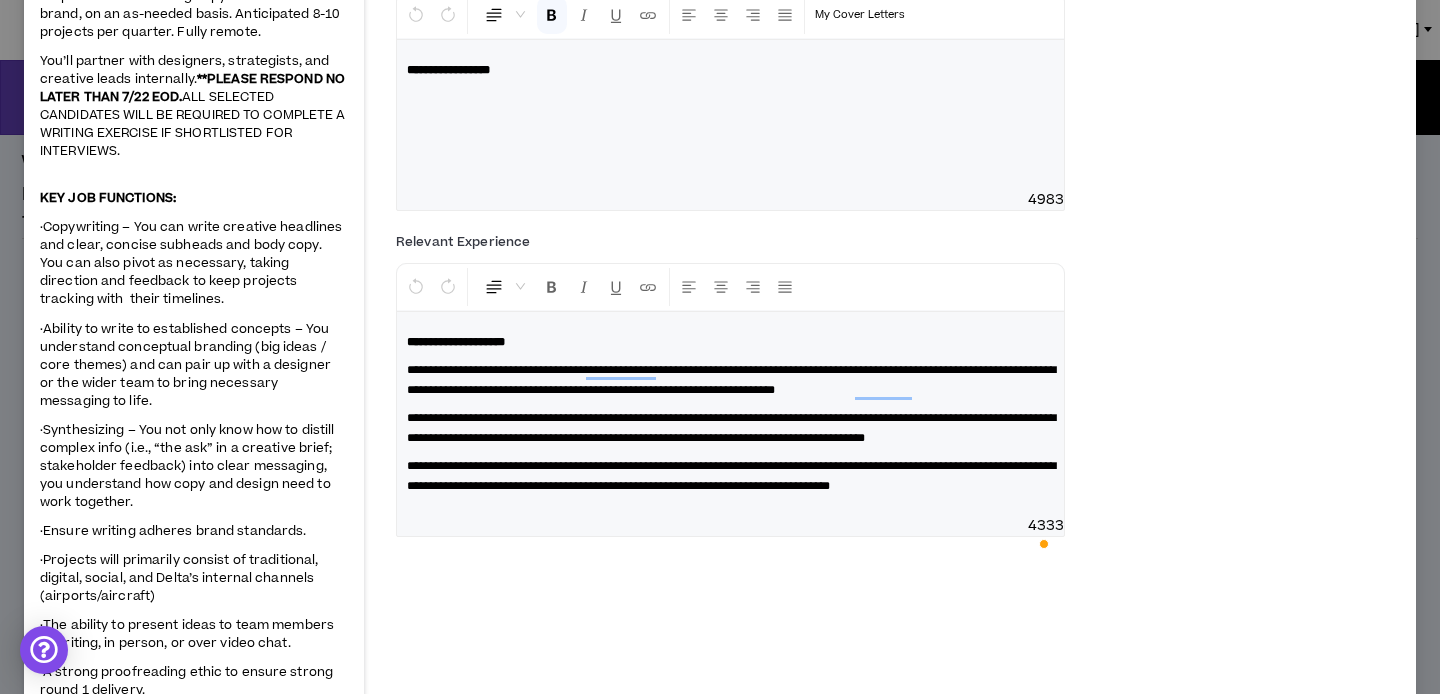 scroll, scrollTop: 0, scrollLeft: 0, axis: both 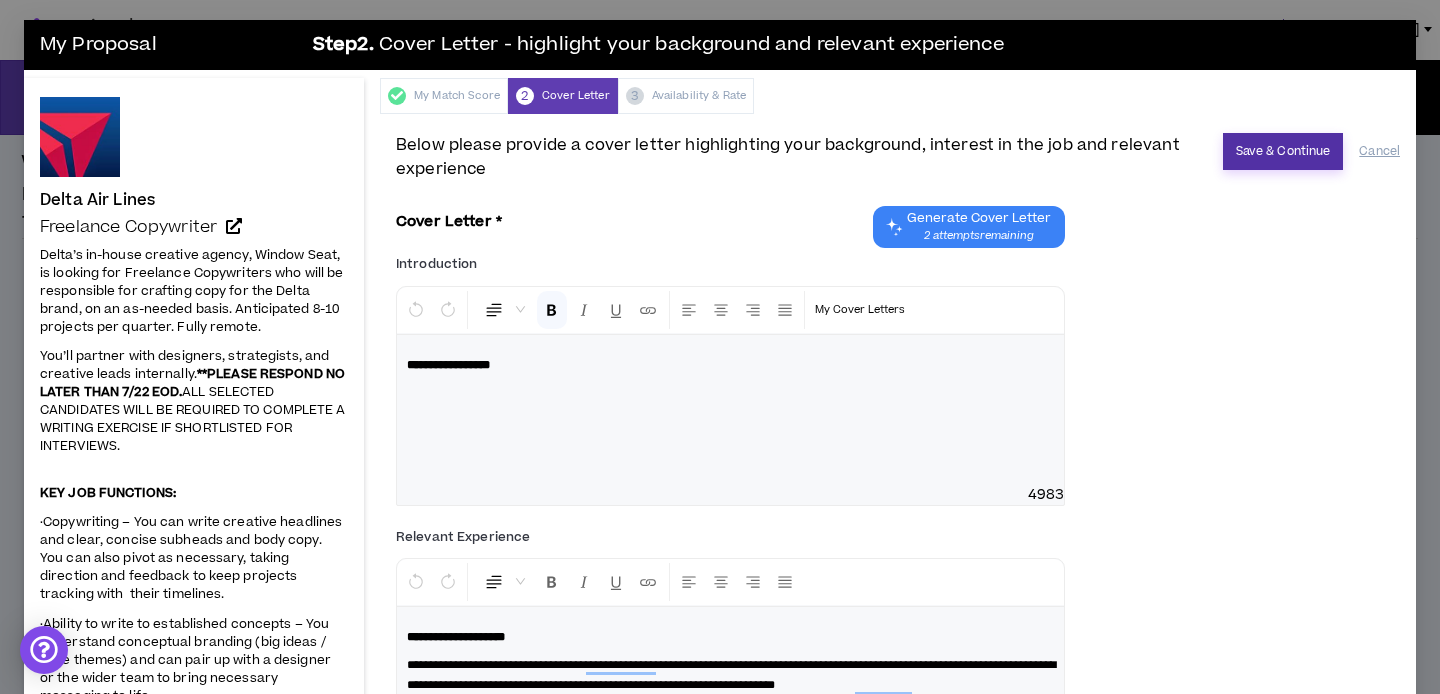 click on "Save & Continue" at bounding box center (1283, 151) 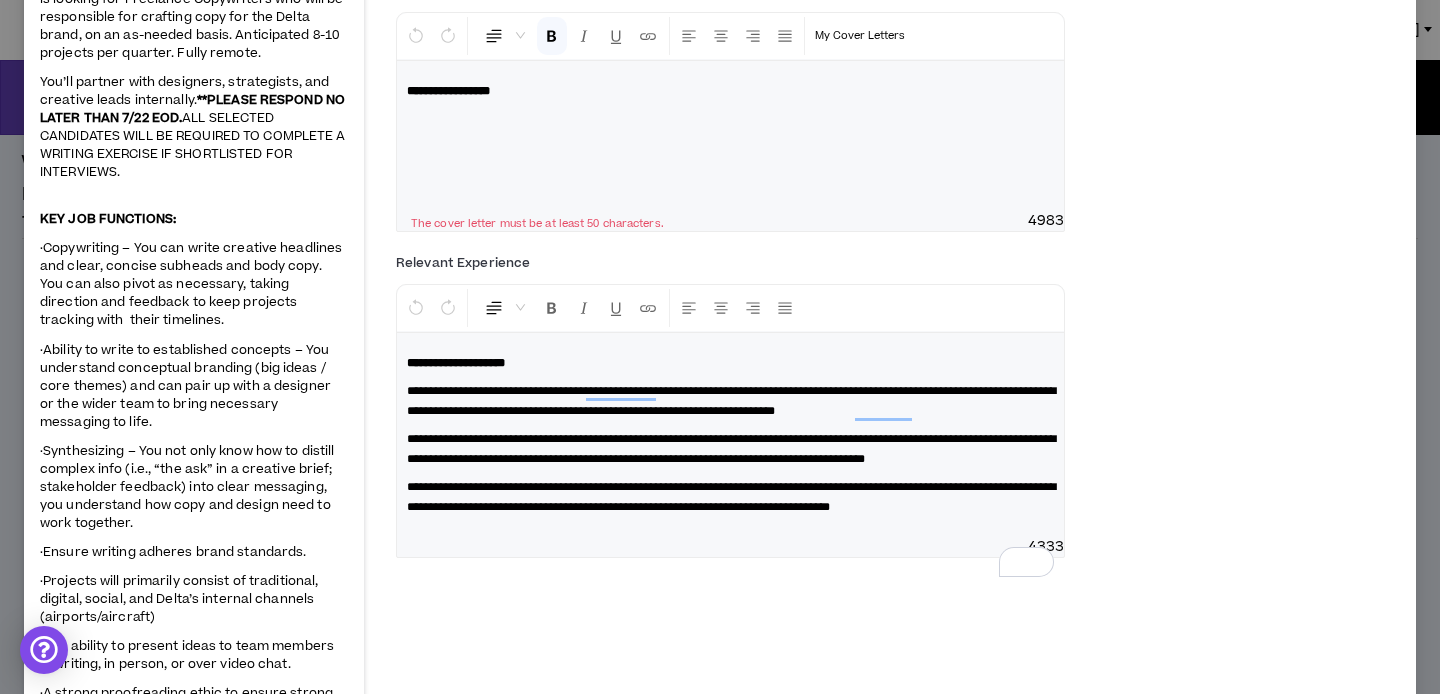 scroll, scrollTop: 277, scrollLeft: 0, axis: vertical 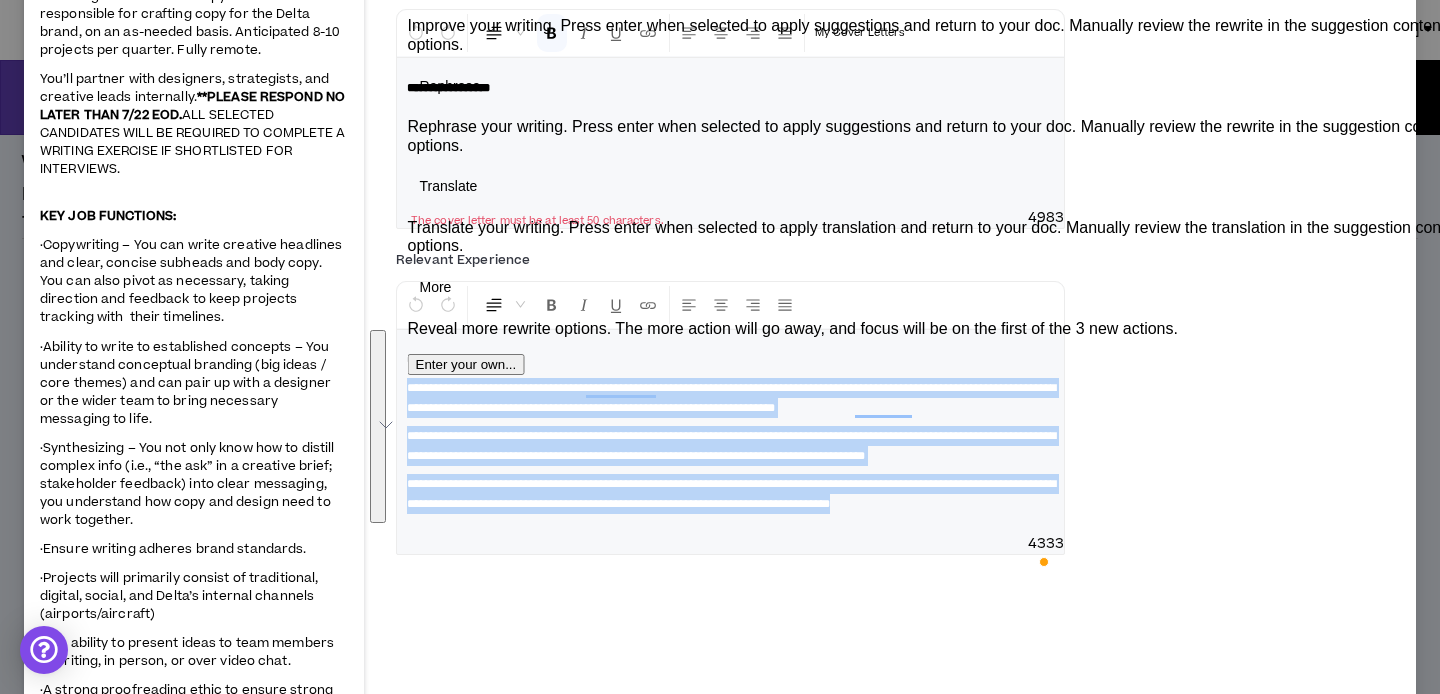 drag, startPoint x: 544, startPoint y: 563, endPoint x: 394, endPoint y: 388, distance: 230.48862 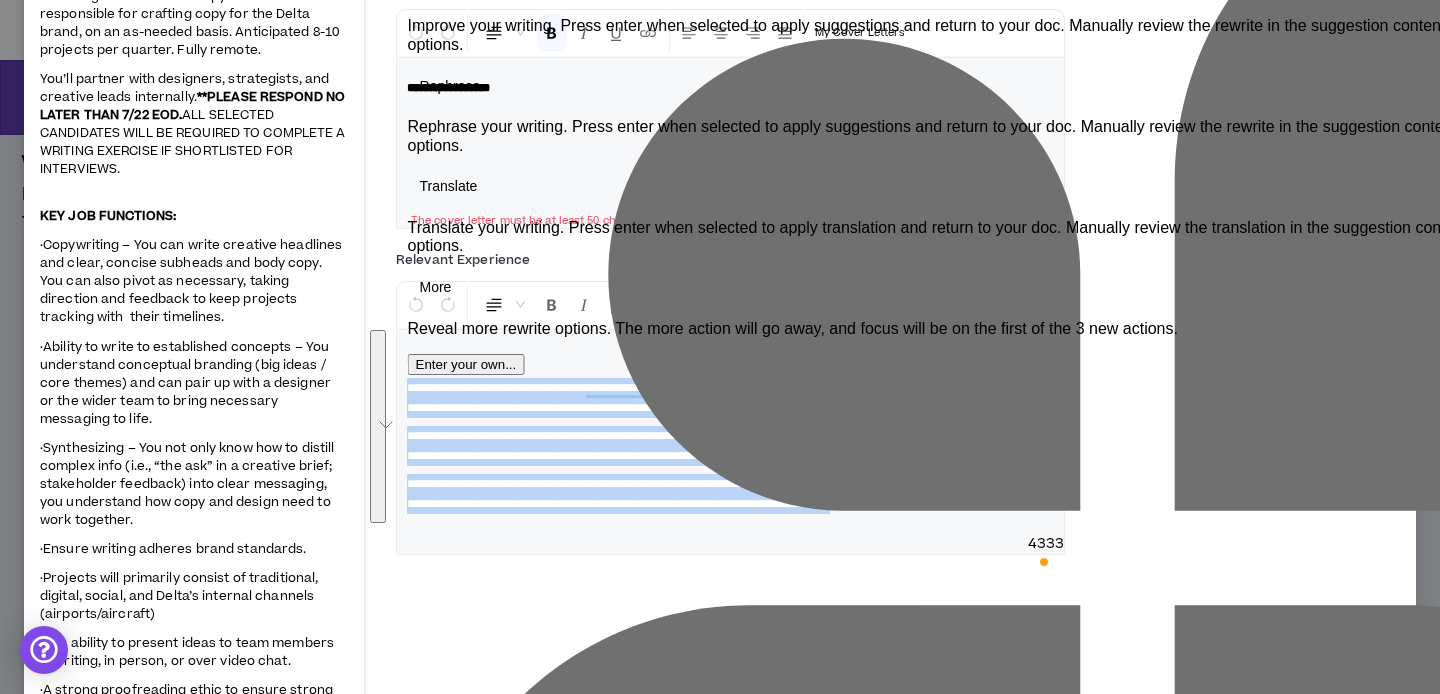 copy on "**********" 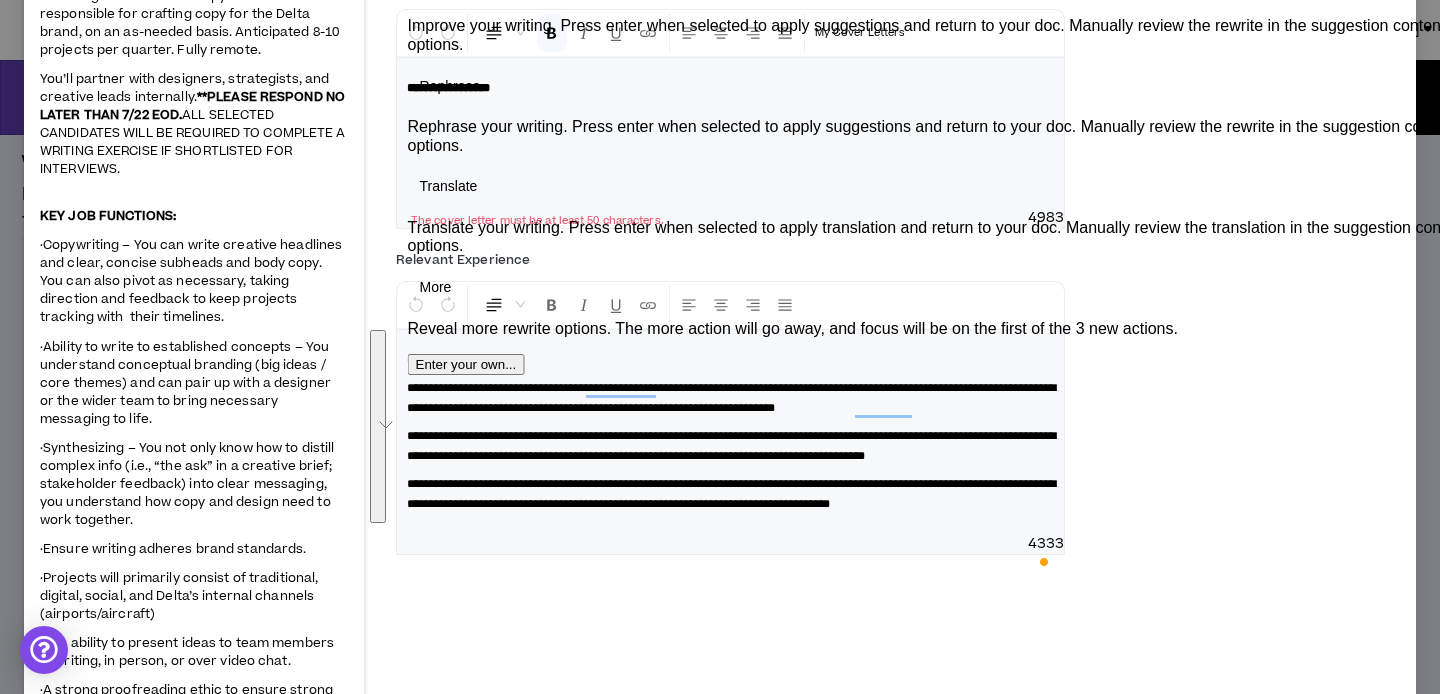 click on "**********" at bounding box center (898, 407) 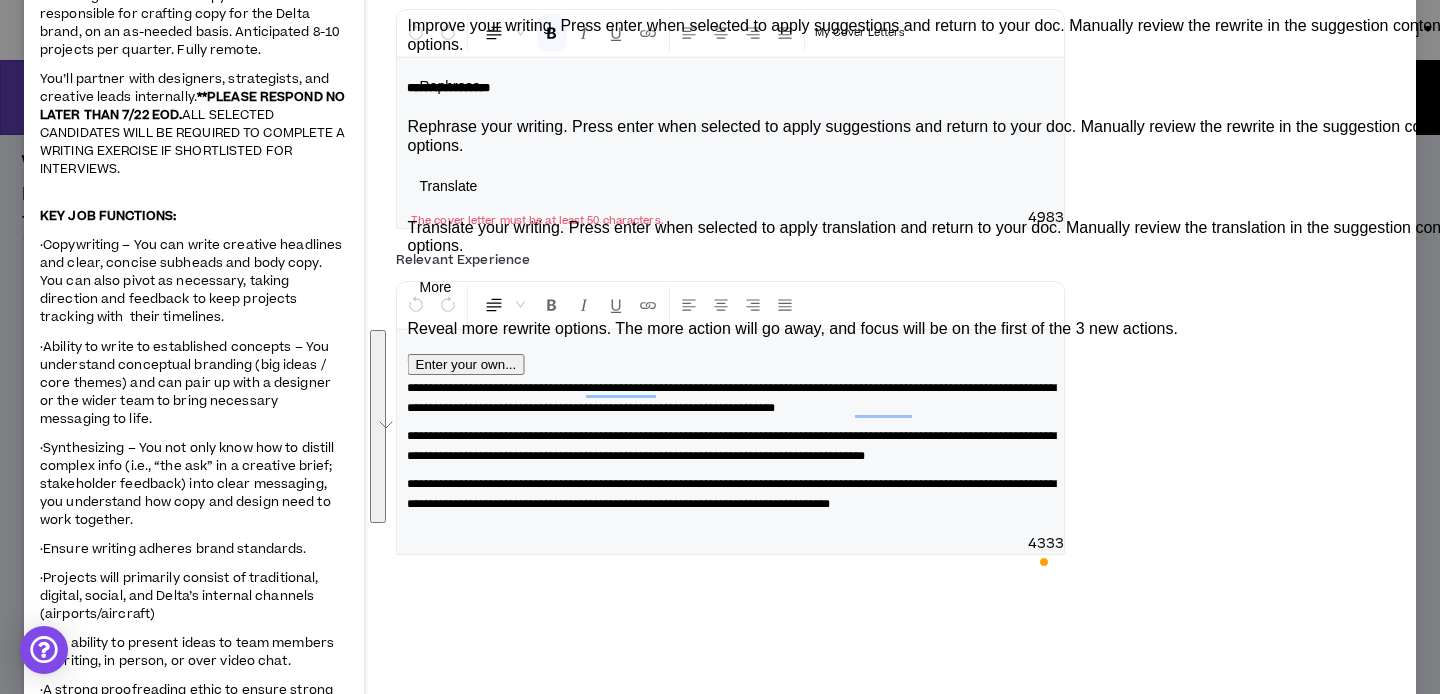 click on "**********" at bounding box center (898, 407) 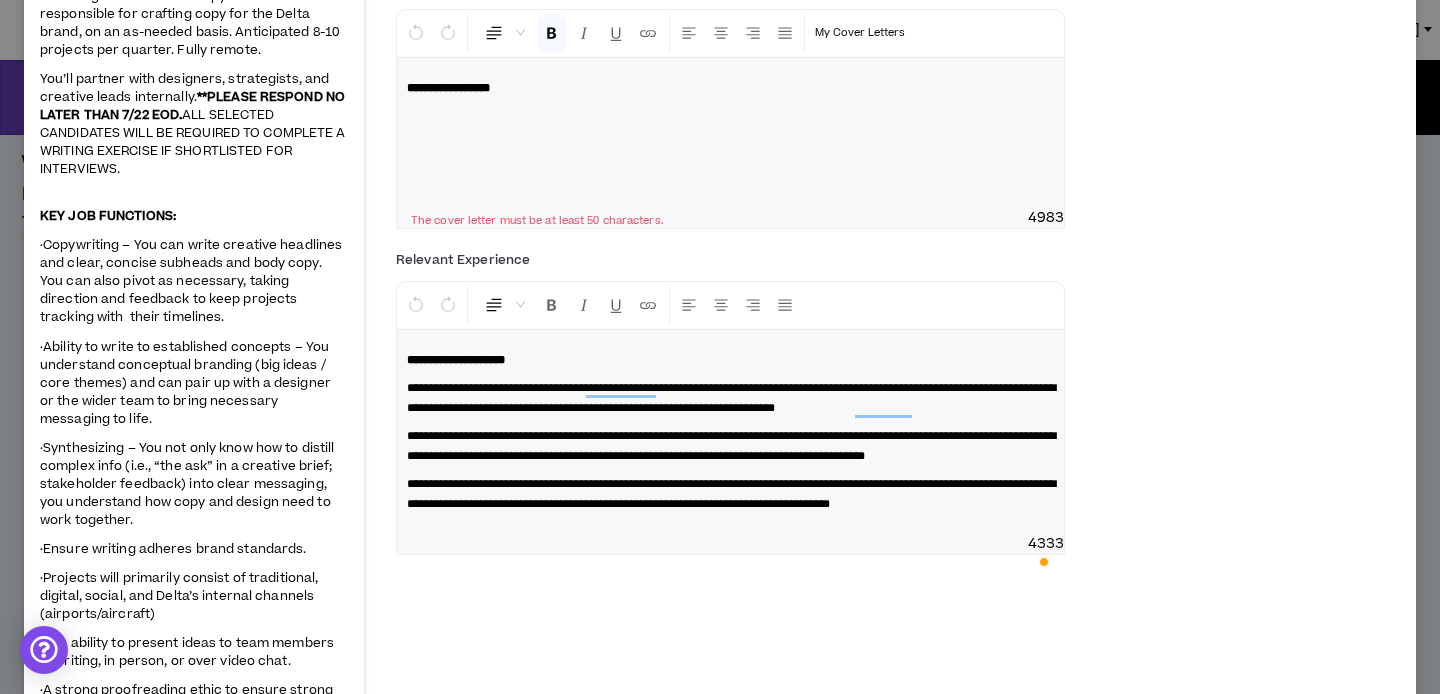click on "**********" at bounding box center (730, 119) 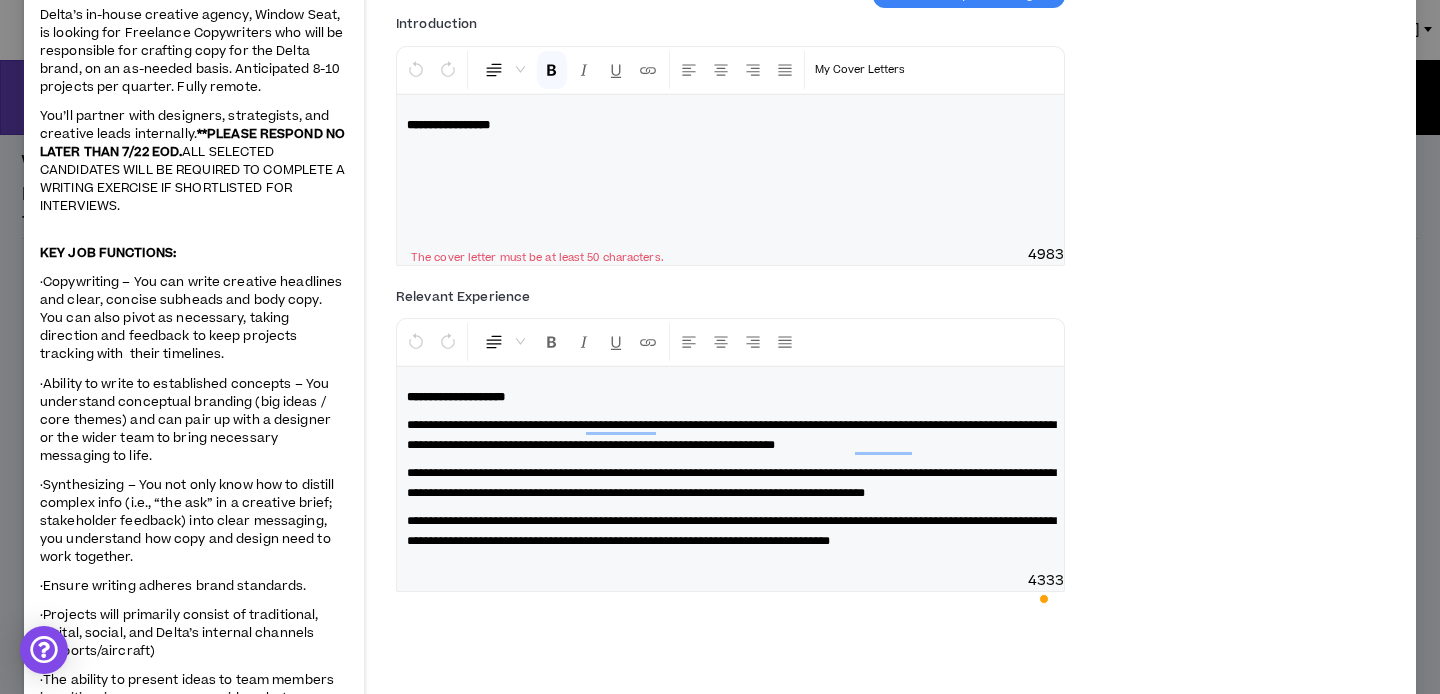 scroll, scrollTop: 204, scrollLeft: 0, axis: vertical 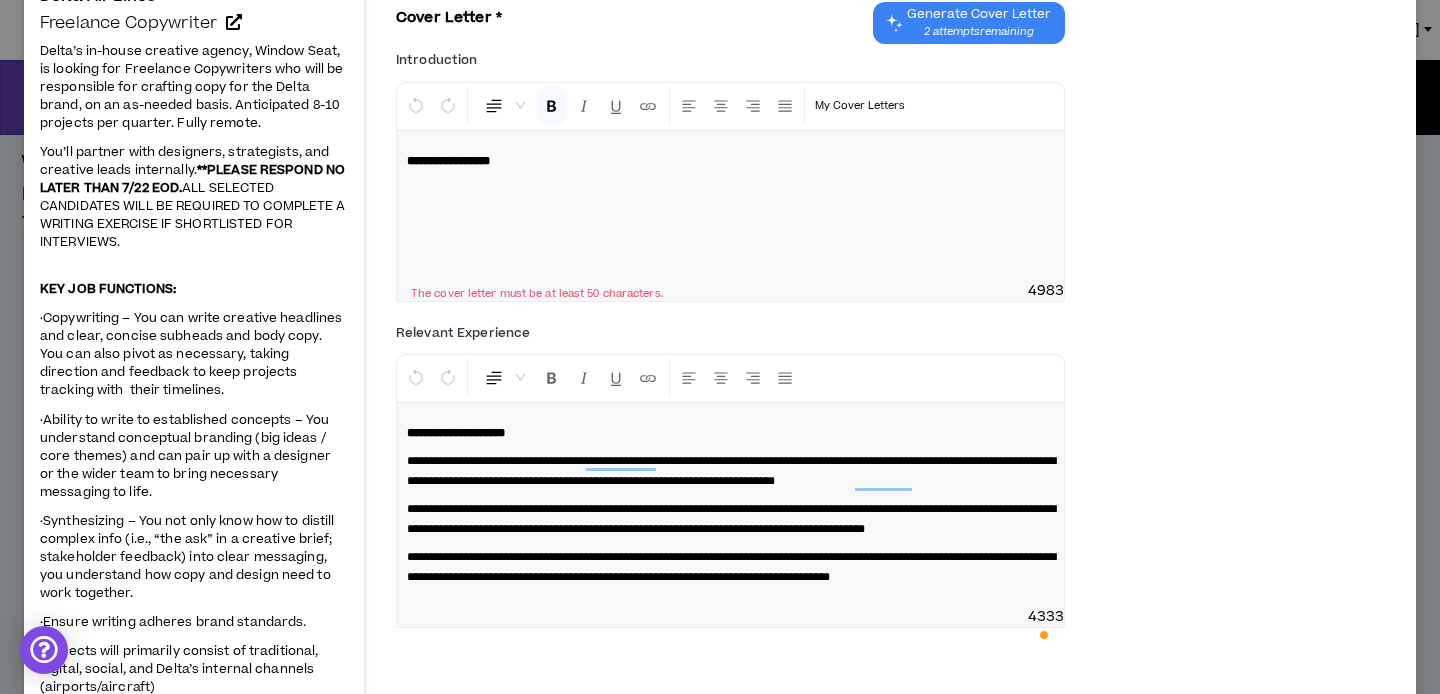 click on "**********" at bounding box center [730, 192] 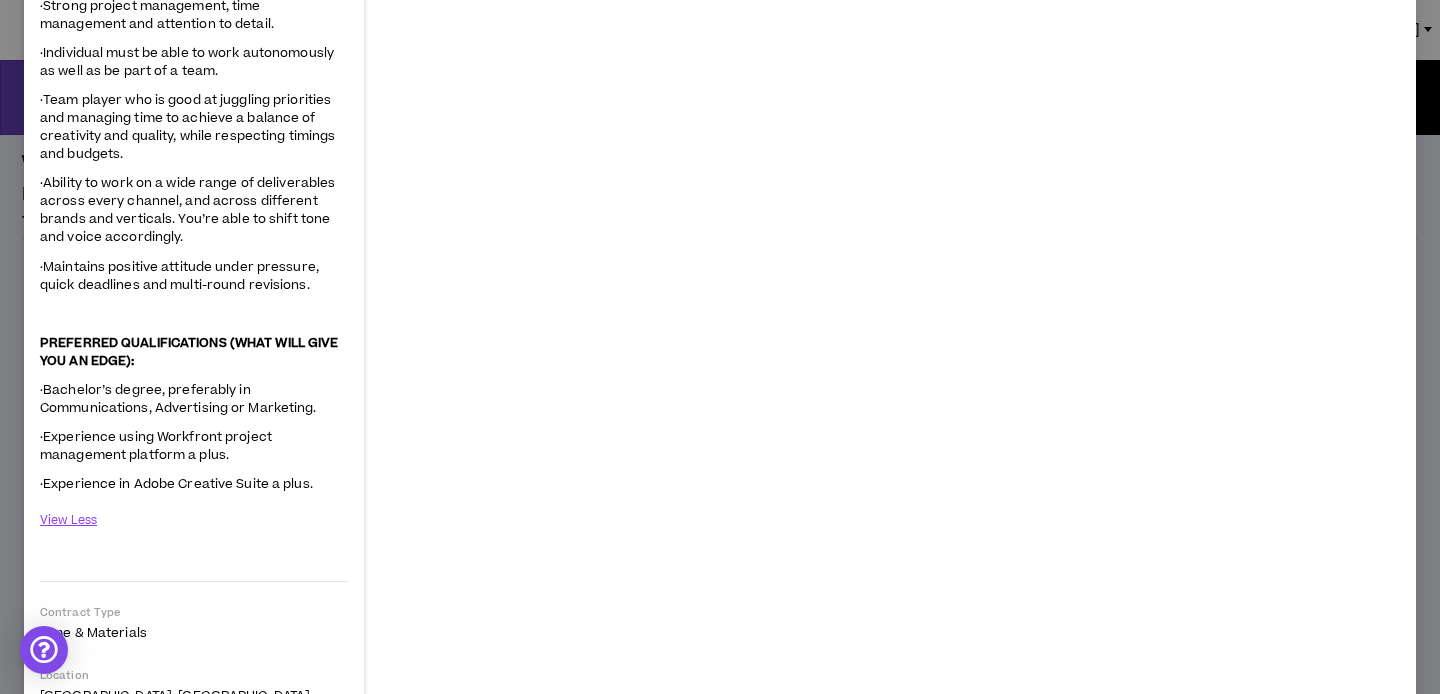 scroll, scrollTop: 1414, scrollLeft: 0, axis: vertical 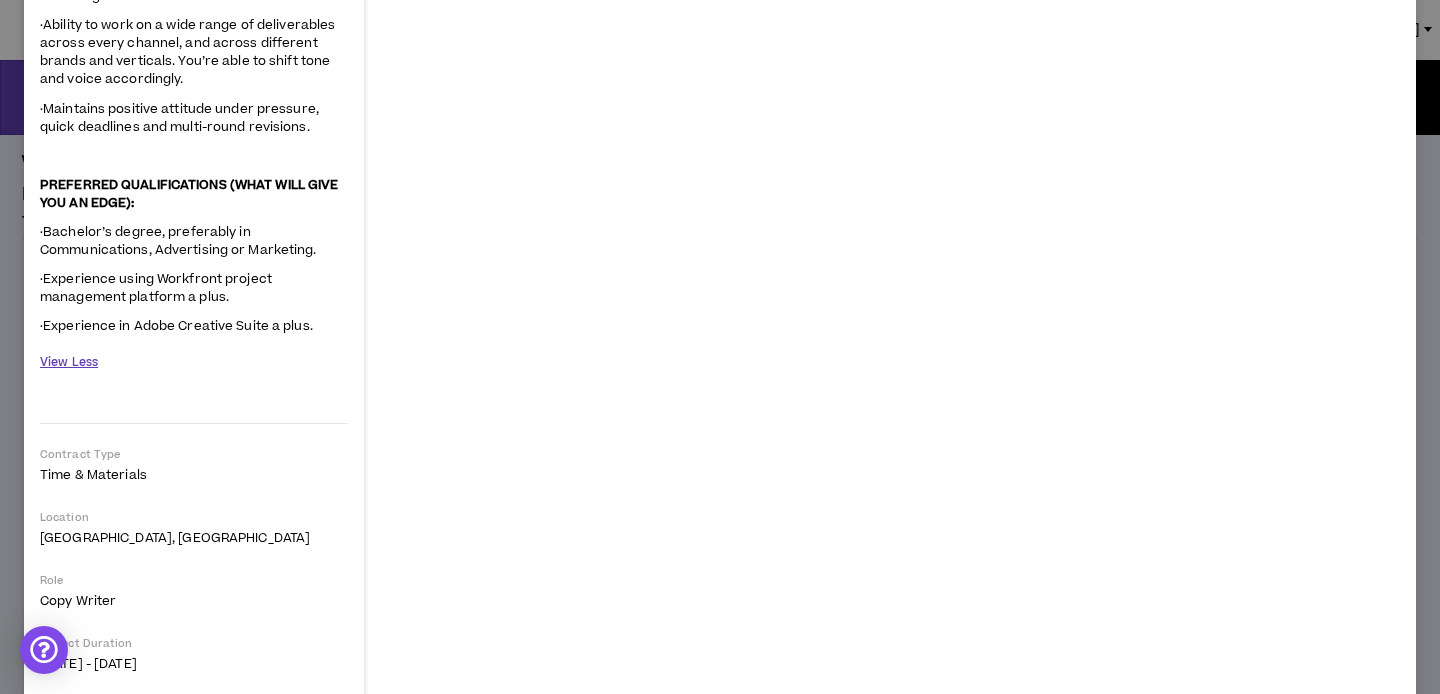click on "View Less" at bounding box center (69, 362) 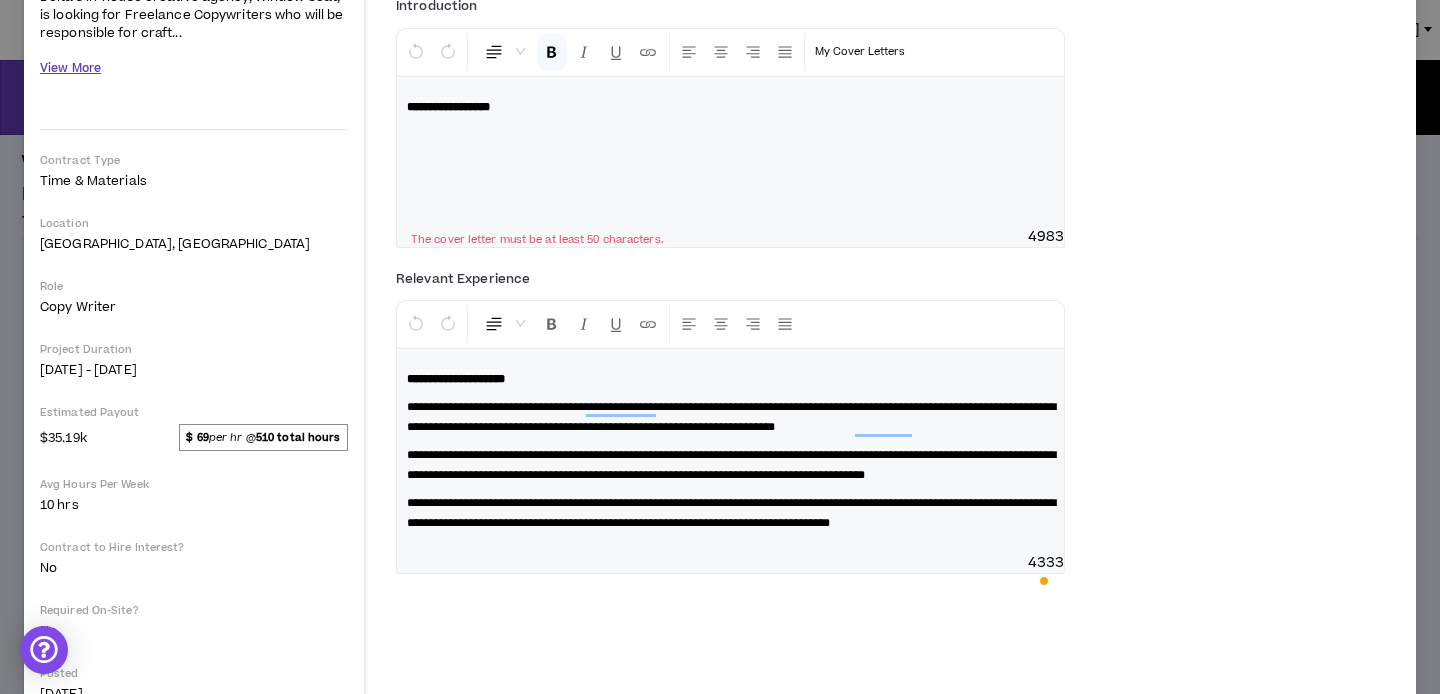scroll, scrollTop: 205, scrollLeft: 0, axis: vertical 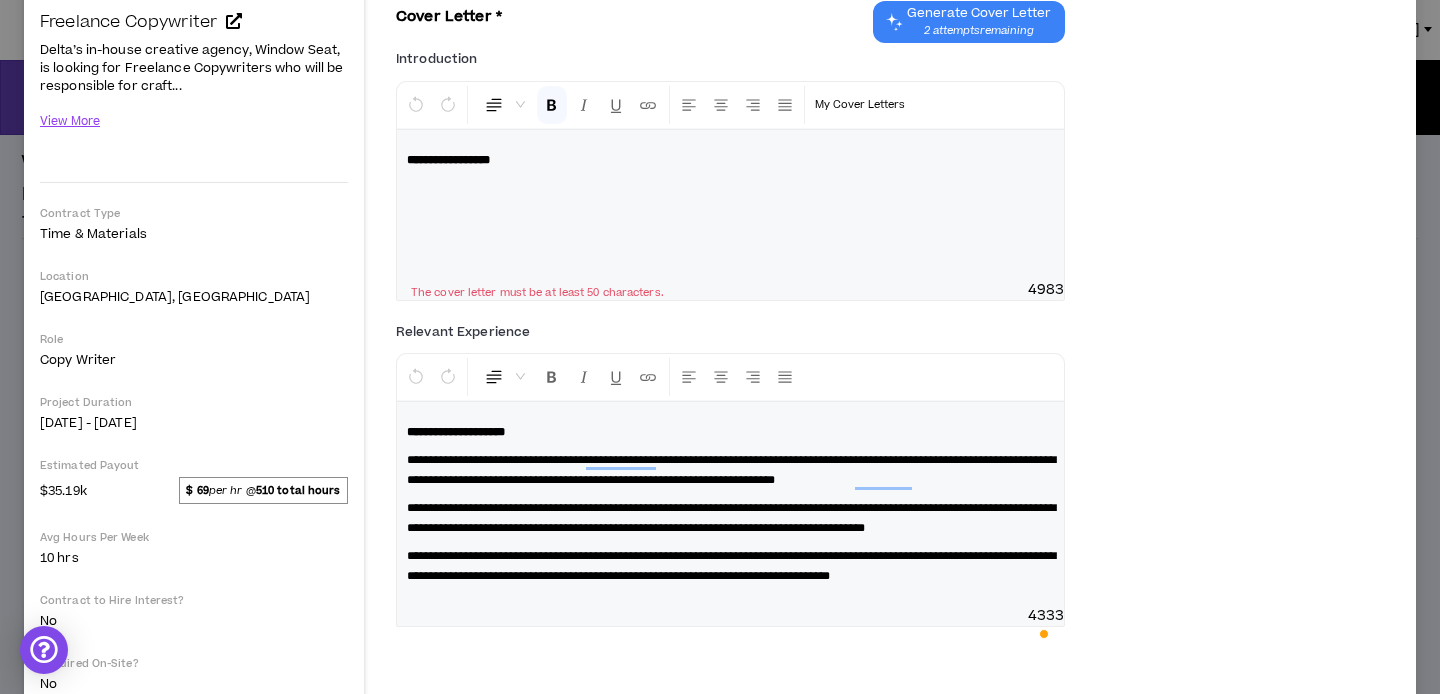 click on "**********" at bounding box center (730, 191) 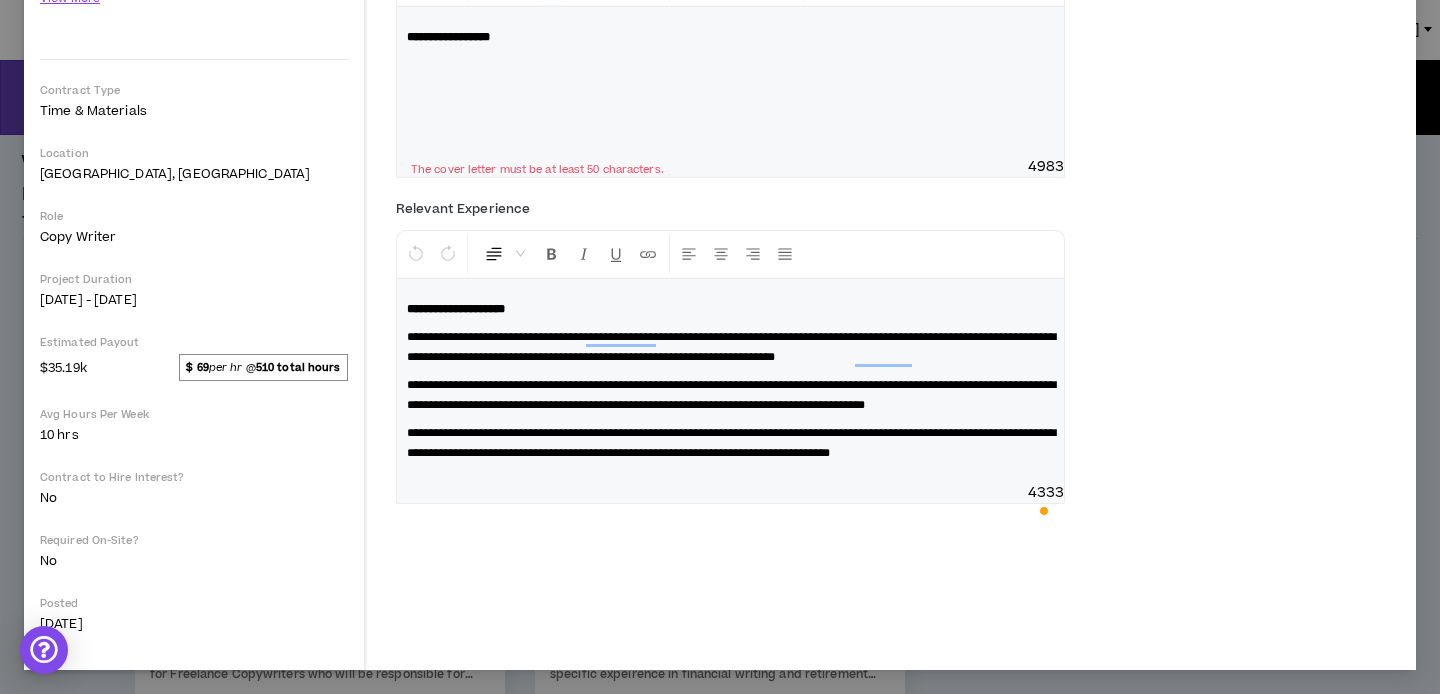 scroll, scrollTop: 0, scrollLeft: 0, axis: both 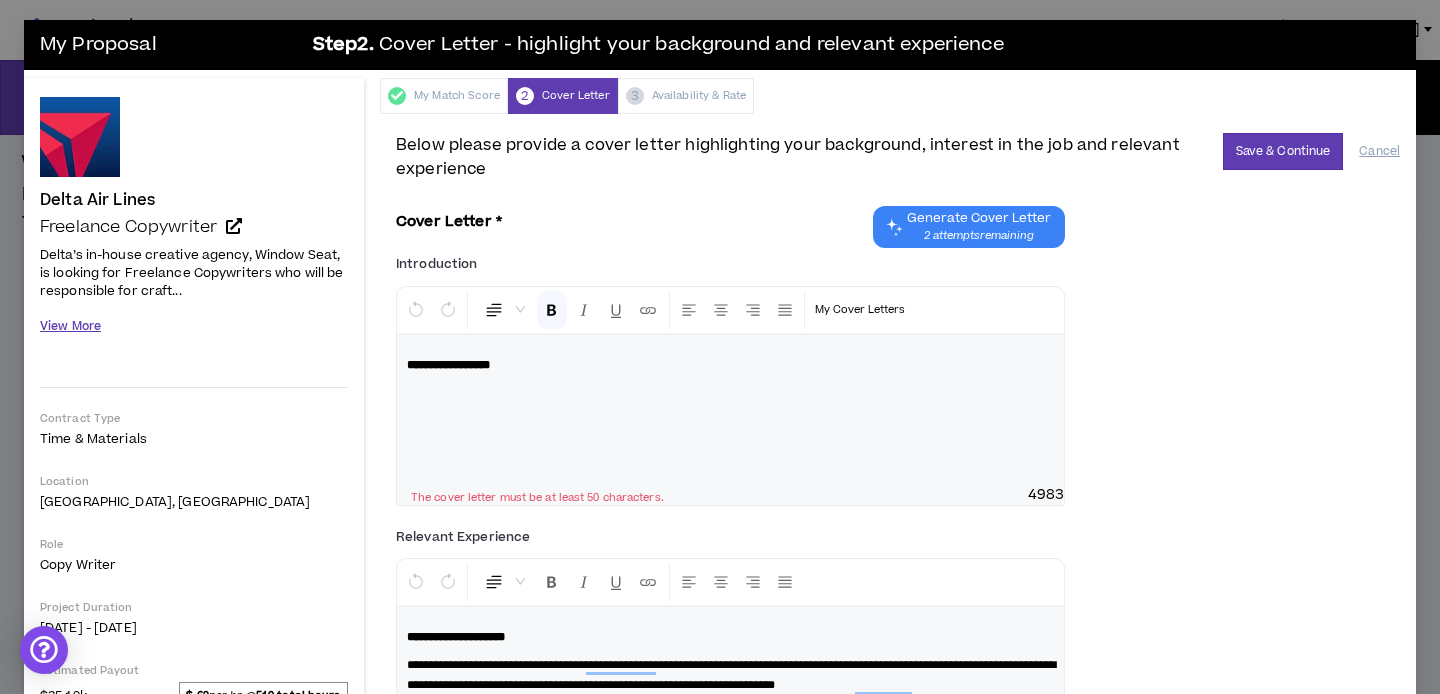 click on "View More" at bounding box center [70, 326] 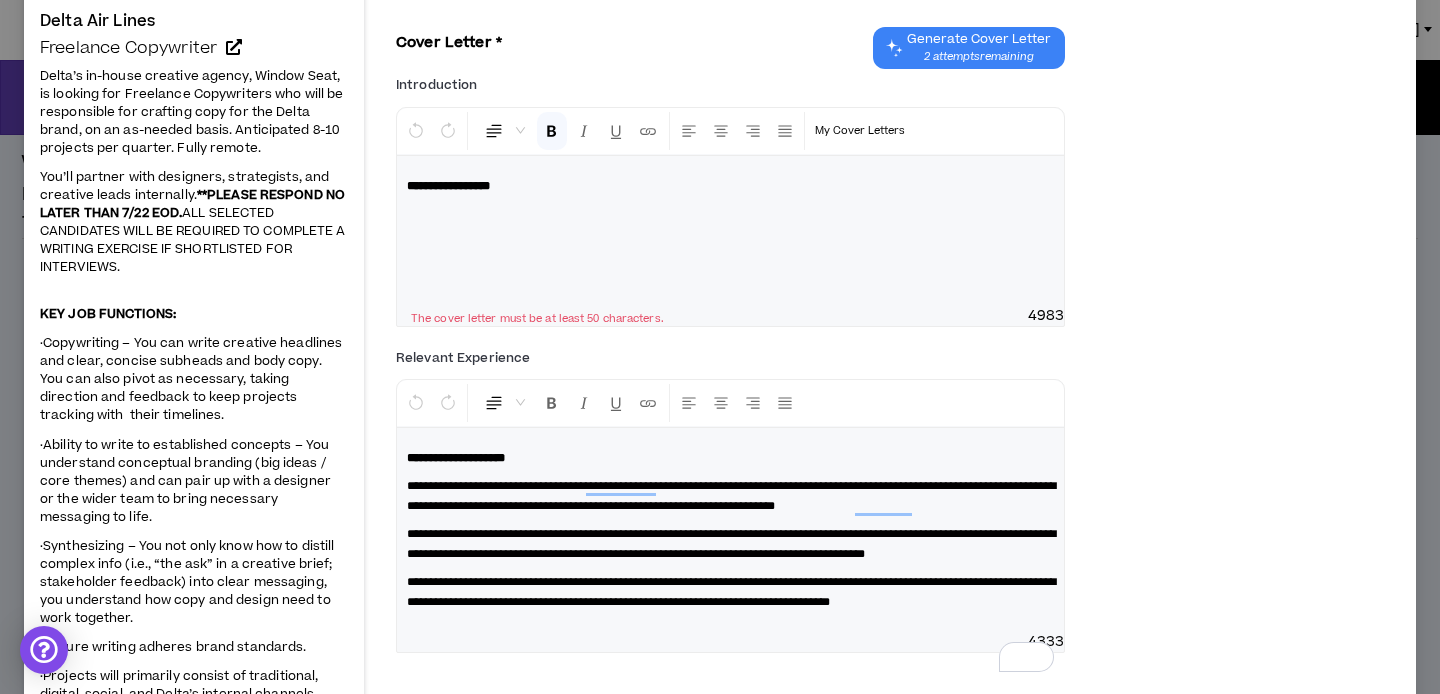scroll, scrollTop: 0, scrollLeft: 0, axis: both 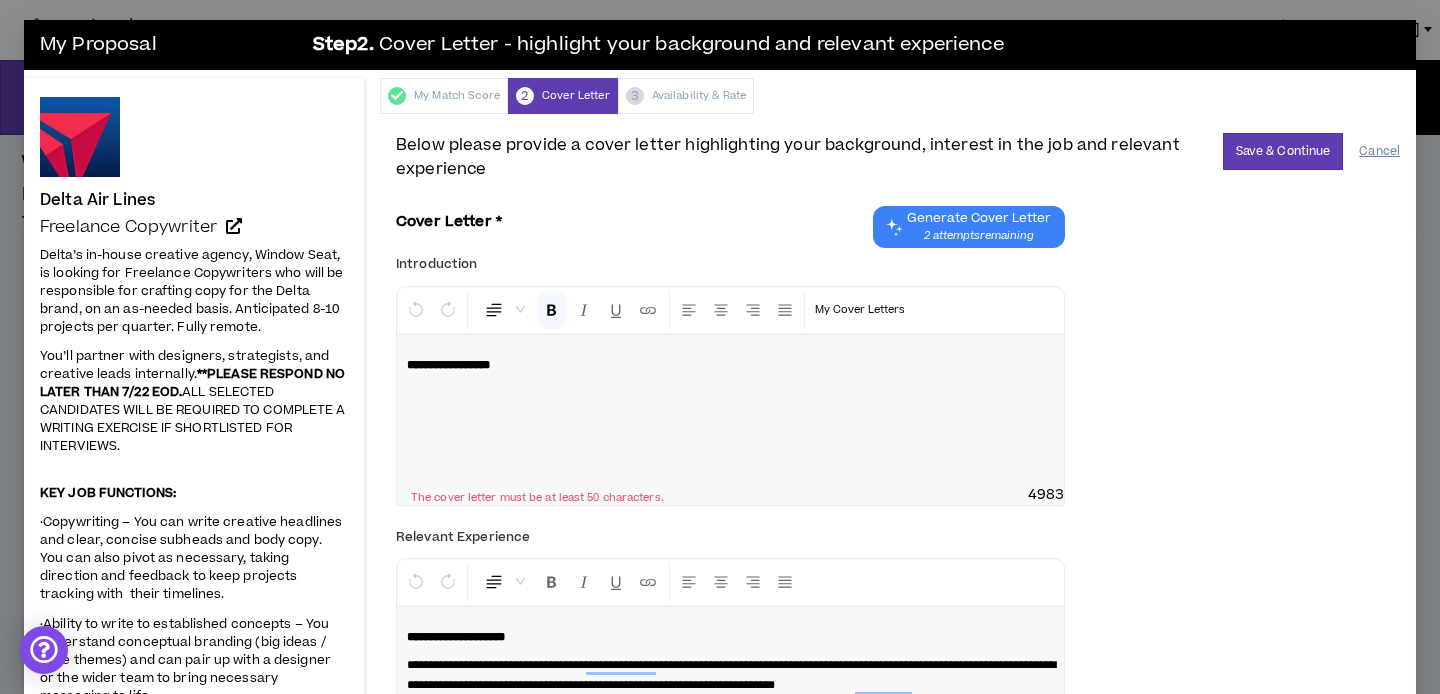 click on "Cancel" at bounding box center (1379, 151) 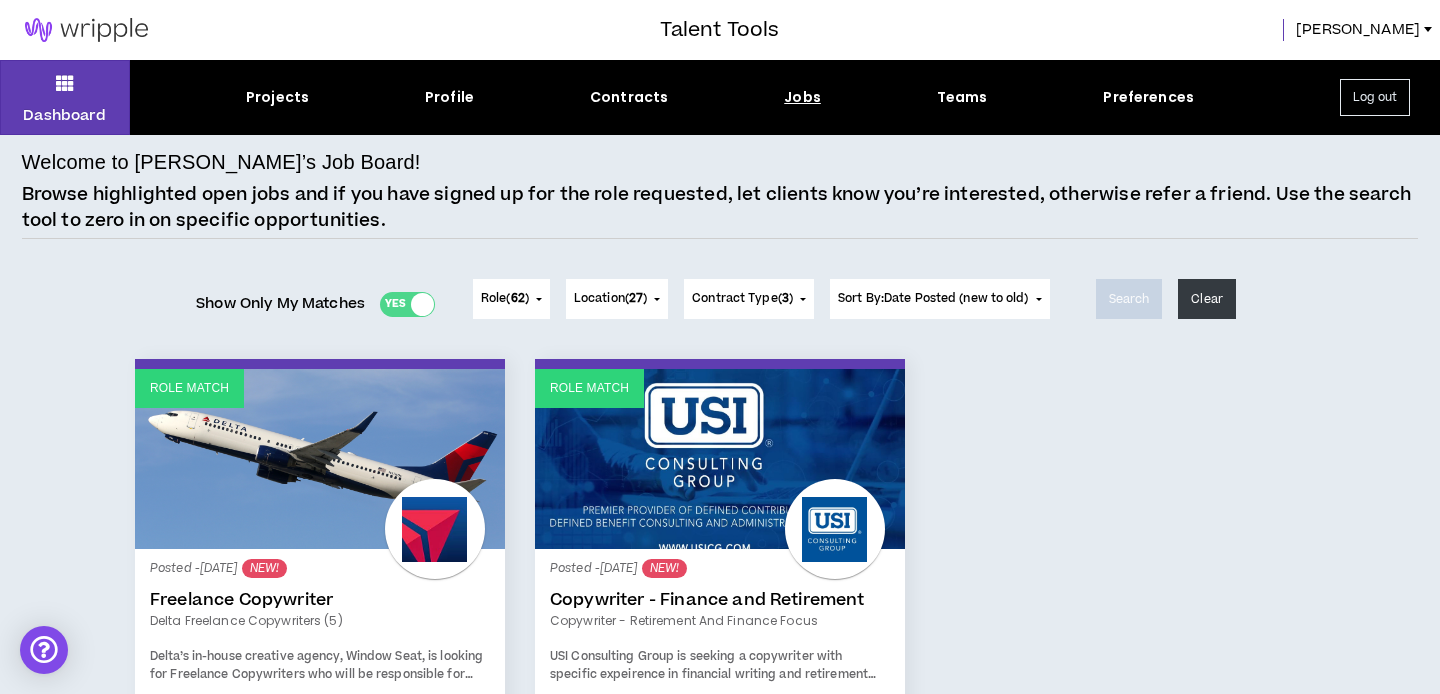 scroll, scrollTop: 60, scrollLeft: 0, axis: vertical 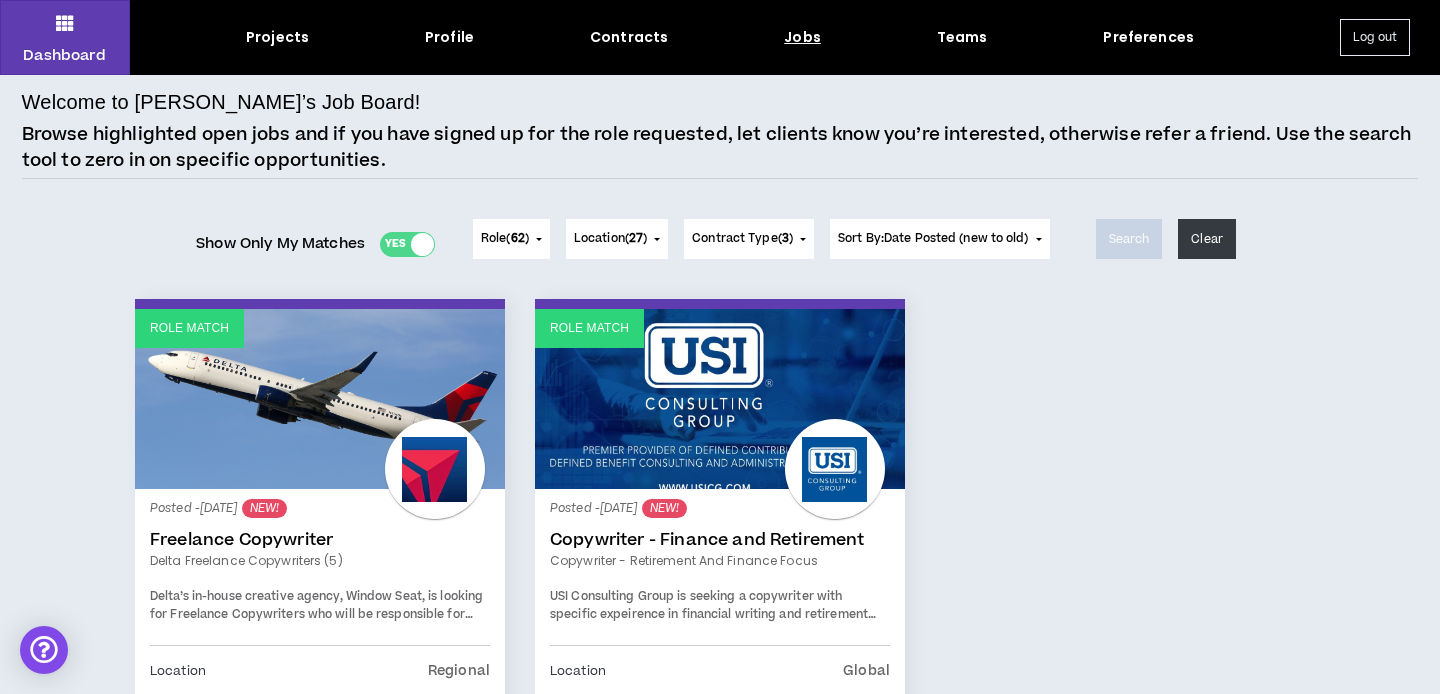 click on "62" at bounding box center (518, 238) 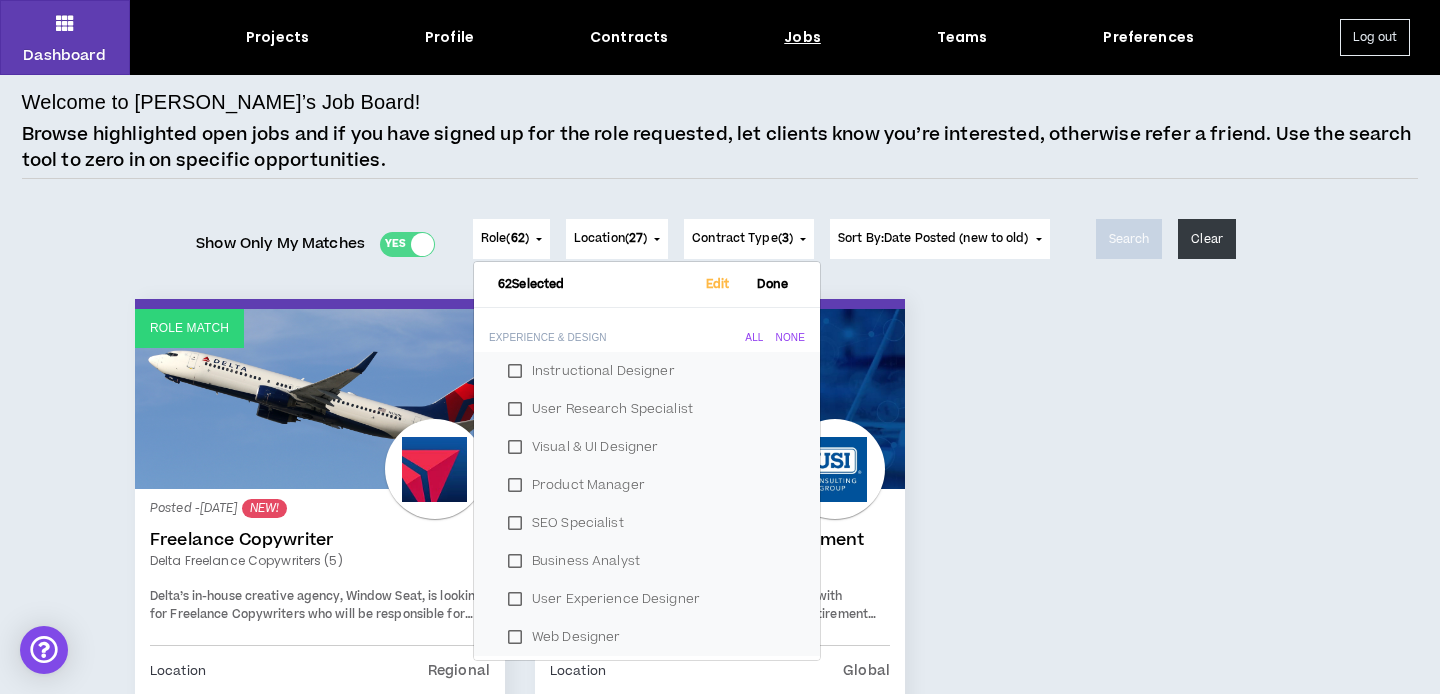 click on "Welcome to [PERSON_NAME]’s Job Board! Browse highlighted open jobs and if you have signed up for the role requested, let clients know you’re interested, otherwise refer a friend. Use the search tool to zero in on specific opportunities." at bounding box center [720, 133] 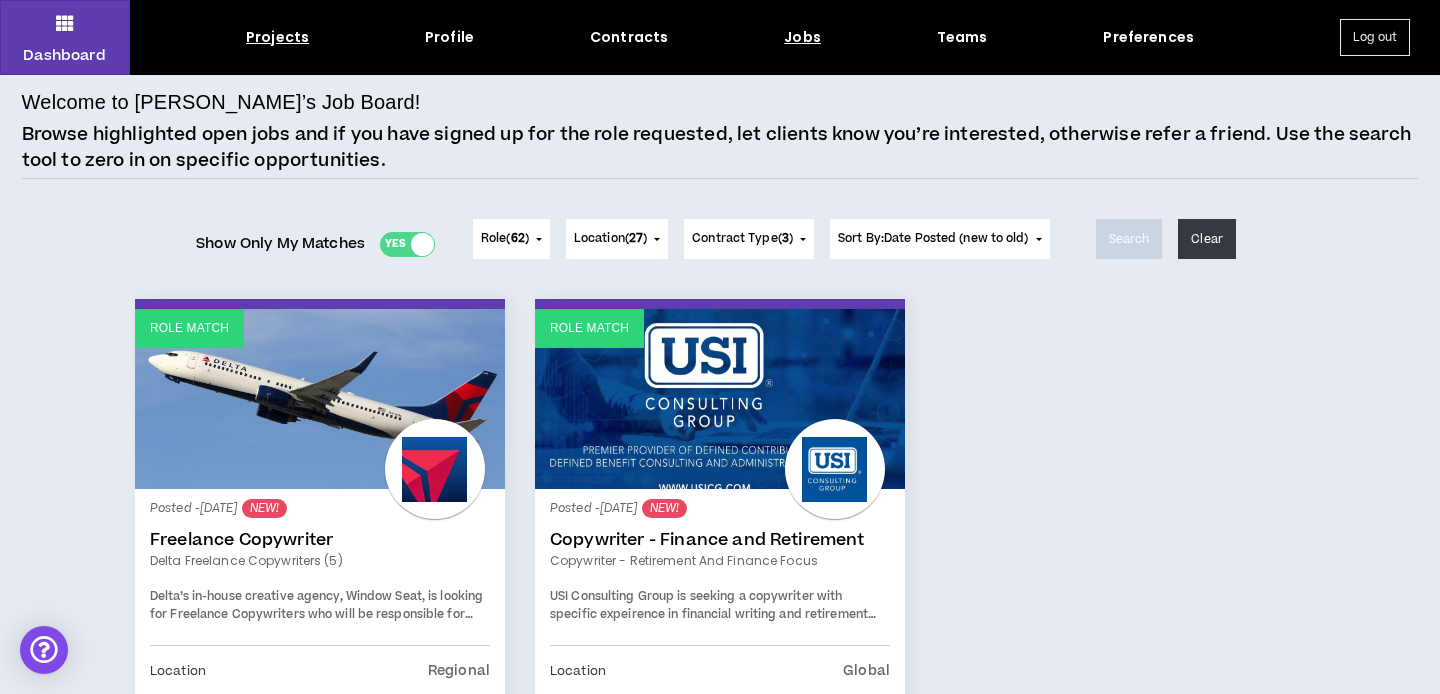 click on "Projects" at bounding box center [277, 37] 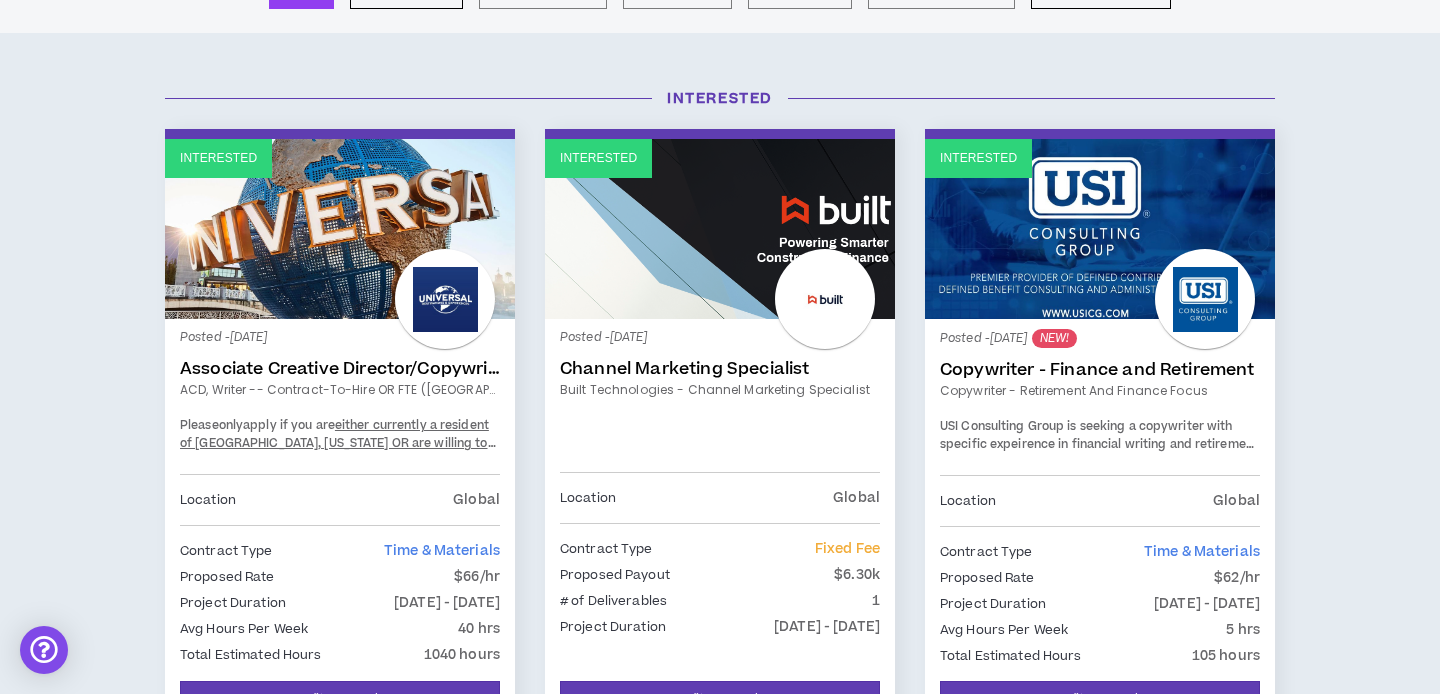 scroll, scrollTop: 0, scrollLeft: 0, axis: both 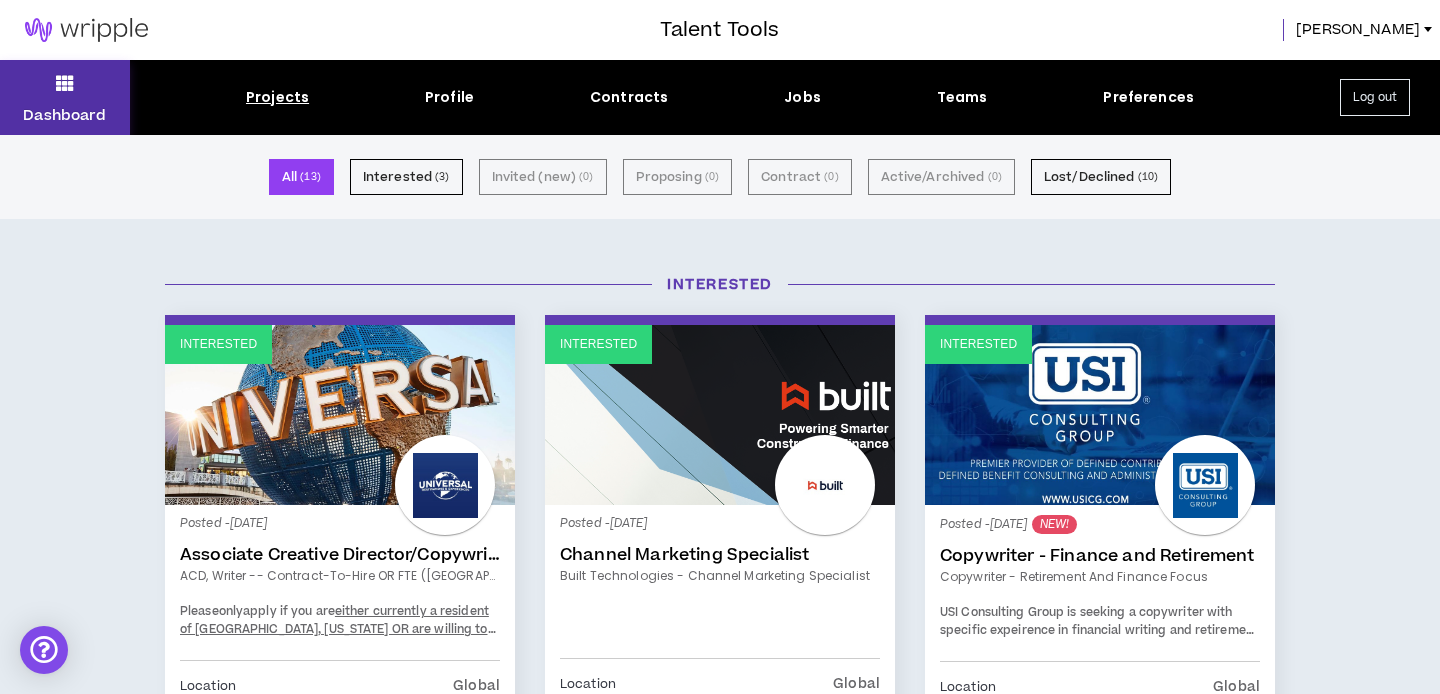 click on "Dashboard" at bounding box center [65, 97] 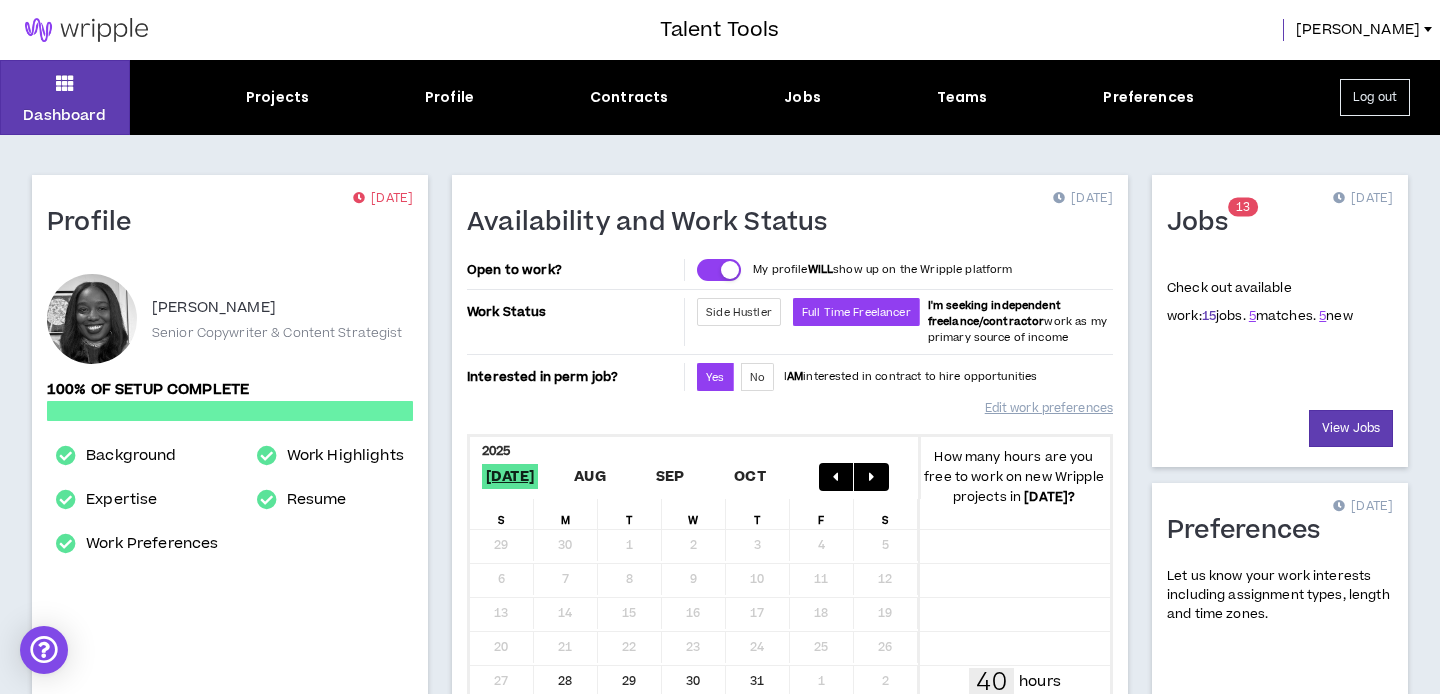 click on "15" at bounding box center (1209, 316) 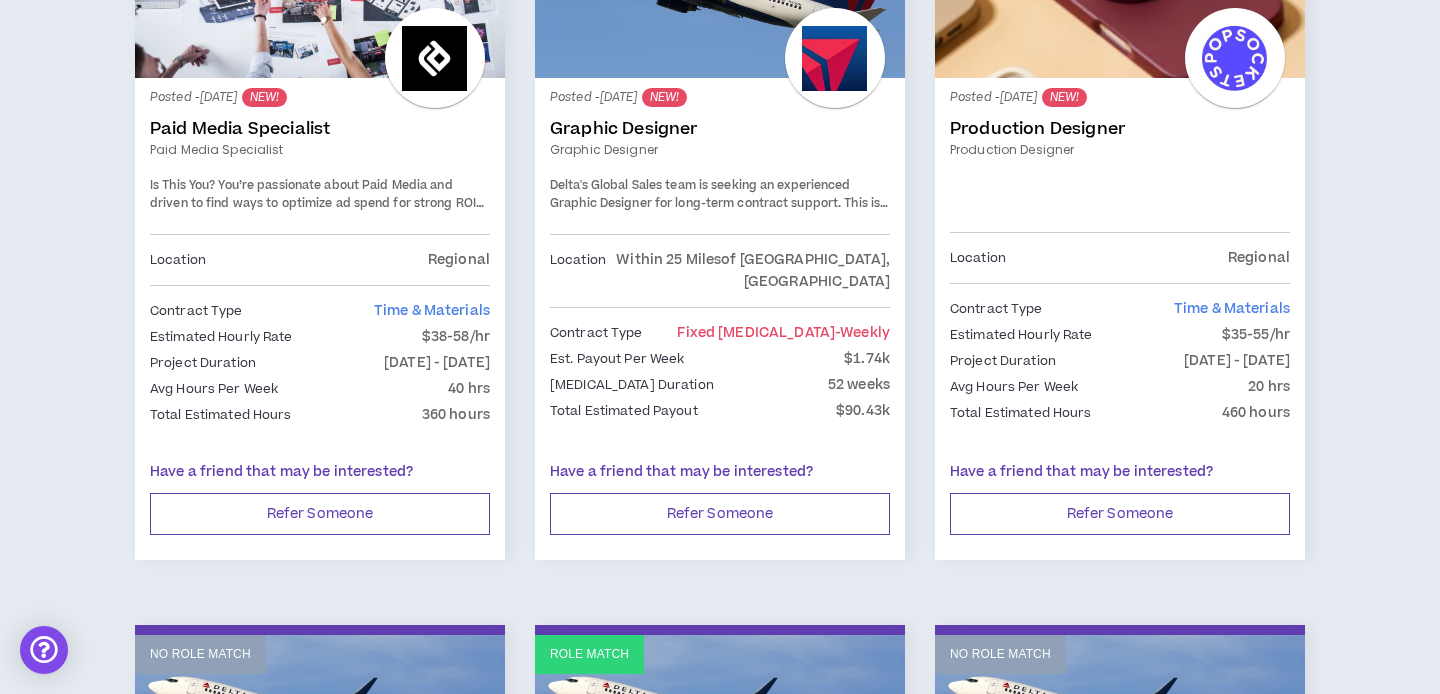 scroll, scrollTop: 0, scrollLeft: 0, axis: both 